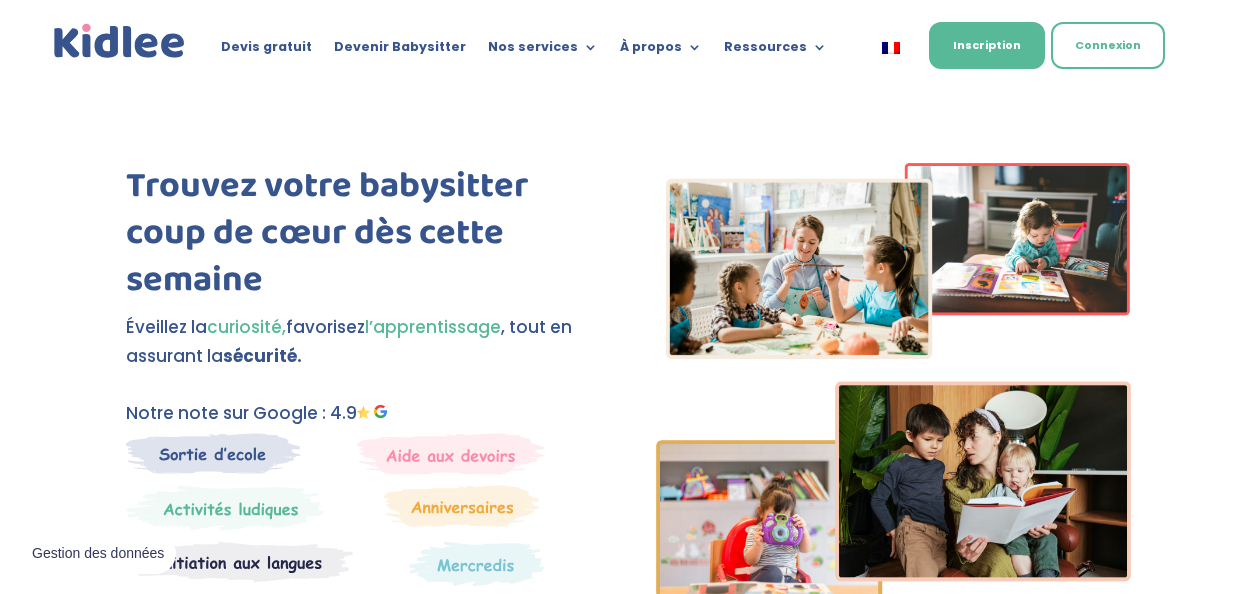 scroll, scrollTop: 0, scrollLeft: 0, axis: both 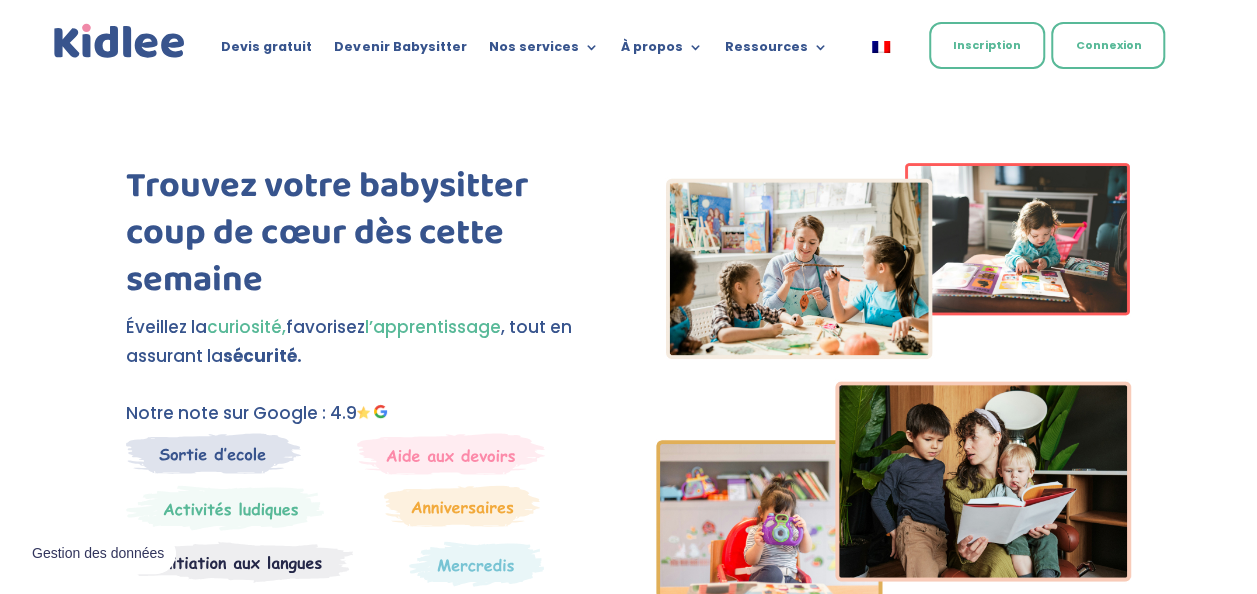 click on "Inscription" at bounding box center (987, 45) 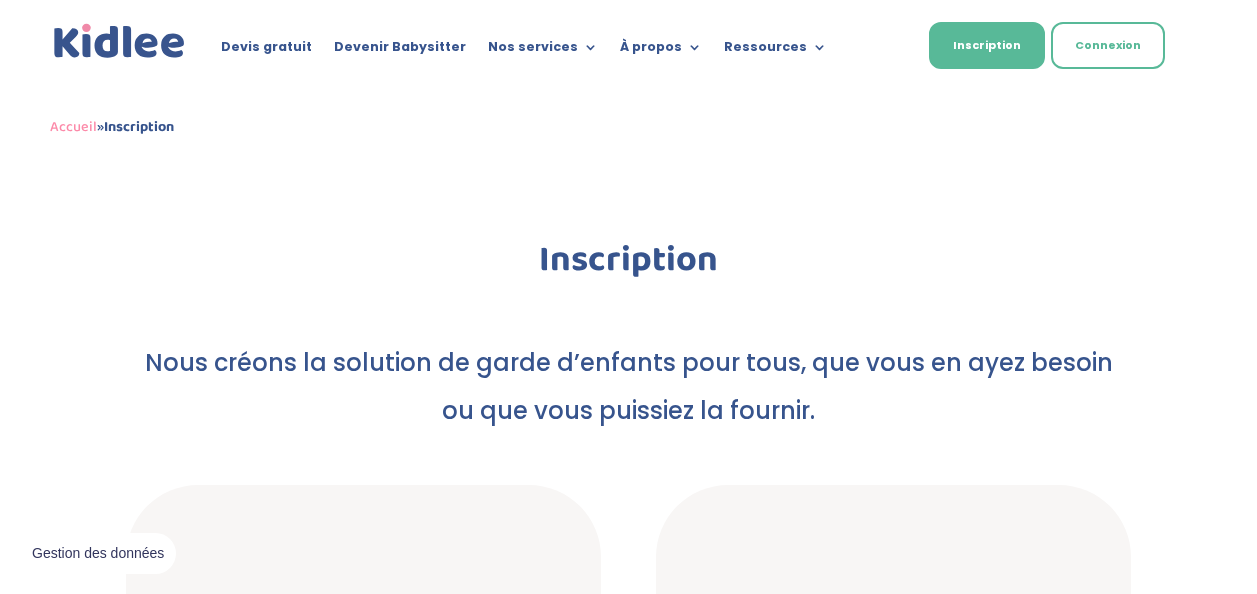 scroll, scrollTop: 0, scrollLeft: 0, axis: both 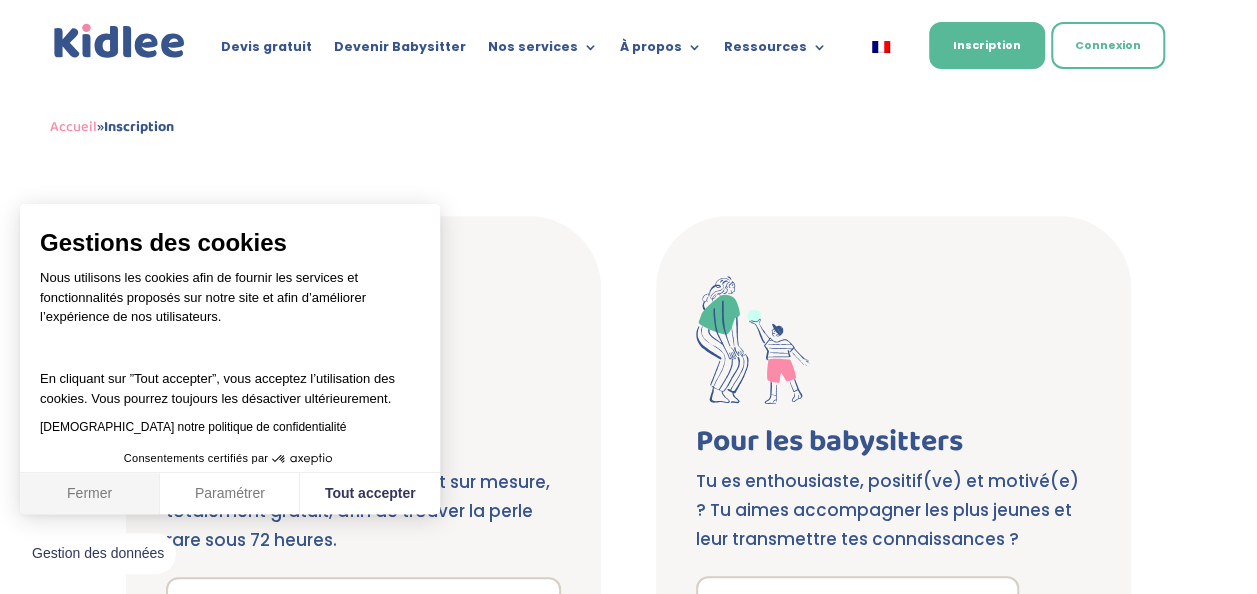 click on "Fermer" at bounding box center (90, 494) 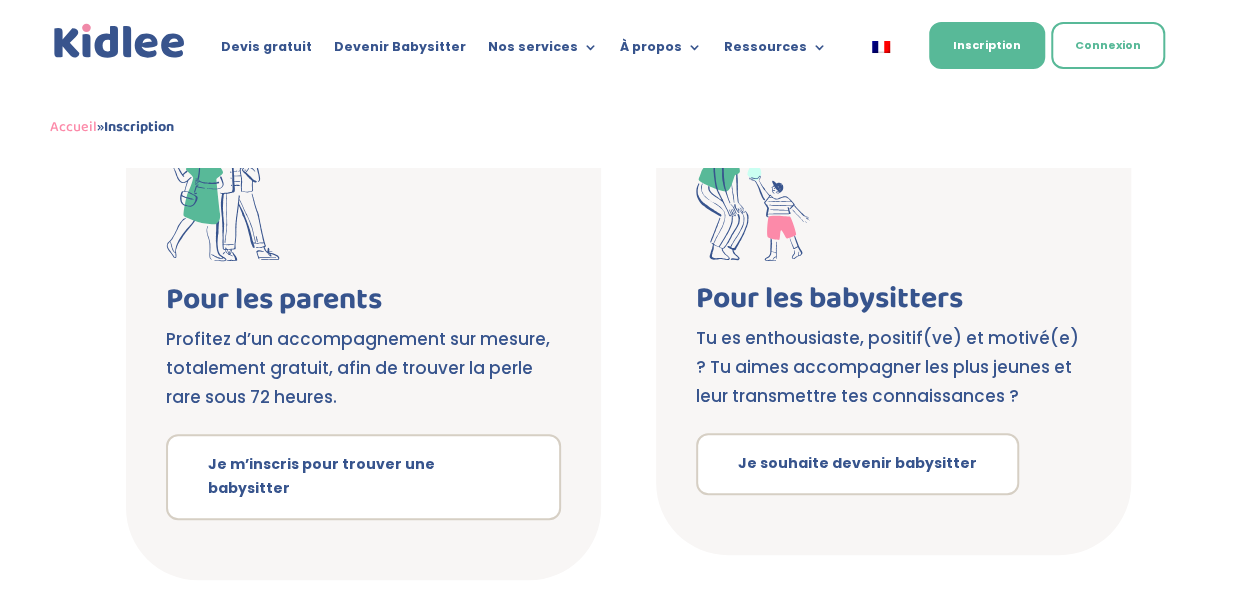 scroll, scrollTop: 442, scrollLeft: 0, axis: vertical 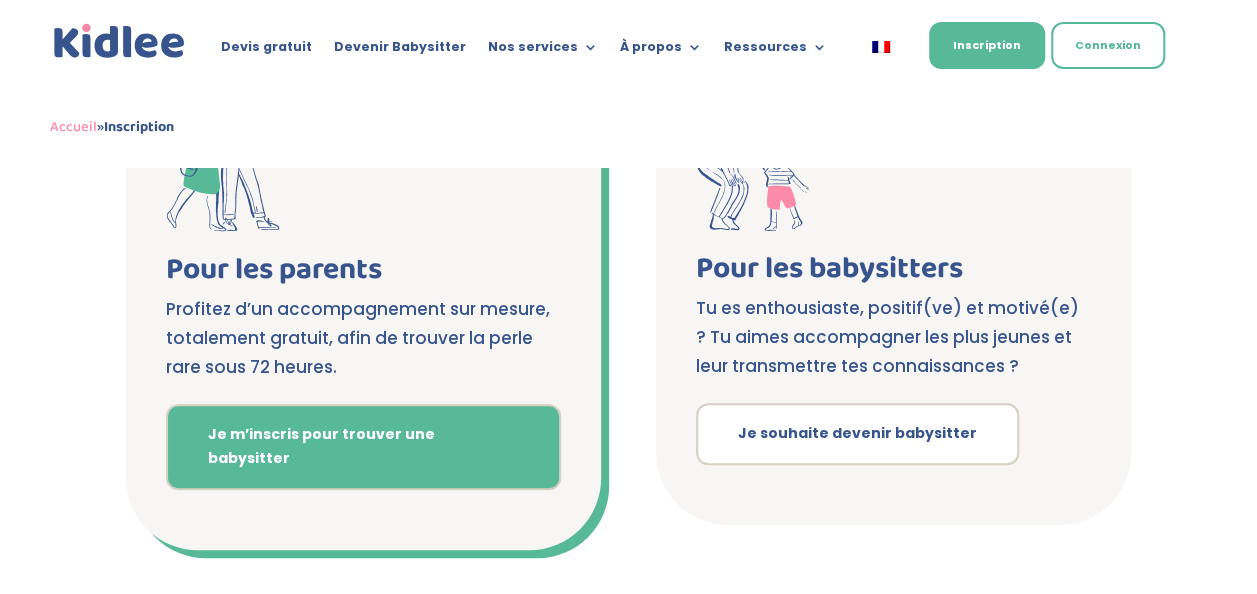 click on "Je m’inscris pour trouver une babysitter" at bounding box center [363, 447] 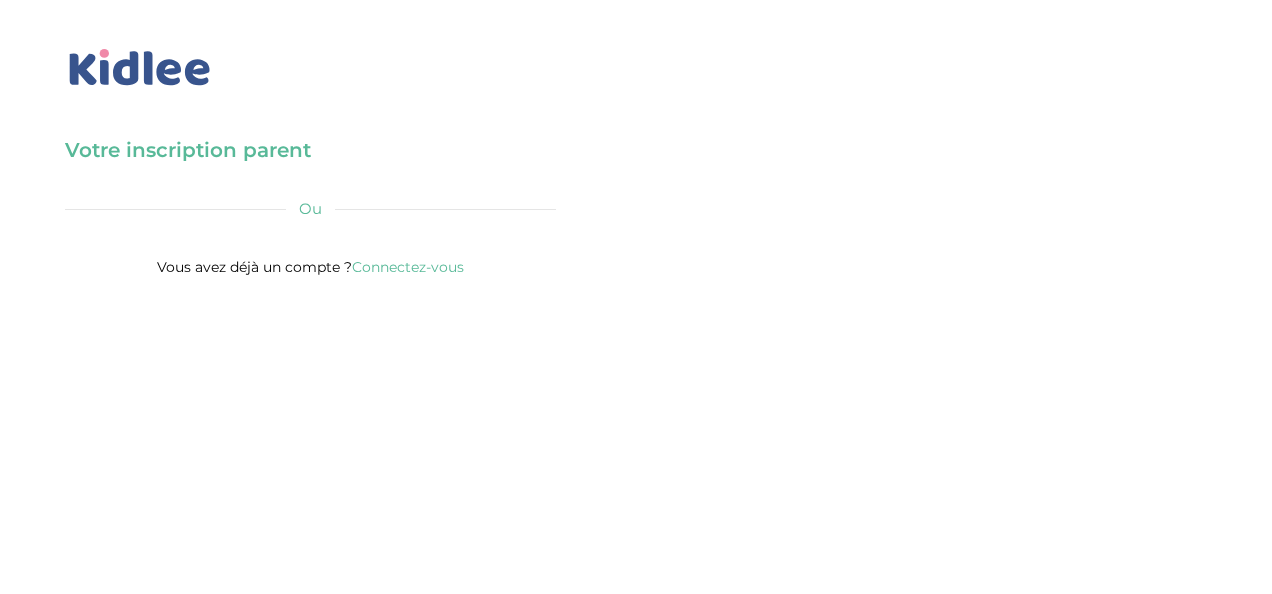 scroll, scrollTop: 0, scrollLeft: 0, axis: both 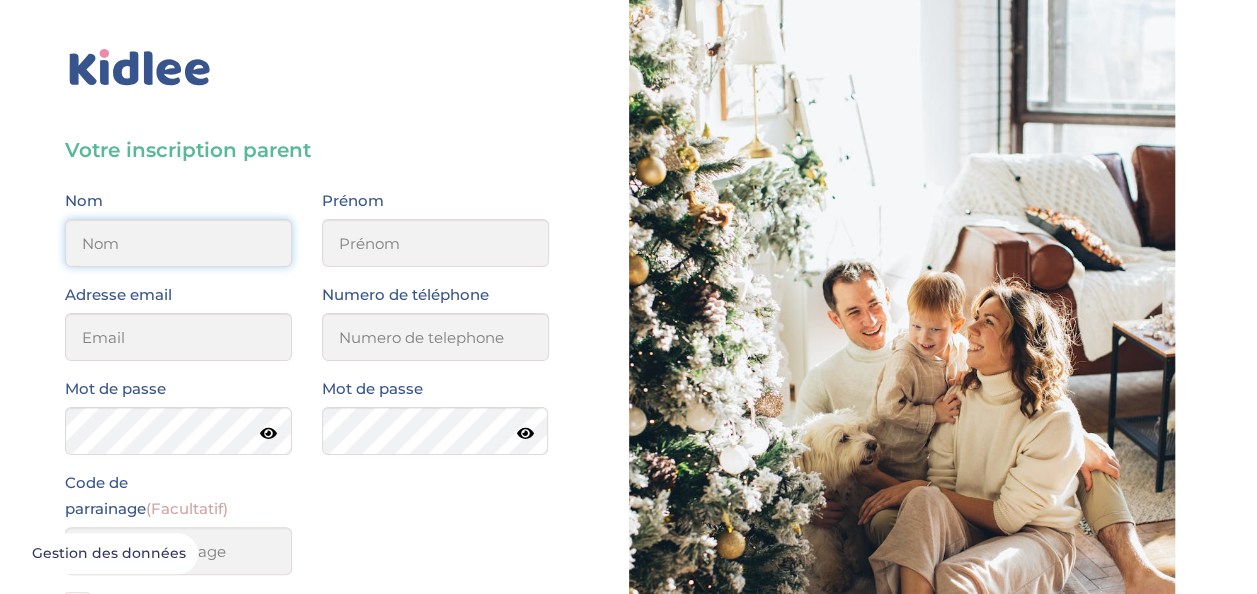 click at bounding box center (178, 243) 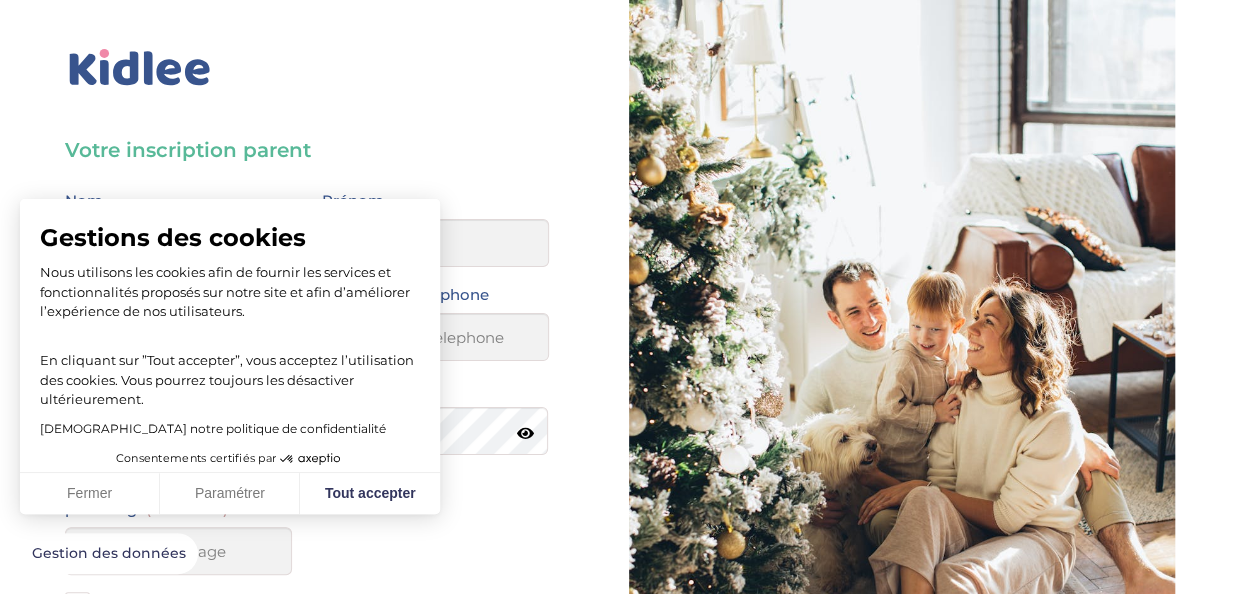 type on "BILLAS" 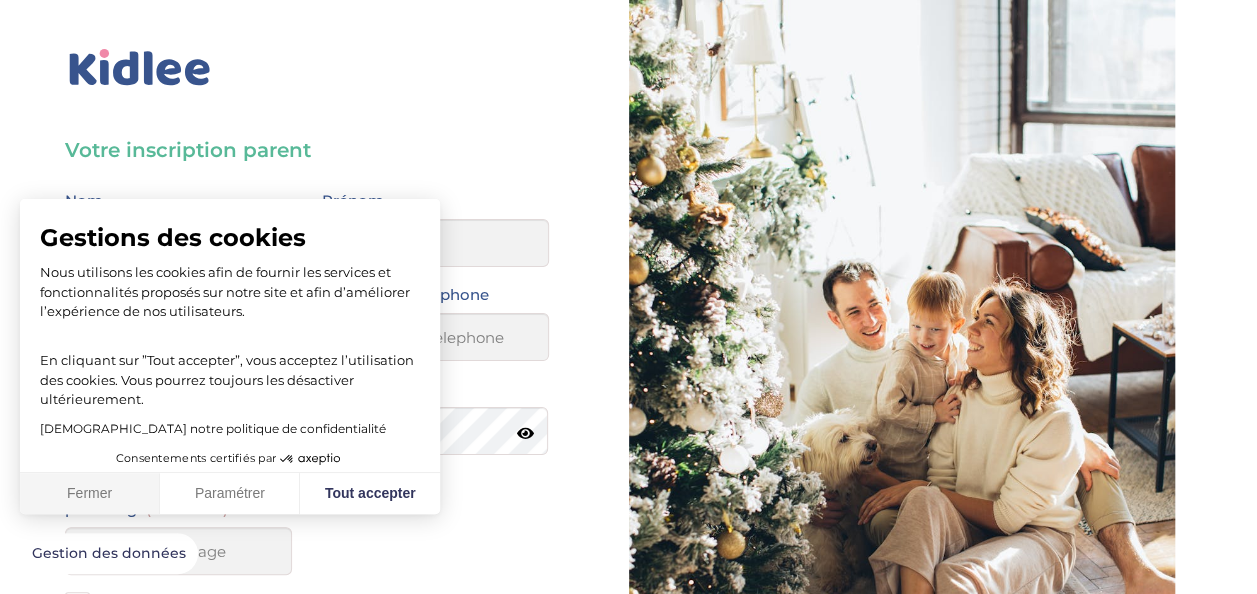 click on "Fermer" at bounding box center [90, 494] 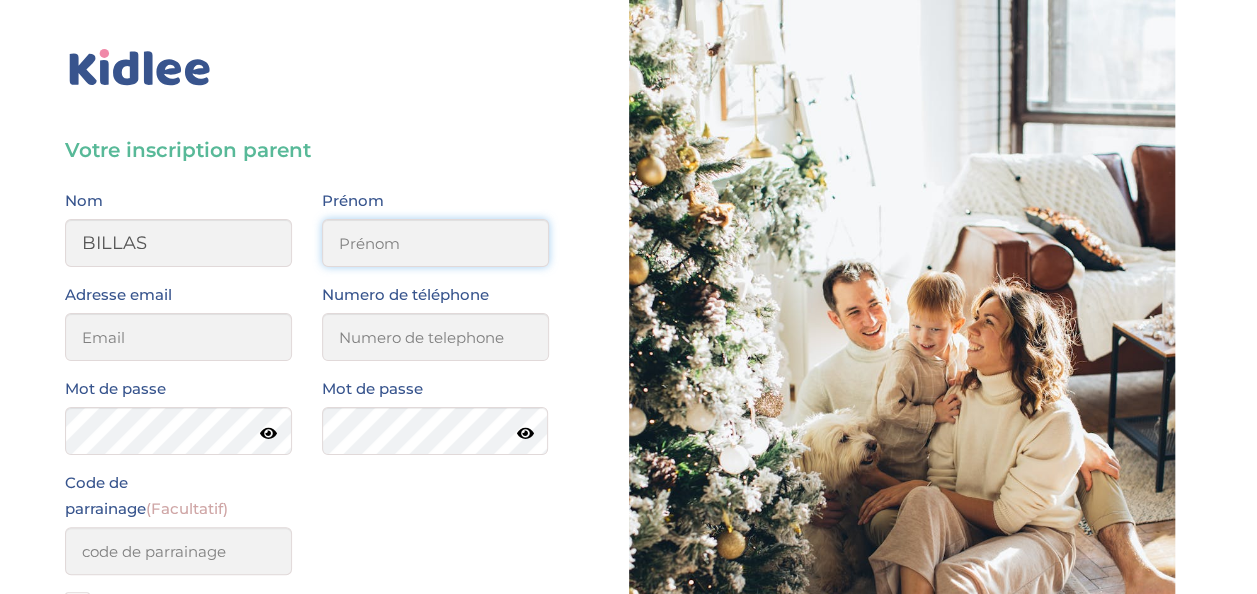 click at bounding box center [435, 243] 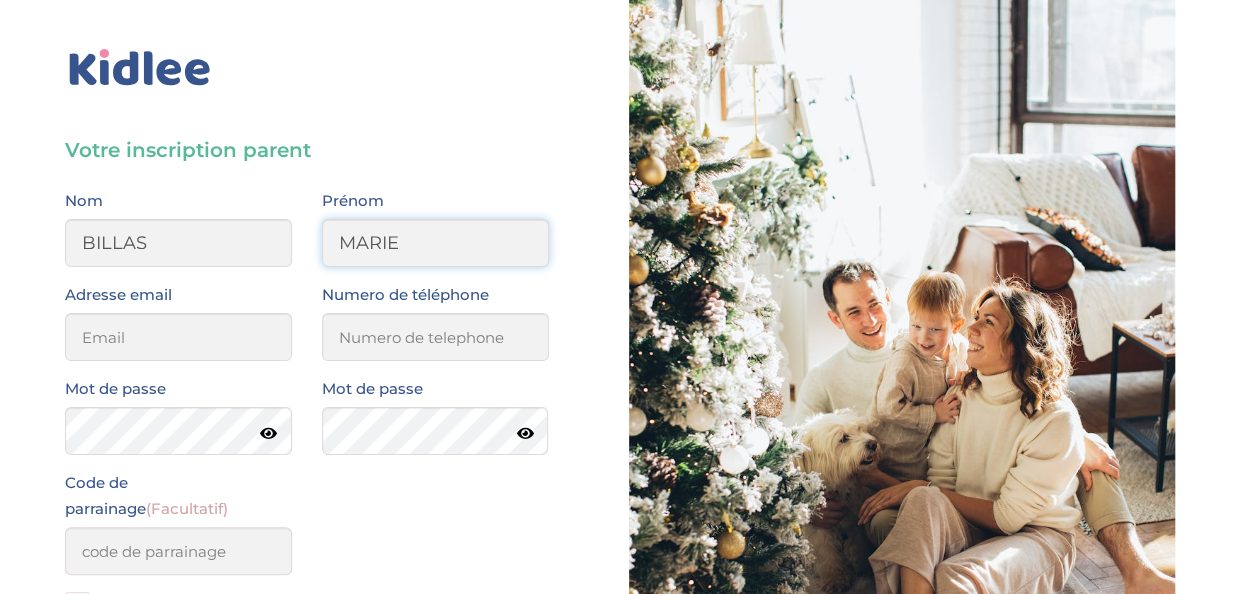 type on "MARIE" 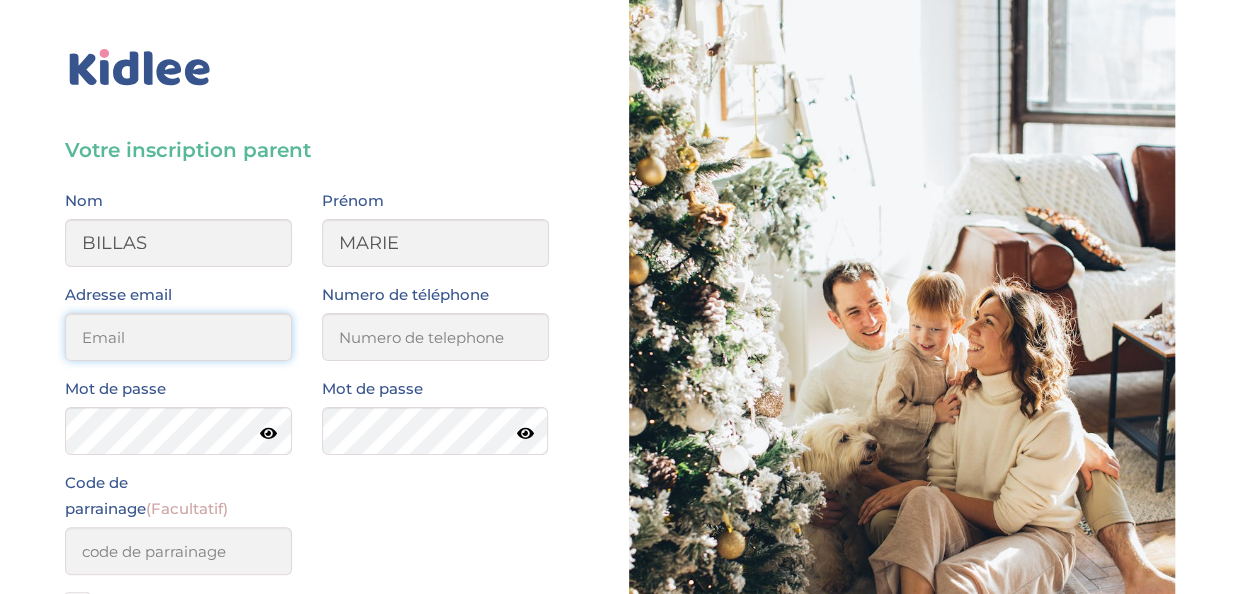 click at bounding box center (178, 337) 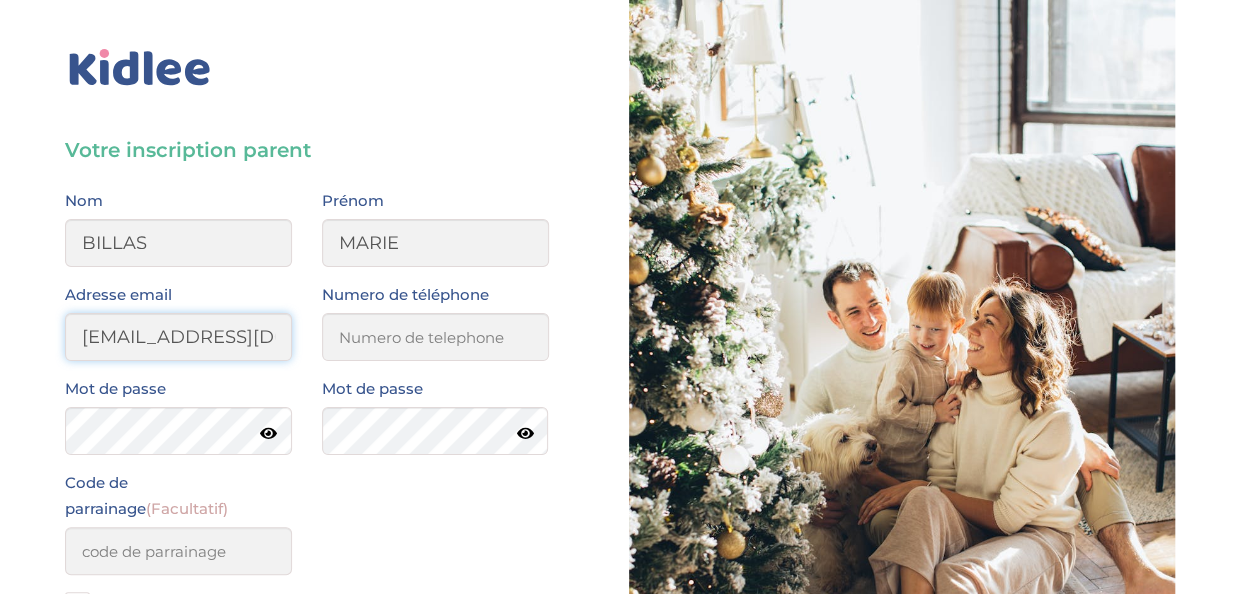 type on "[EMAIL_ADDRESS][DOMAIN_NAME]" 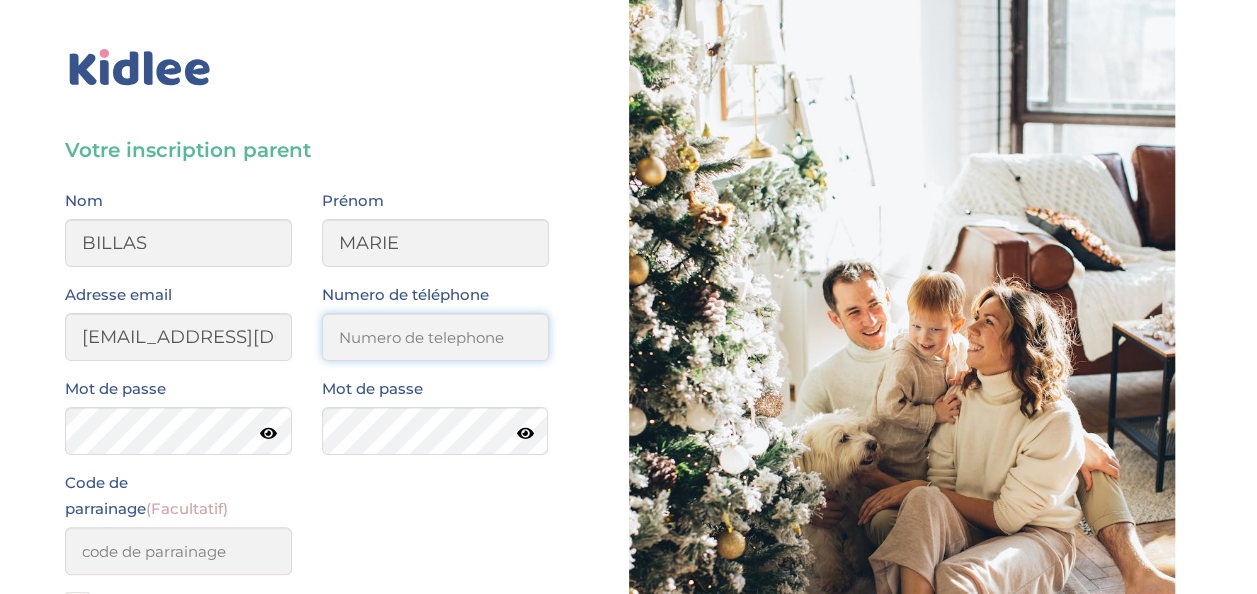 click on "Numero de téléphone" at bounding box center (435, 337) 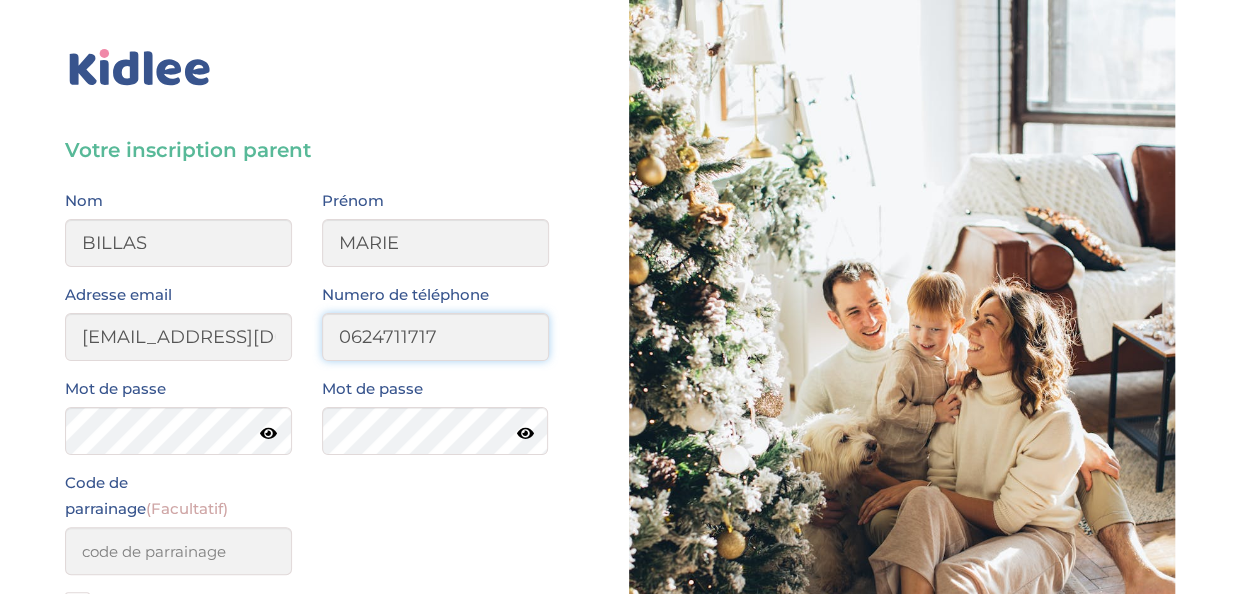 type on "0624711717" 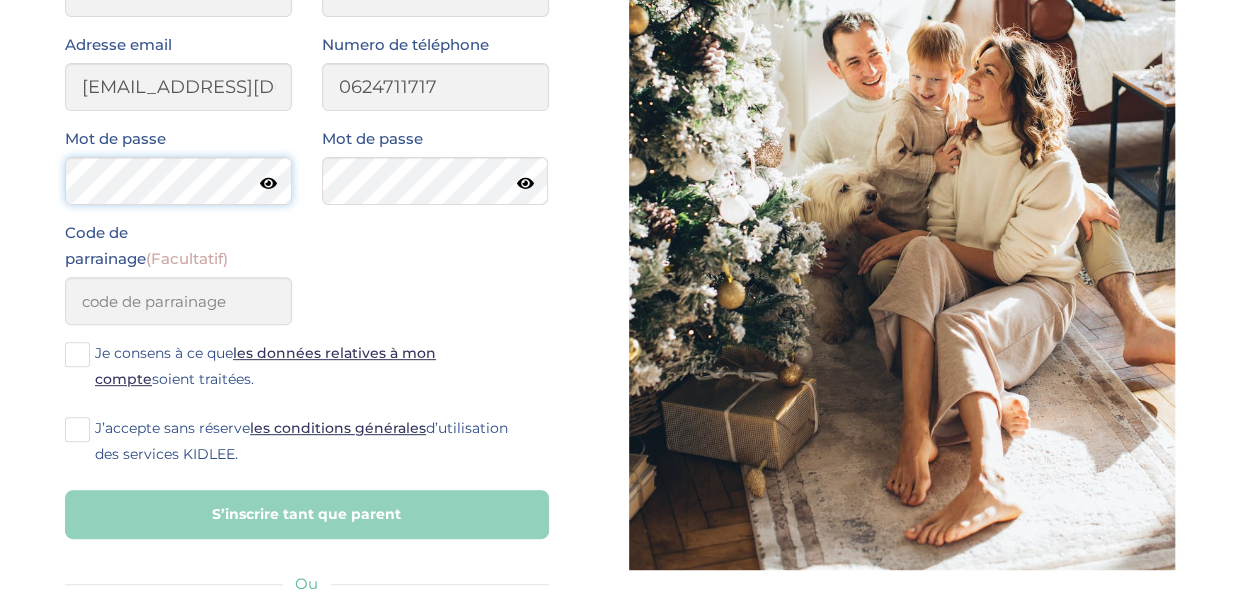scroll, scrollTop: 265, scrollLeft: 0, axis: vertical 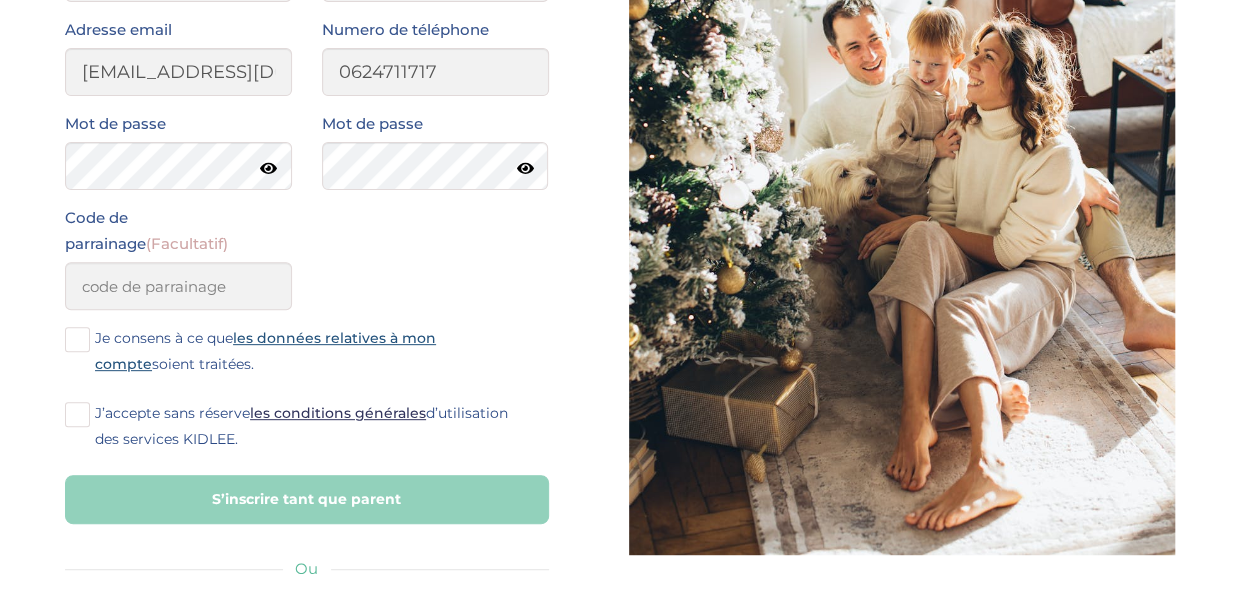 click on "les données relatives à mon
compte" at bounding box center (265, 351) 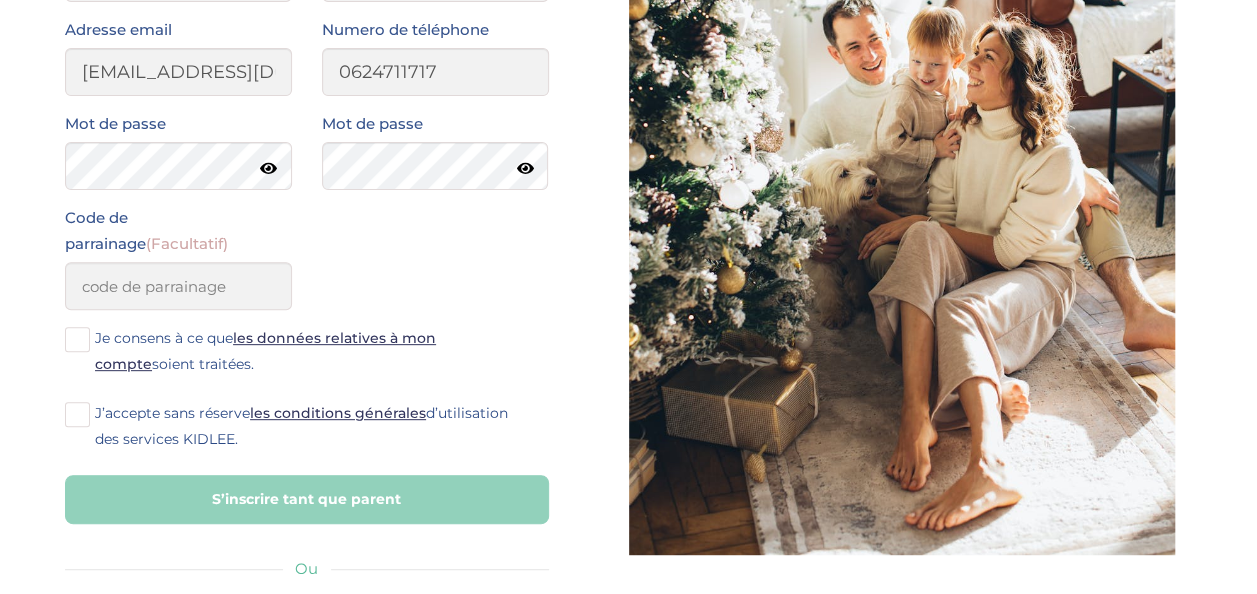 click at bounding box center [268, 168] 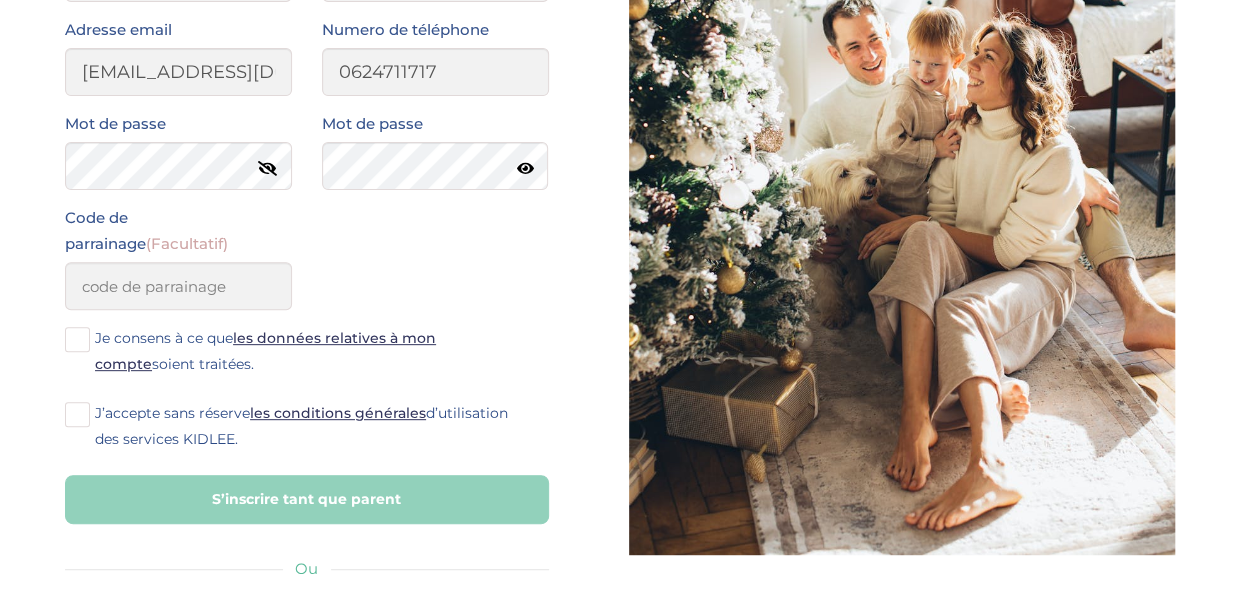 click at bounding box center (525, 168) 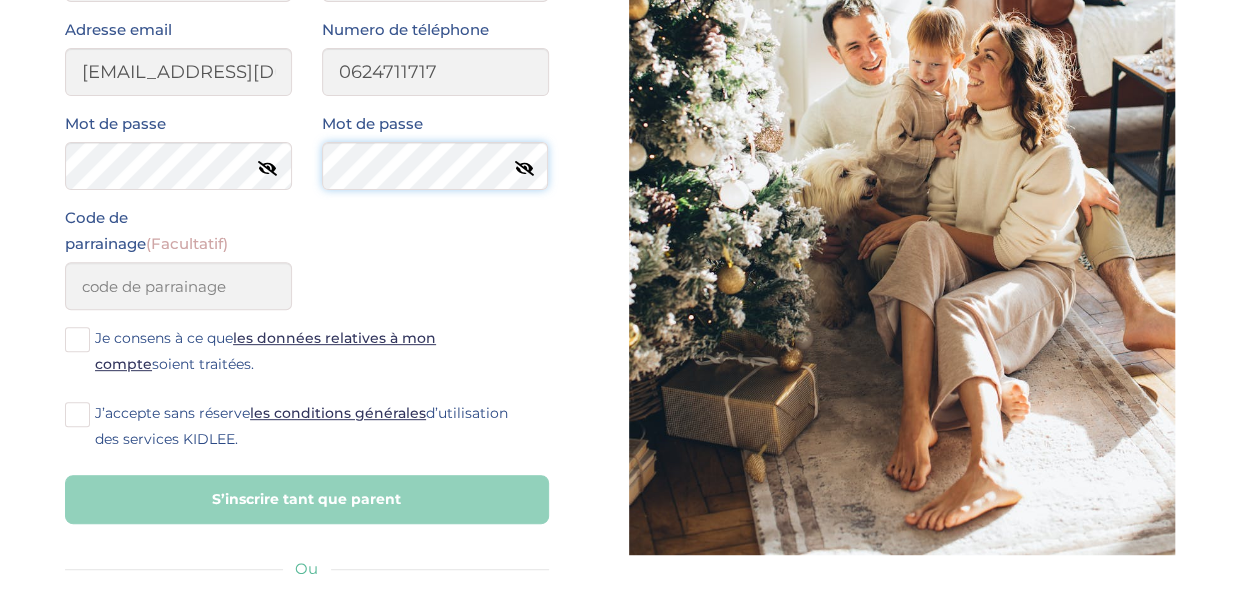 click on "Mot de passe         Mot de passe" at bounding box center (307, 158) 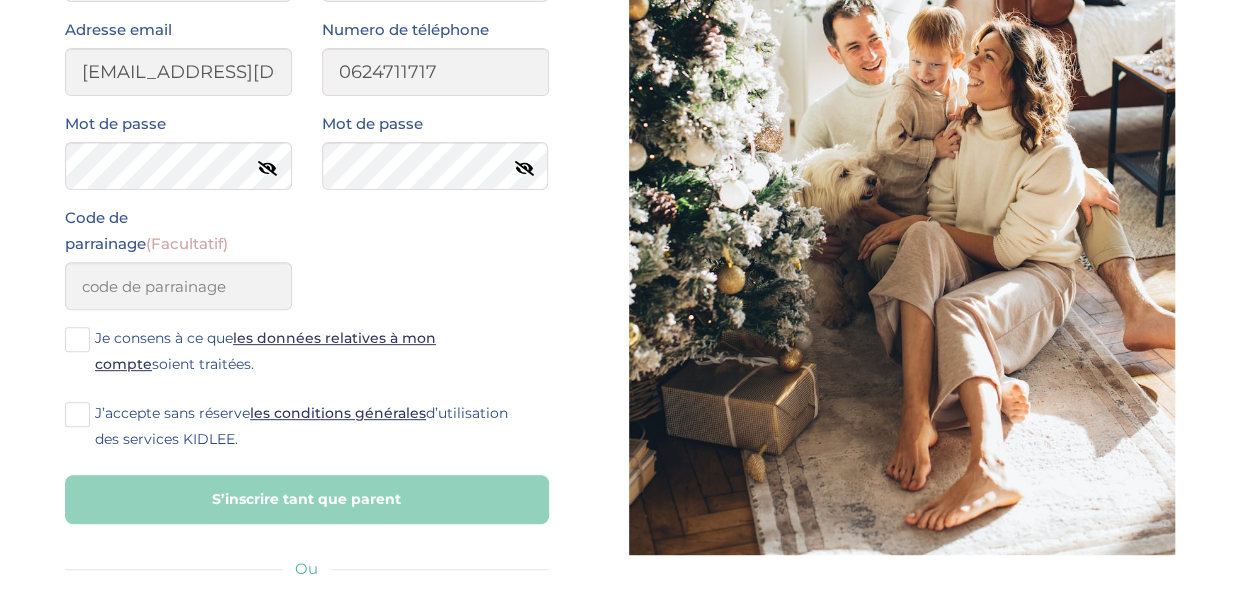 click at bounding box center (267, 168) 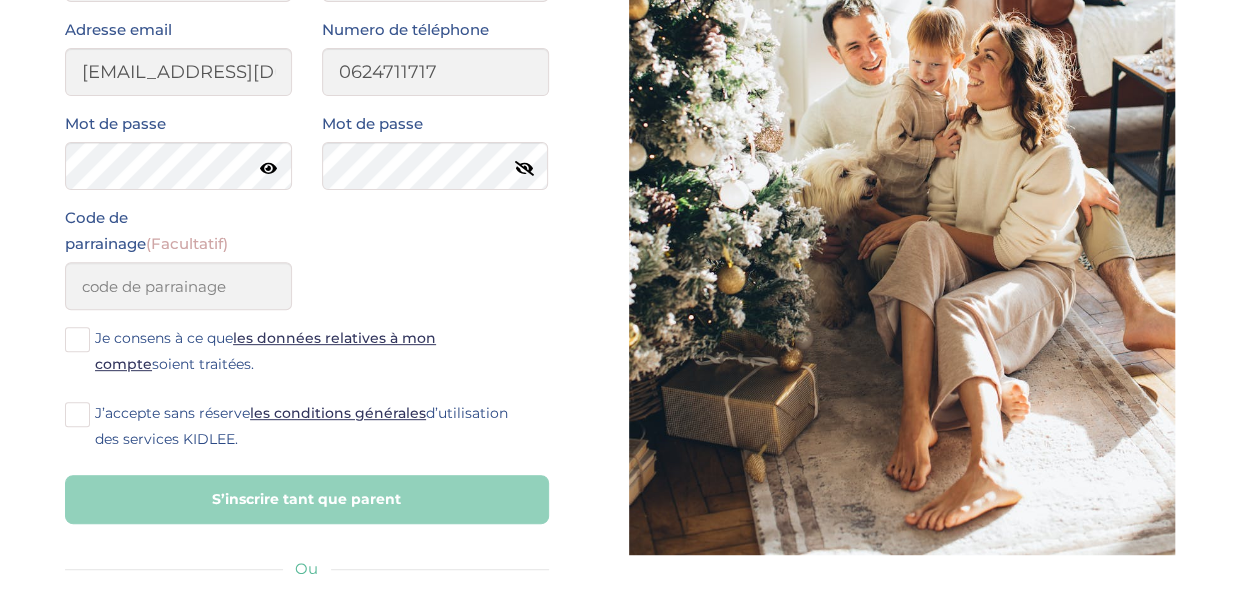 click at bounding box center (524, 168) 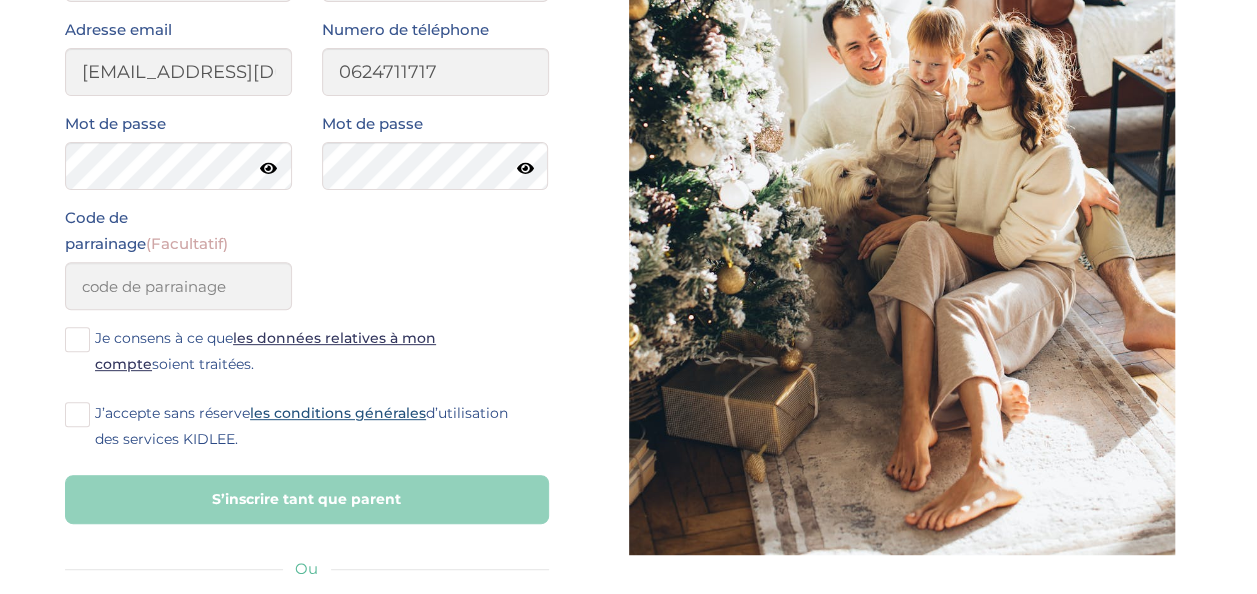 click on "les
conditions générales" at bounding box center [338, 413] 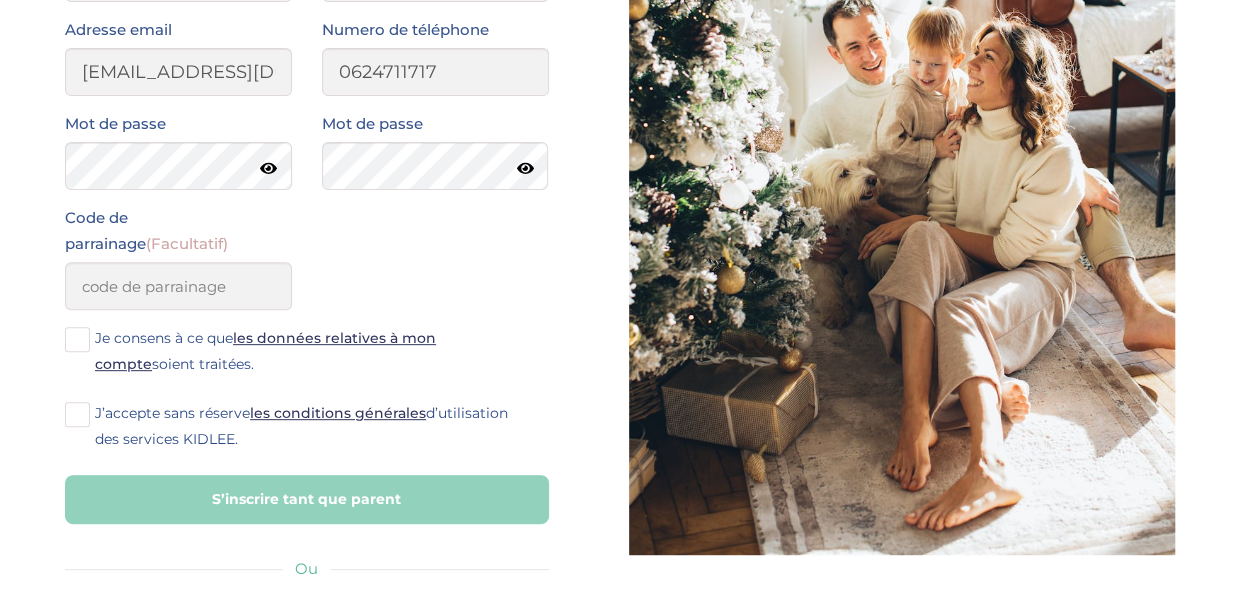 click on "J’accepte sans réserve  les
conditions générales  d’utilisation des services KIDLEE." at bounding box center [301, 426] 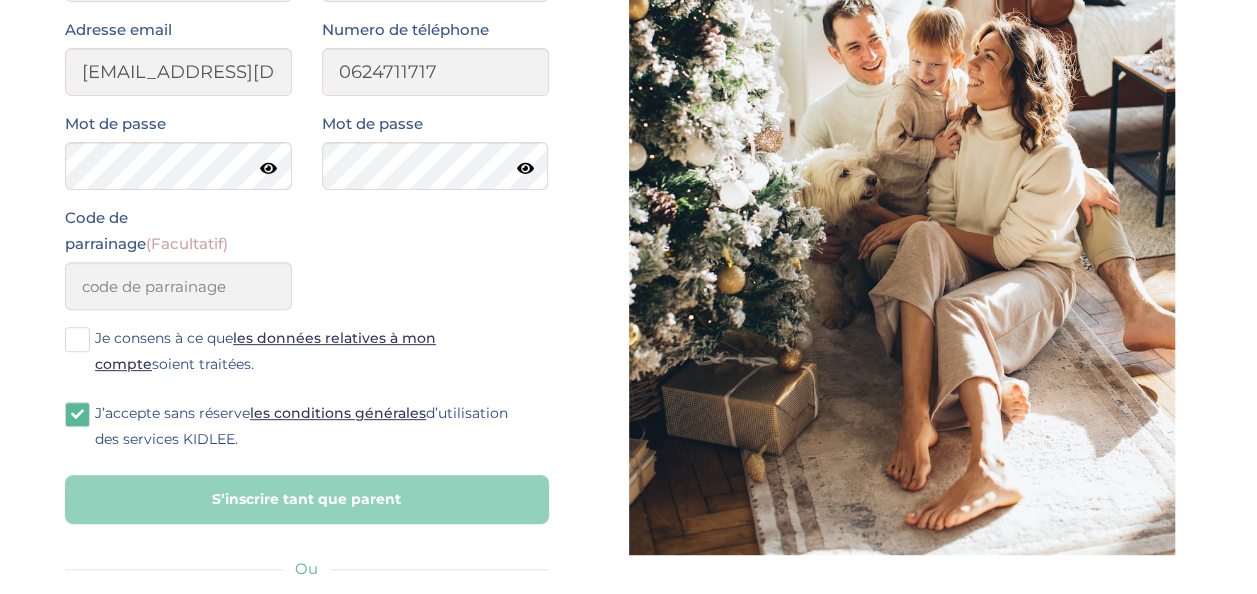 click on "Je consens à ce que  les données relatives à mon
compte  soient traitées." at bounding box center (307, 351) 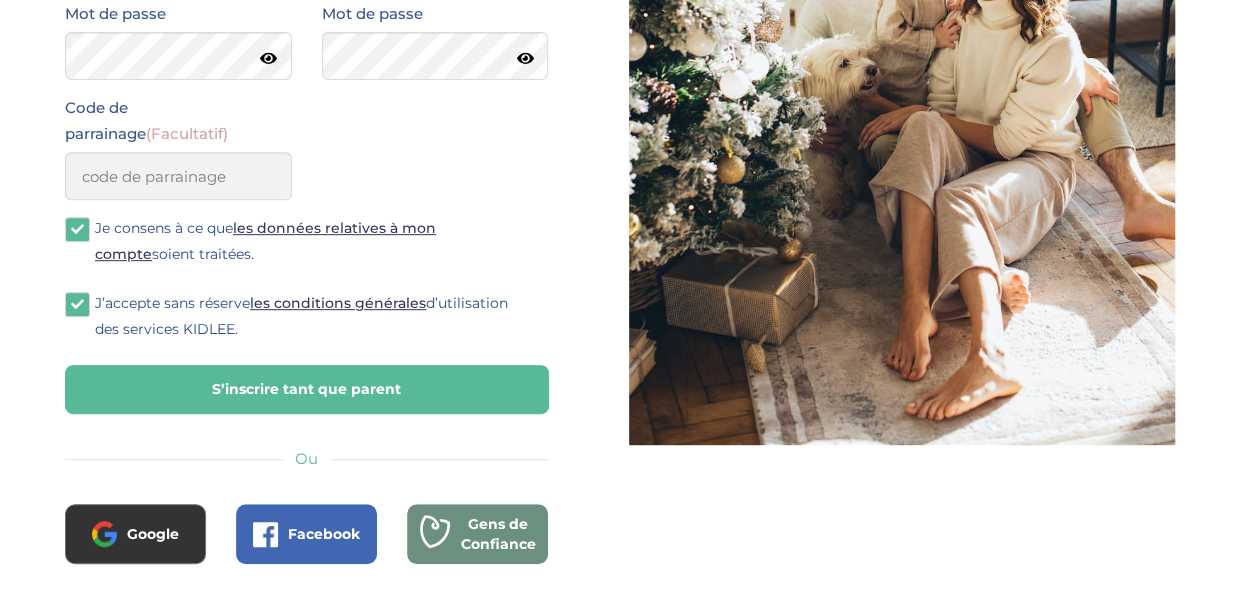 scroll, scrollTop: 340, scrollLeft: 0, axis: vertical 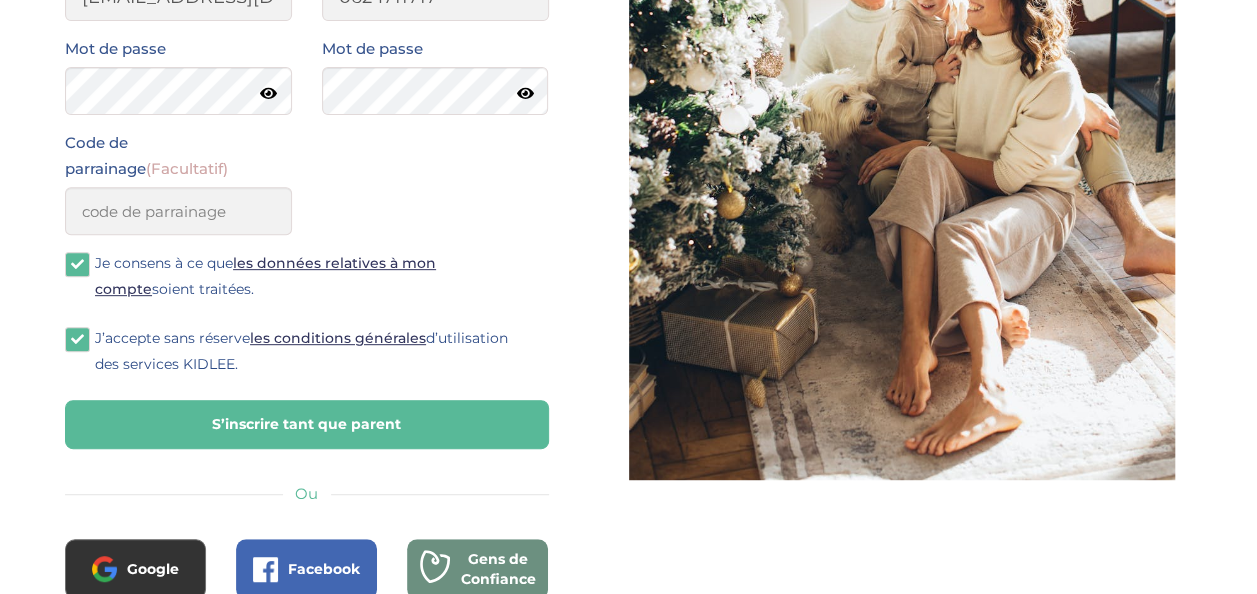 click on "S’inscrire tant que parent" at bounding box center (307, 424) 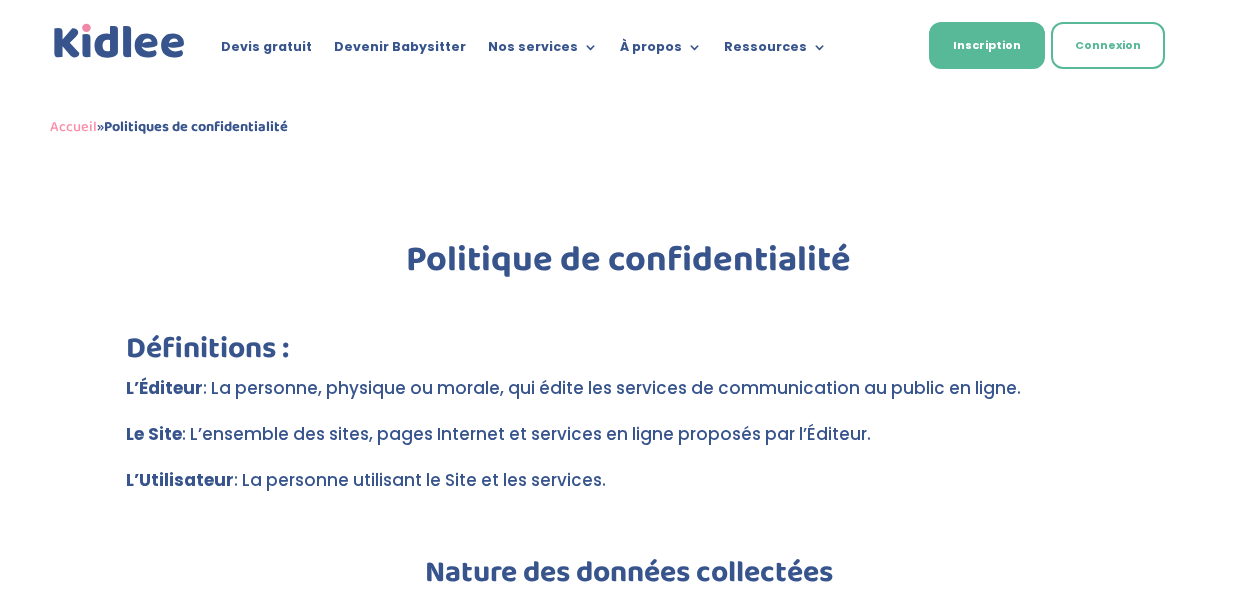 scroll, scrollTop: 0, scrollLeft: 0, axis: both 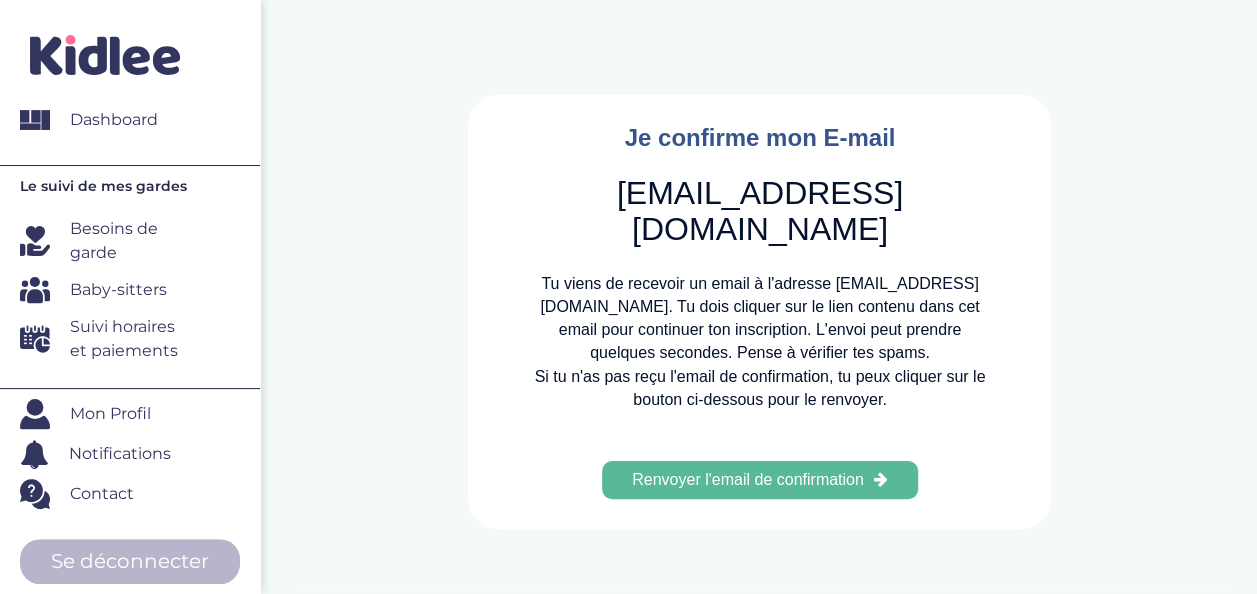 click on "Besoins de garde" at bounding box center (132, 241) 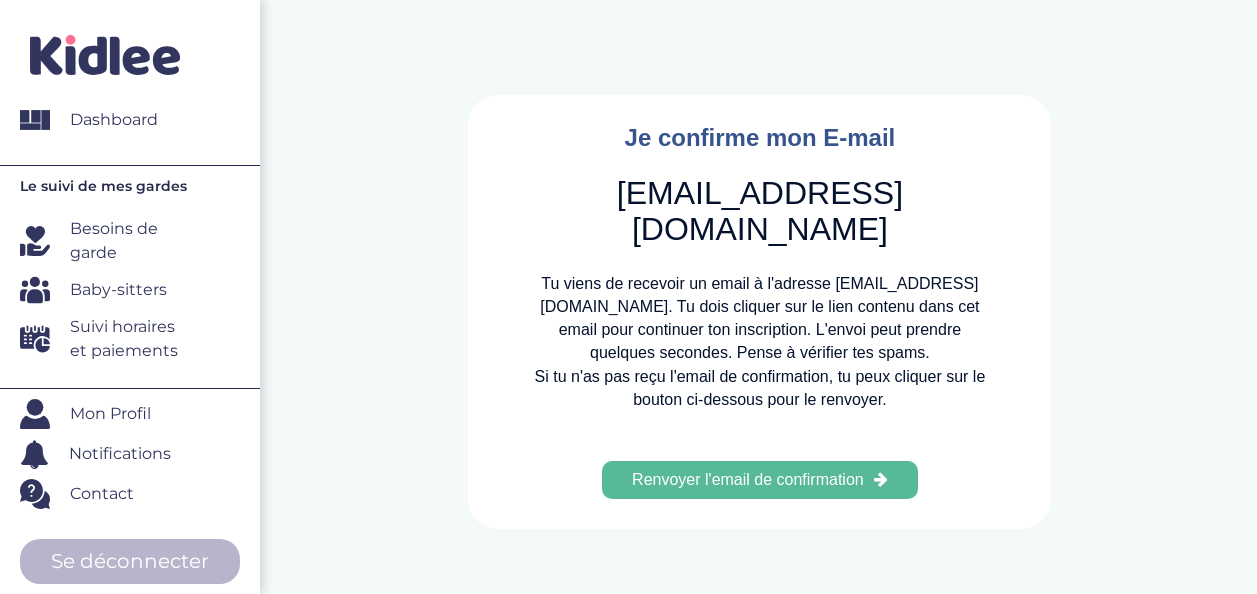 scroll, scrollTop: 0, scrollLeft: 0, axis: both 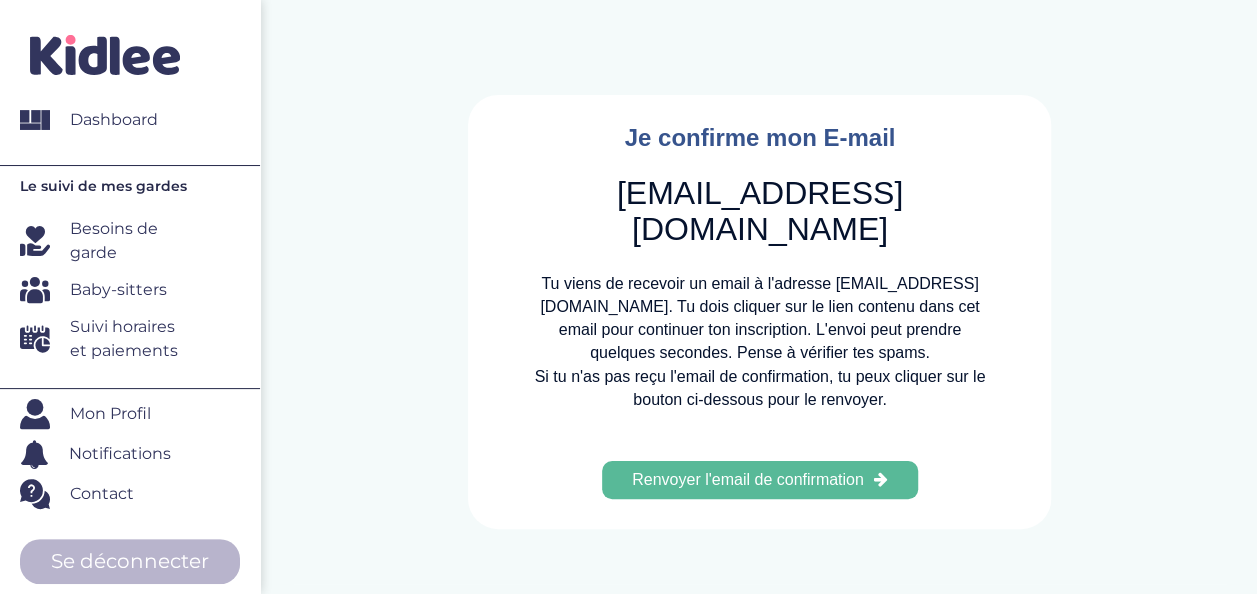 click on "Besoins de garde" at bounding box center (132, 241) 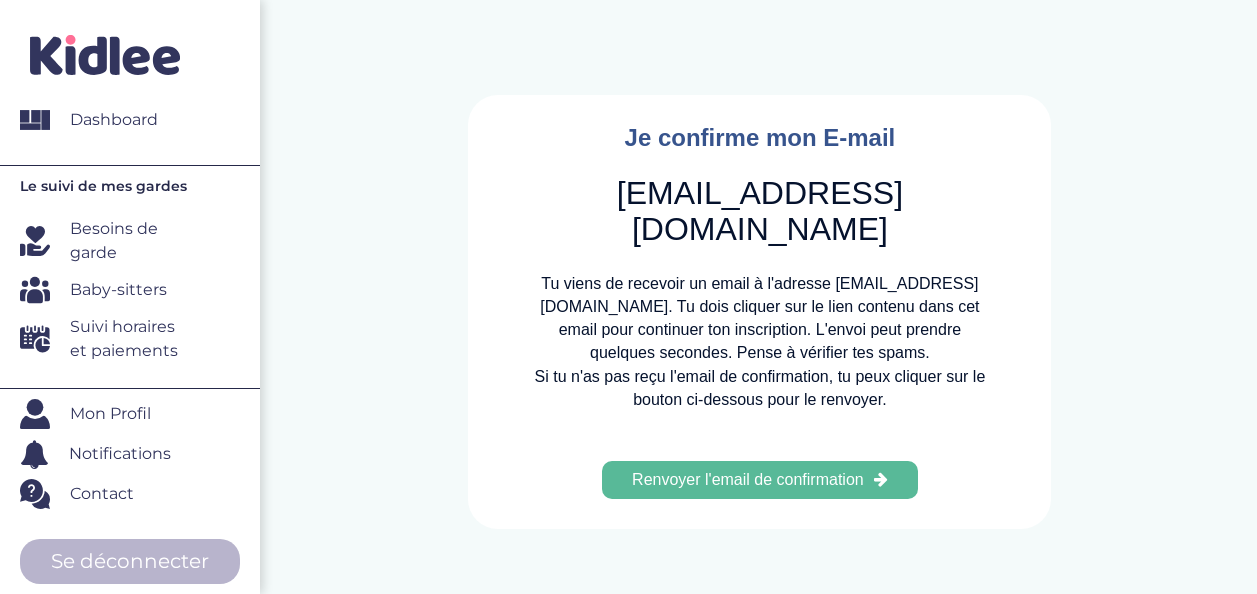 scroll, scrollTop: 0, scrollLeft: 0, axis: both 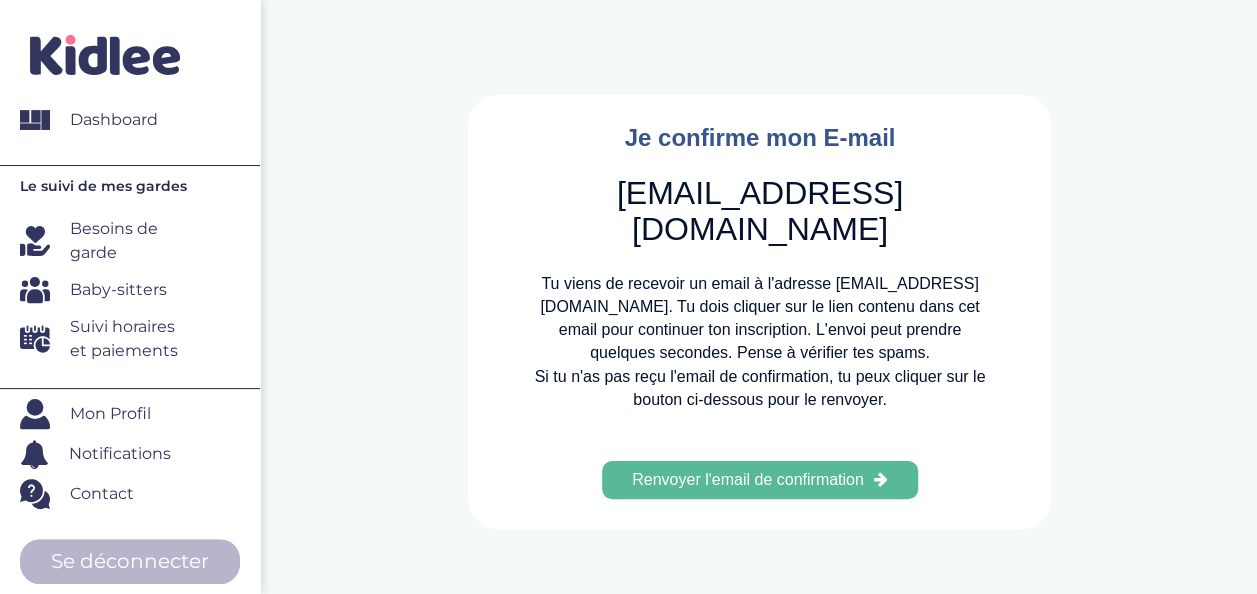 click on "Besoins de garde" at bounding box center (132, 241) 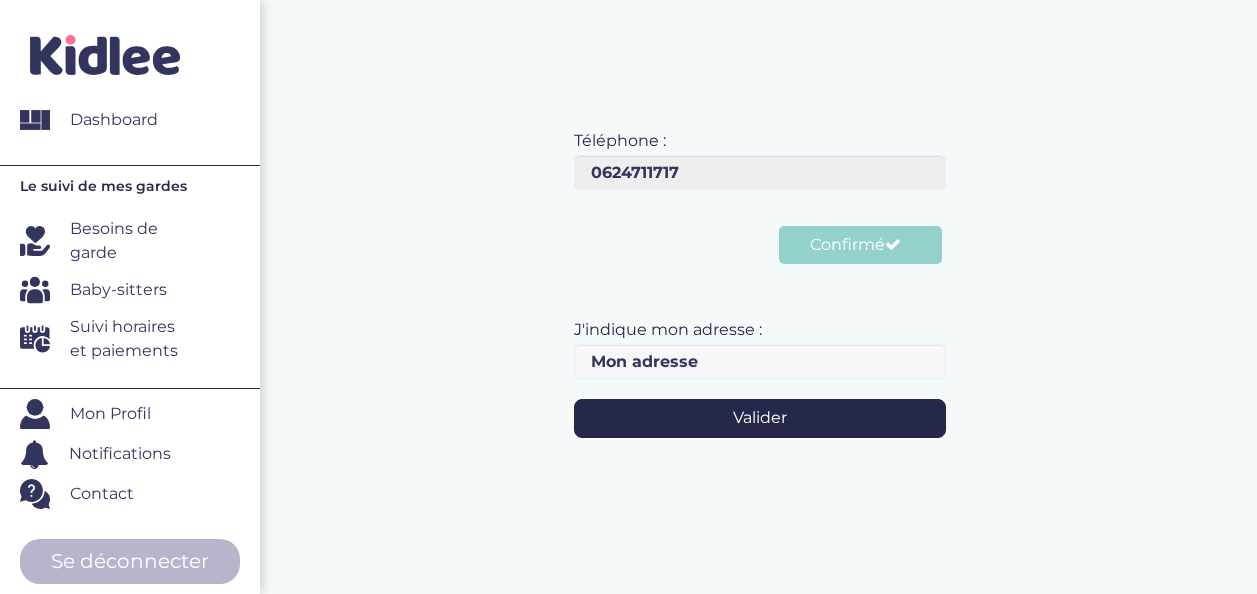 scroll, scrollTop: 0, scrollLeft: 0, axis: both 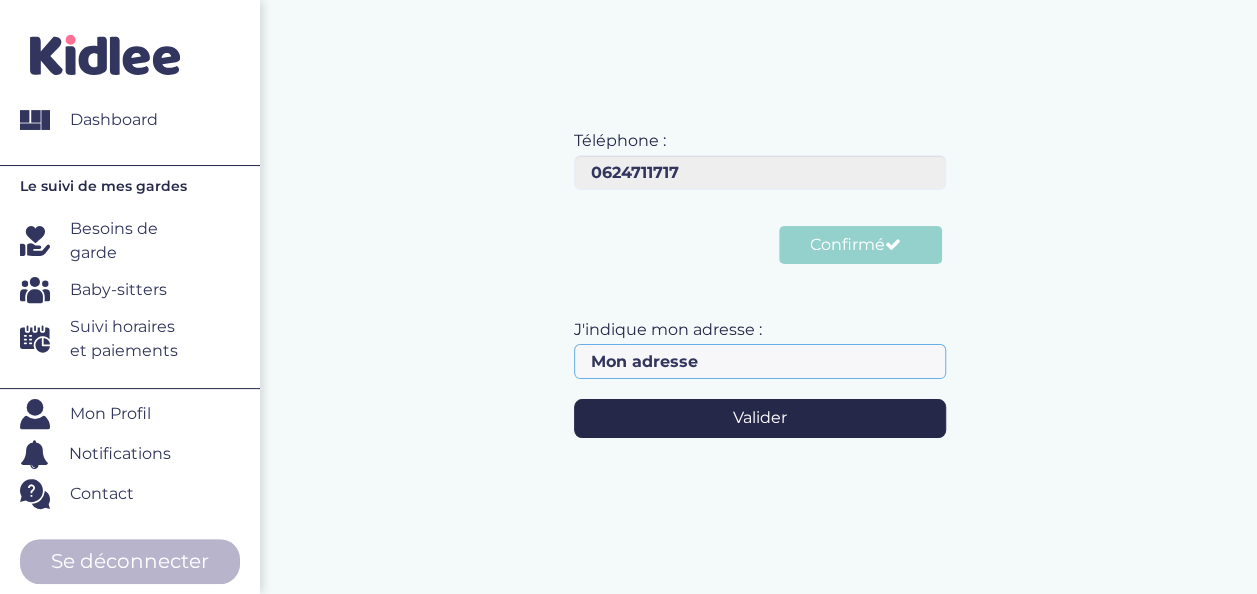 click at bounding box center (760, 361) 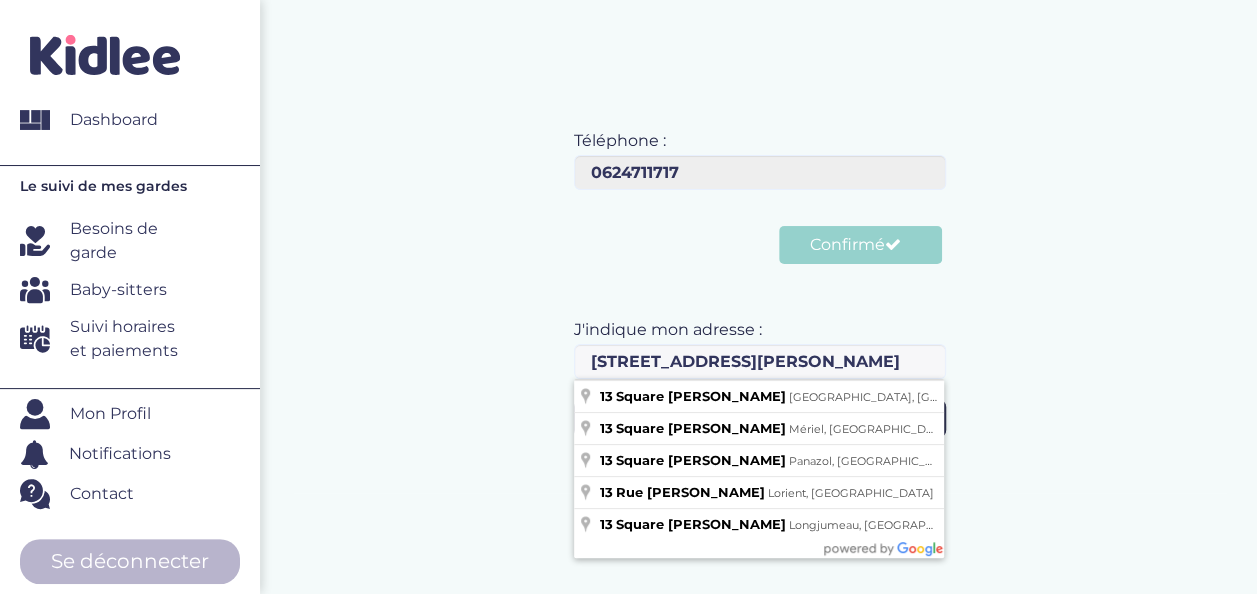 click on "Téléphone :   [PHONE_NUMBER]
Le format est mauvais ou faux numéro.
ce numéro de
téléphone existe déjà dans notre base de données
Confirmé      J'indique mon adresse :   [STREET_ADDRESS][PERSON_NAME] une adresse complète
( choisissez à partir de la liste des suggestion des adresses qui apparaît après la modification du champs adresse )
Cette adresse n'est pas valide , Merci de choisir une autre adresse
Valider" at bounding box center [760, 266] 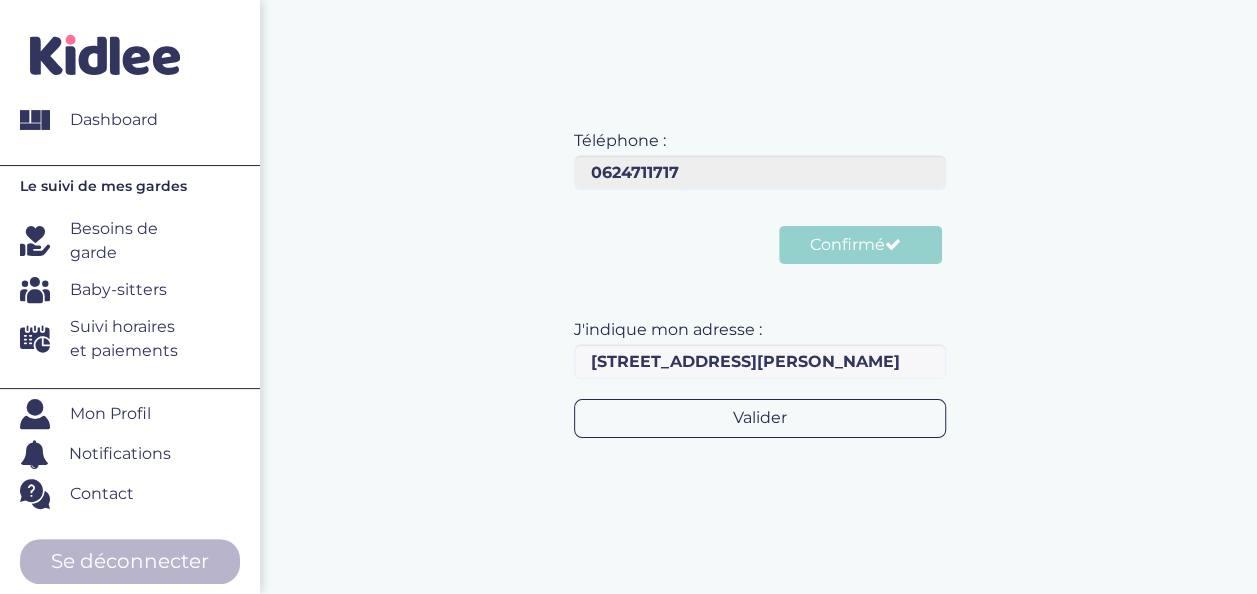 click on "Valider" at bounding box center (760, 418) 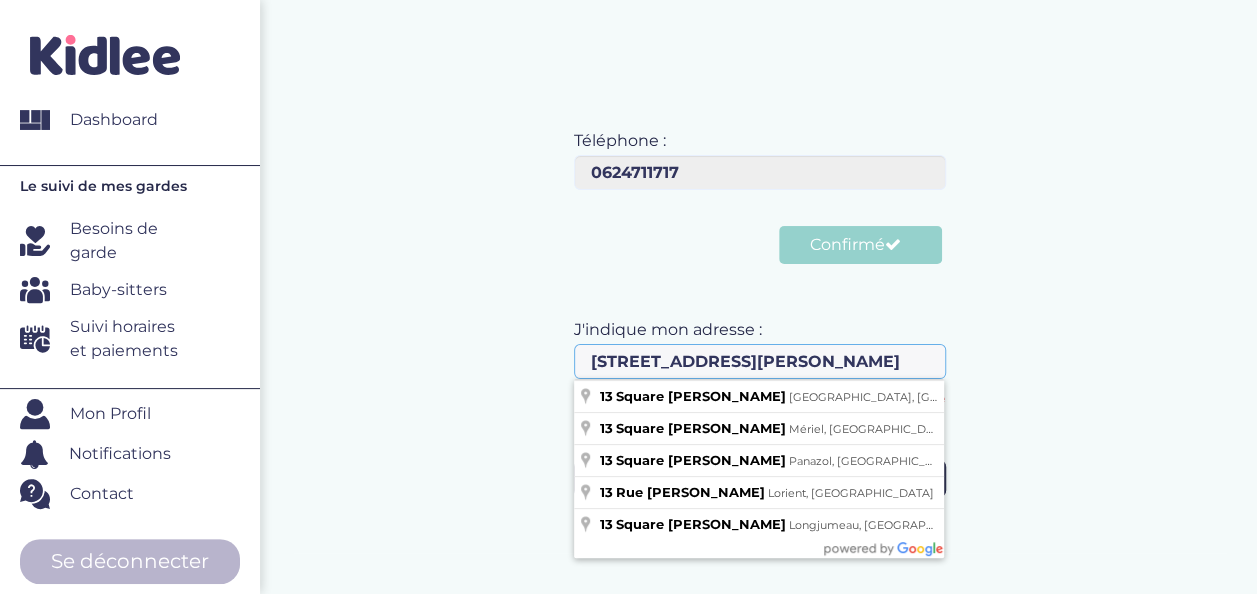 click on "[STREET_ADDRESS][PERSON_NAME]" at bounding box center (760, 361) 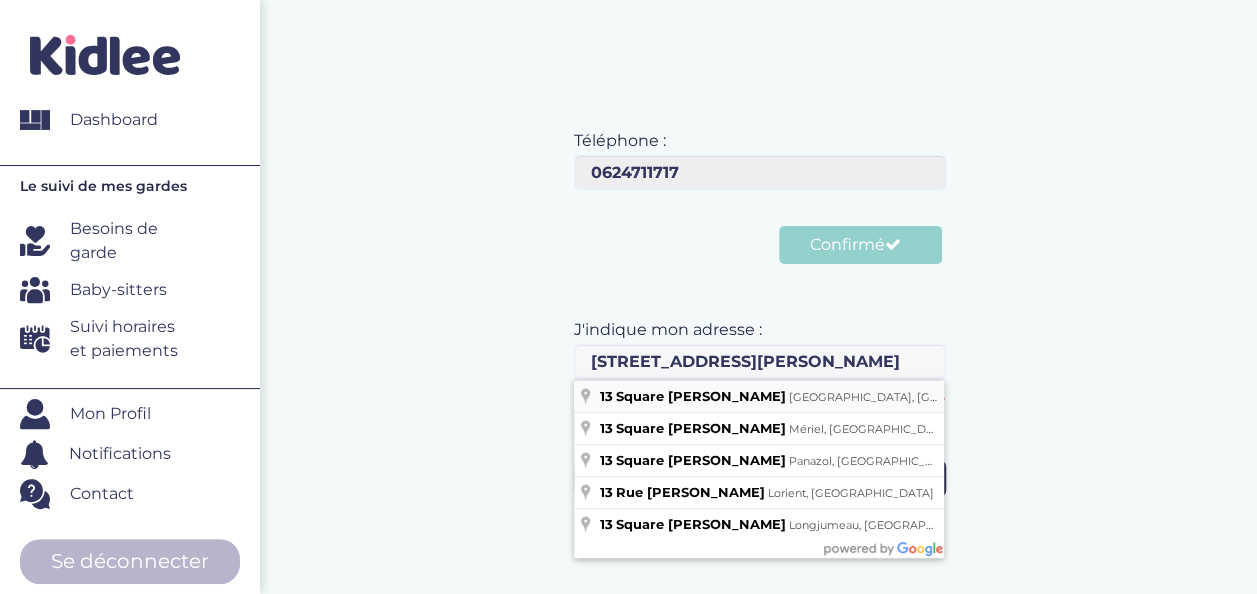 type on "13 Square Gabriel Fauré, Paris, France" 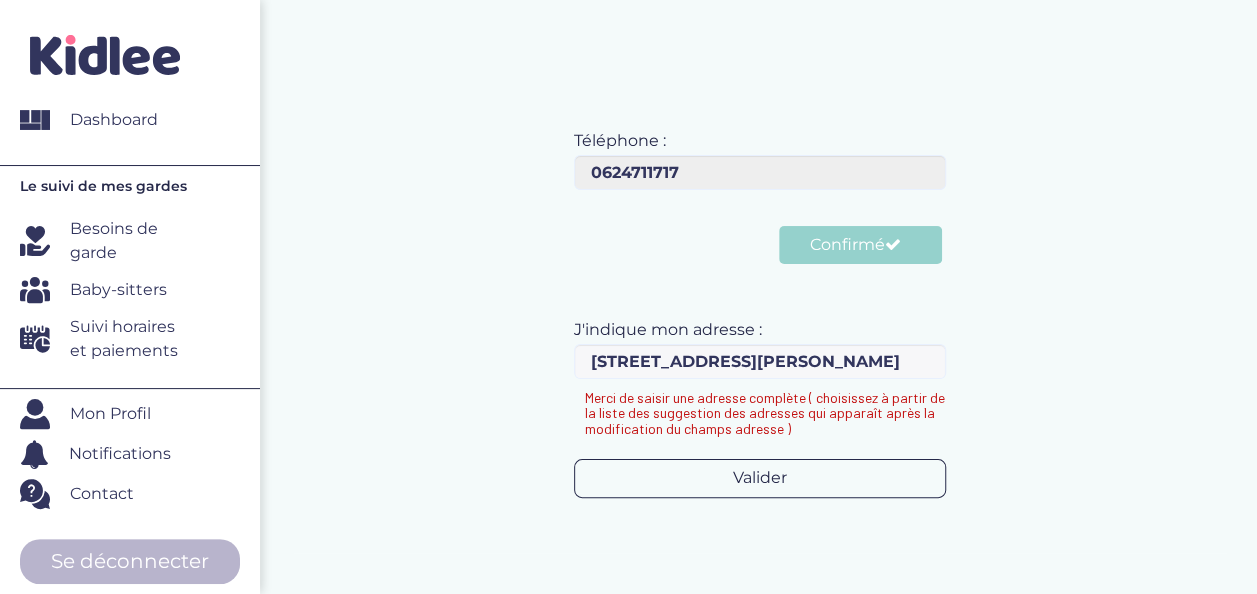 click on "Valider" at bounding box center (760, 478) 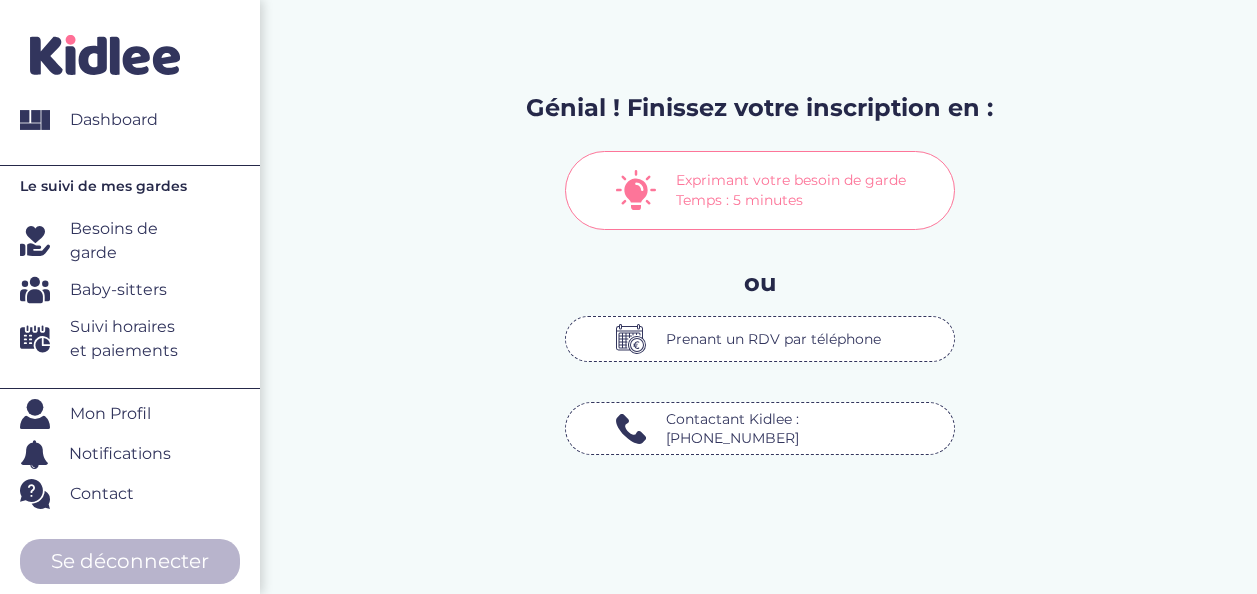 scroll, scrollTop: 0, scrollLeft: 0, axis: both 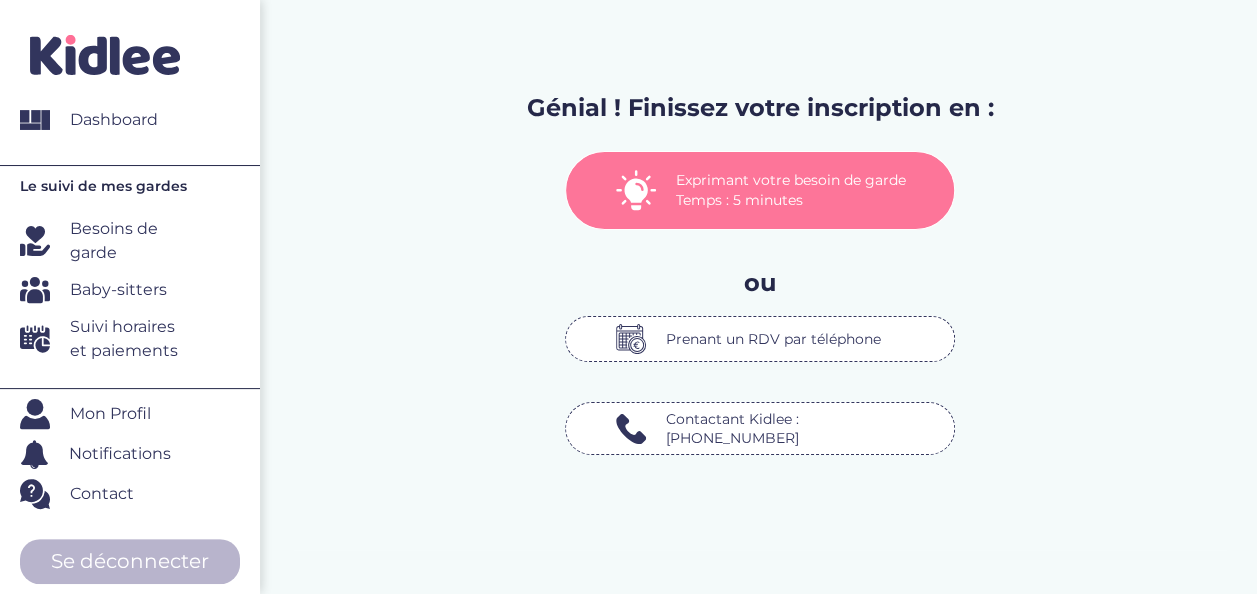 click on "Exprimant votre besoin de garde Temps : 5 minutes" at bounding box center [800, 190] 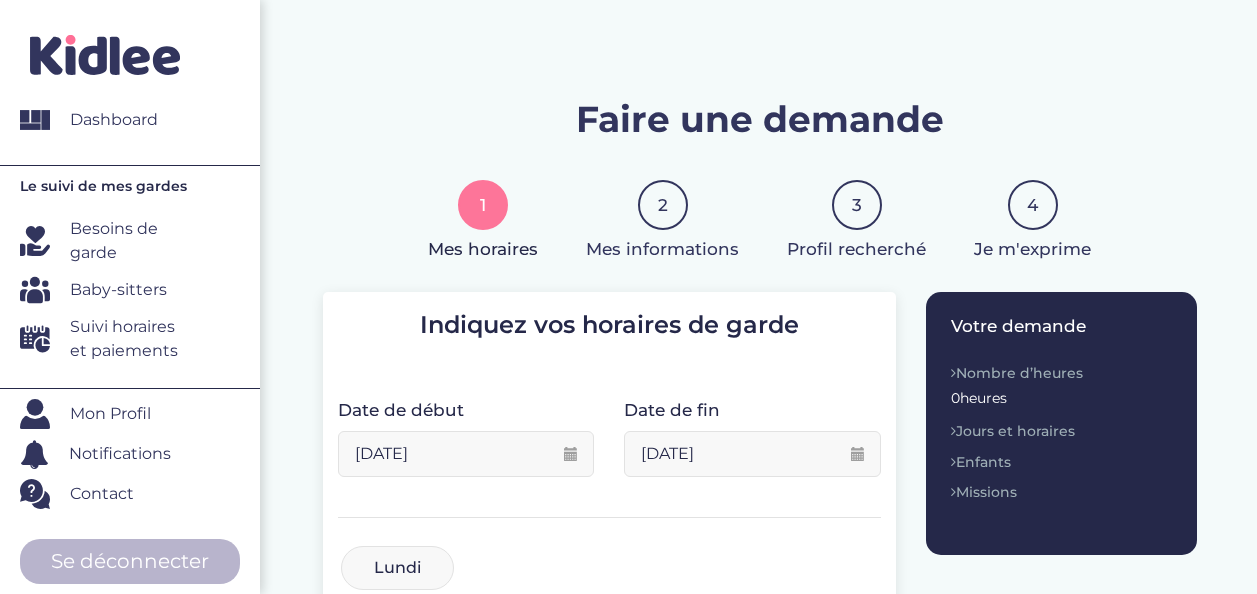 scroll, scrollTop: 0, scrollLeft: 0, axis: both 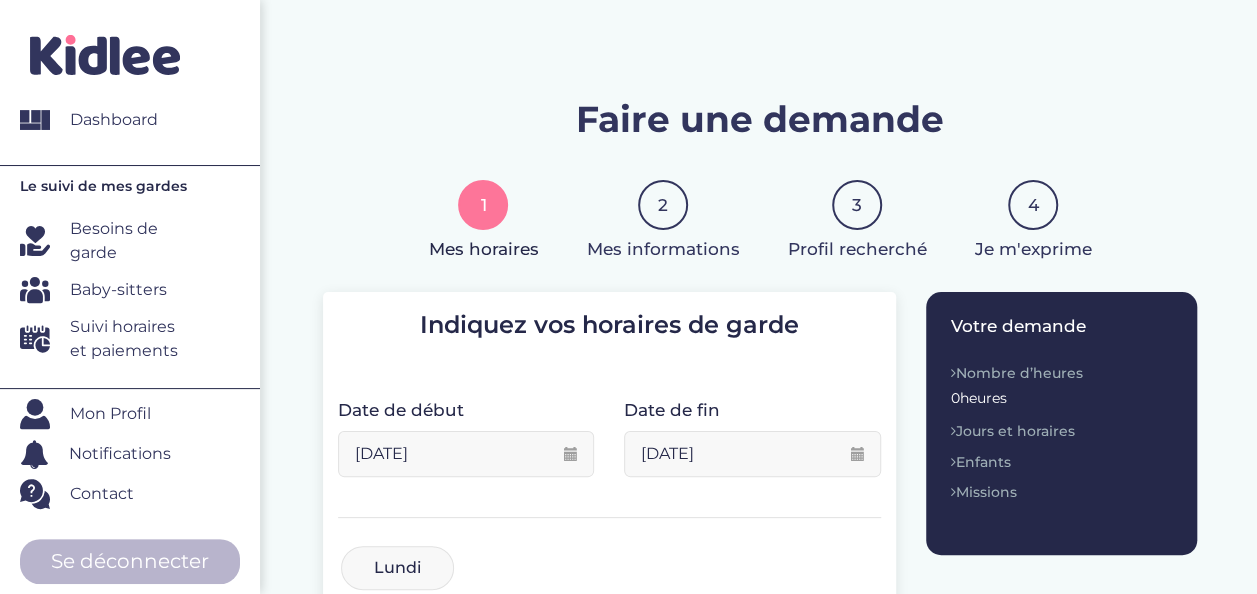 click on "10-07-2025" at bounding box center (466, 454) 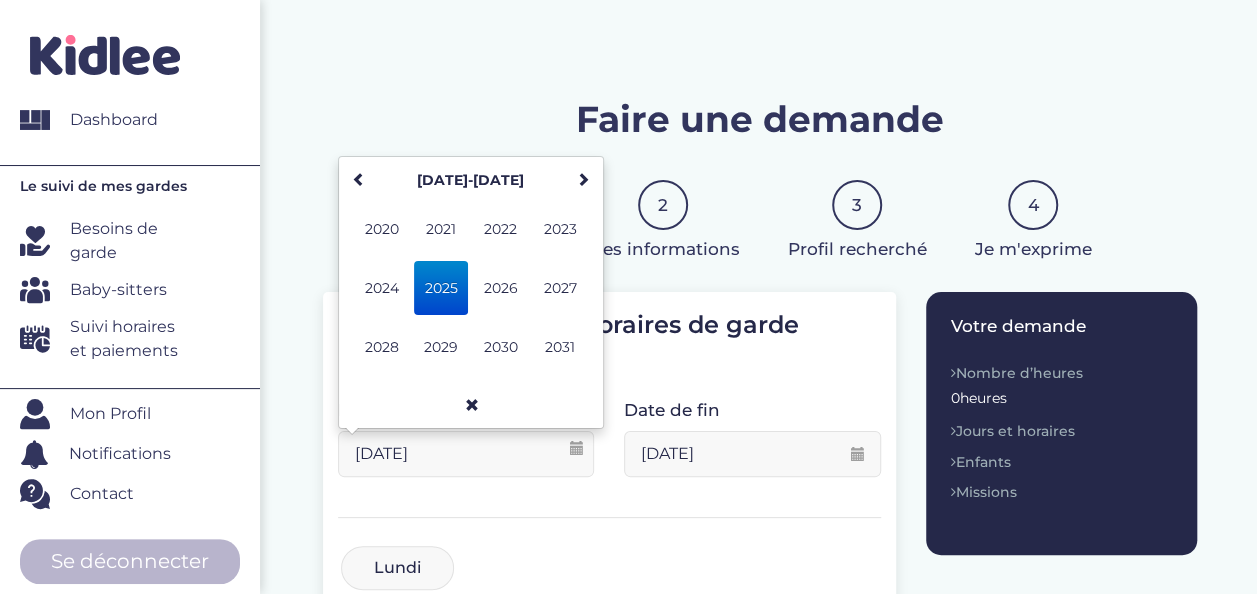 click on "2025" at bounding box center (441, 288) 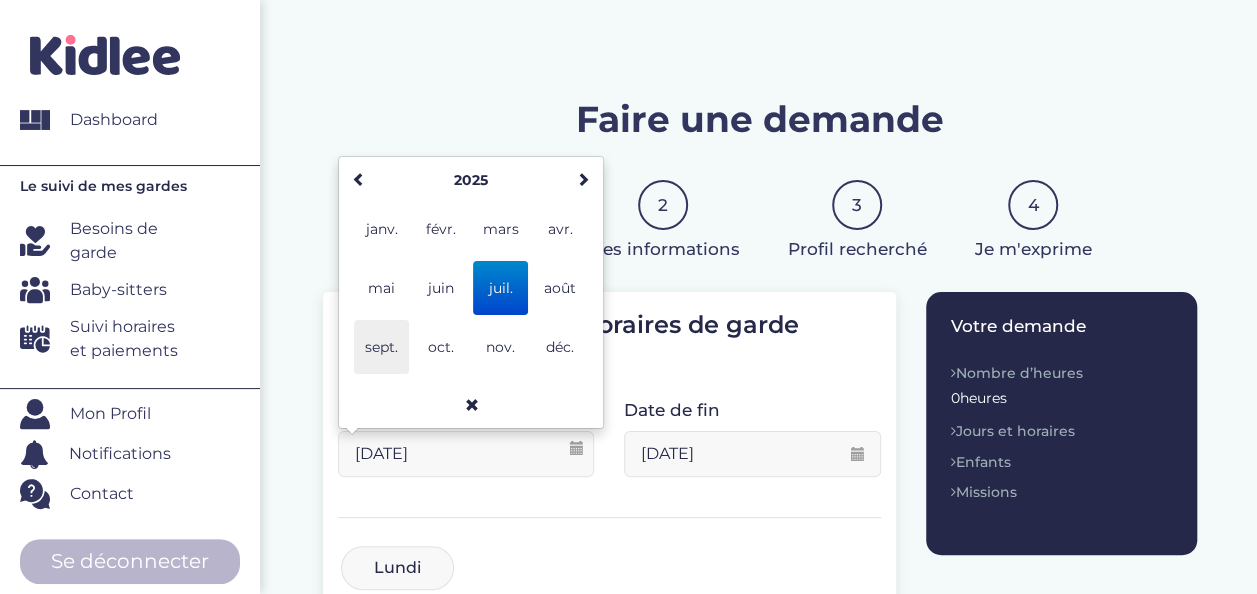 click on "sept." at bounding box center [381, 347] 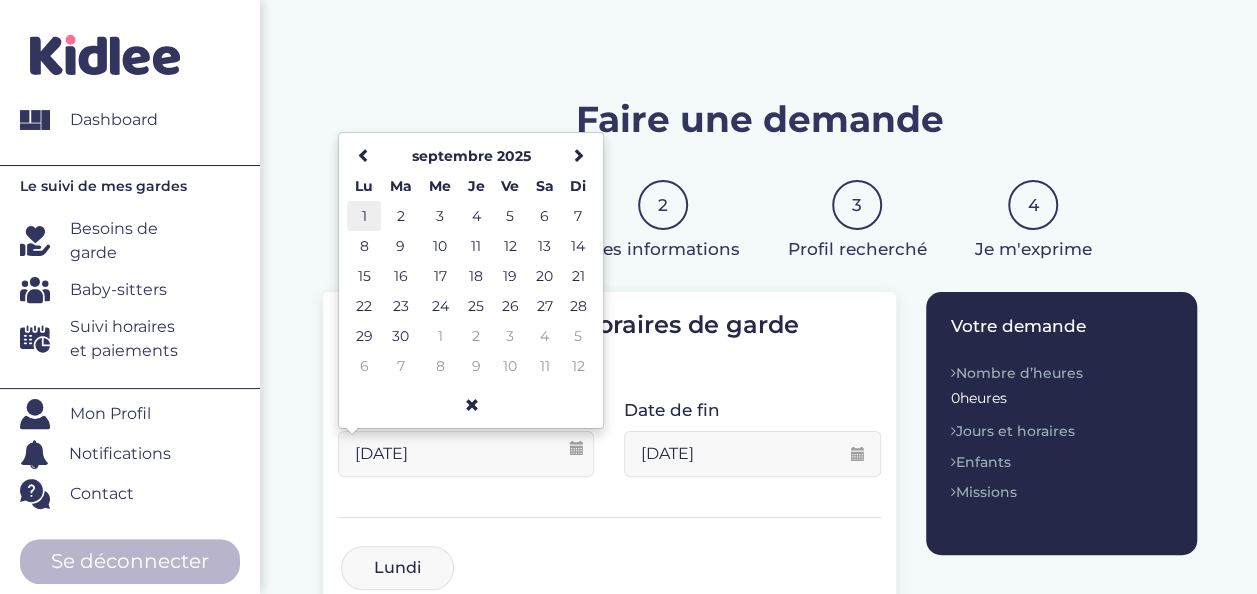 click on "1" at bounding box center [364, 216] 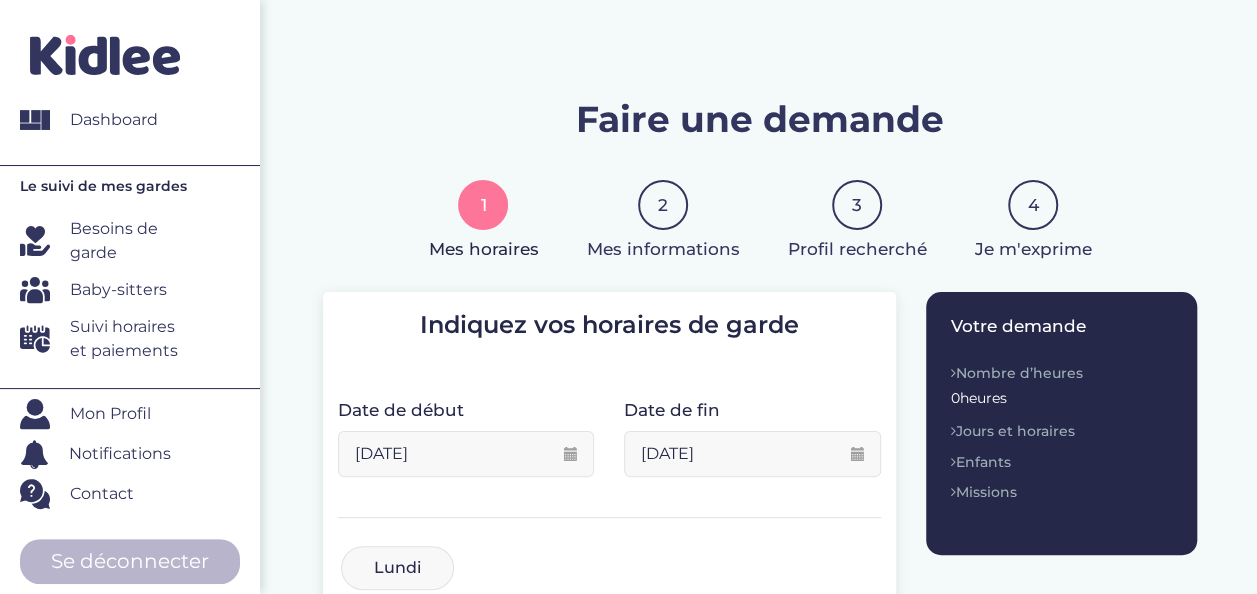 click on "Date de fin
31-07-2026     Veuillez selectionner une date de début
date de fin doit être supérieur au date de début" at bounding box center (752, 445) 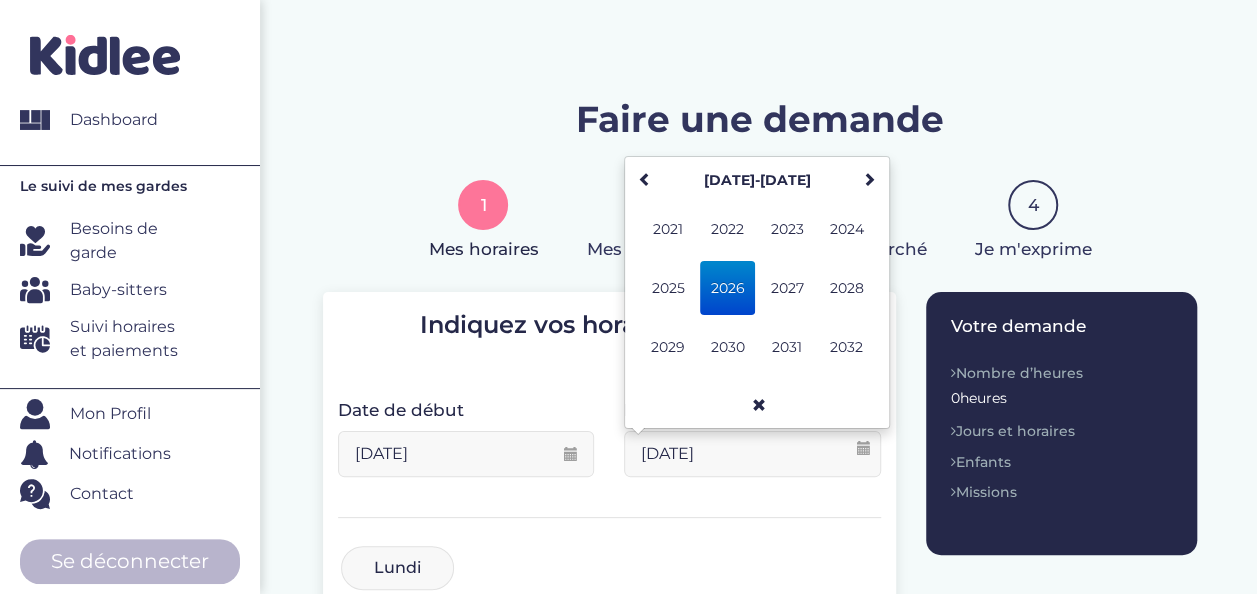 click on "2026" at bounding box center [727, 288] 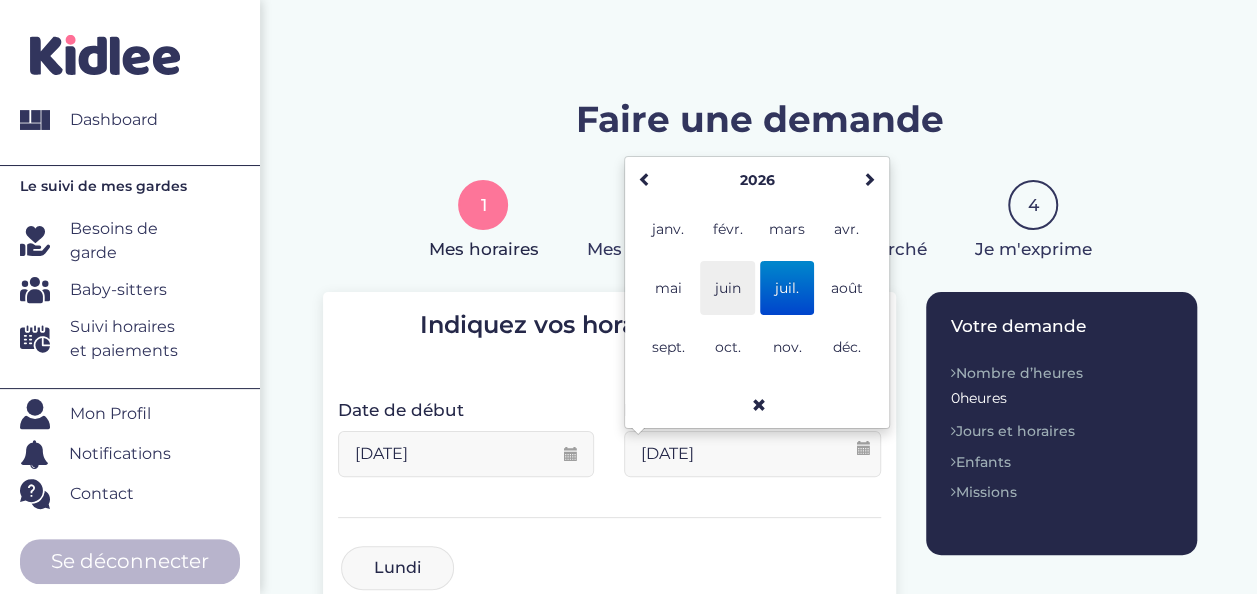 click on "juin" at bounding box center [727, 288] 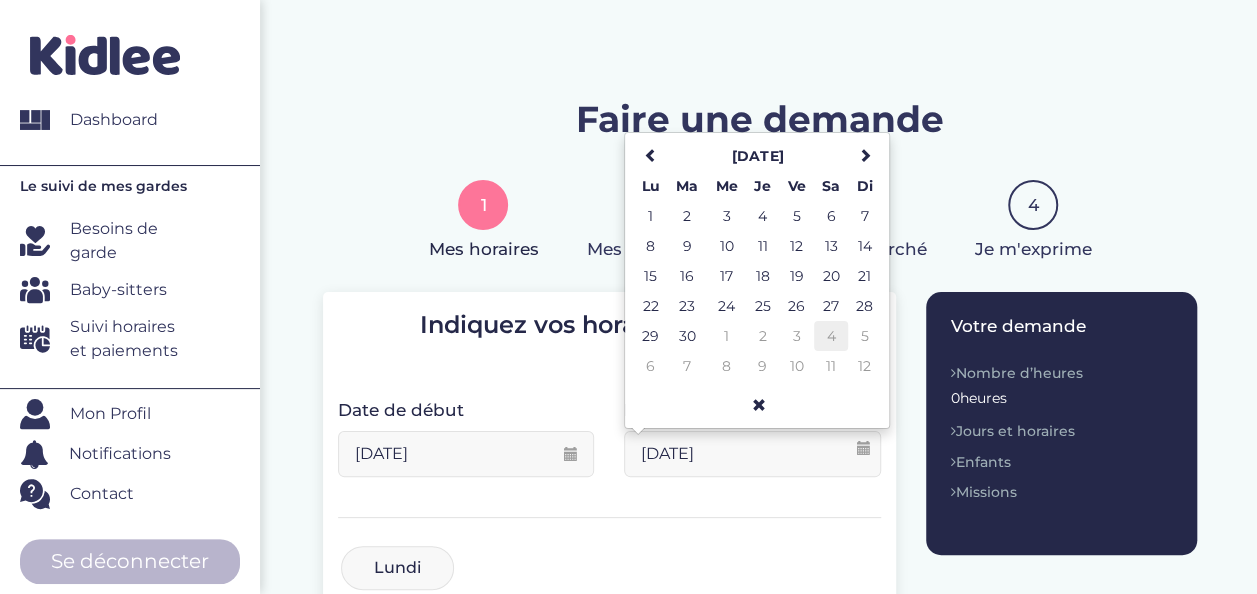 click on "4" at bounding box center [831, 336] 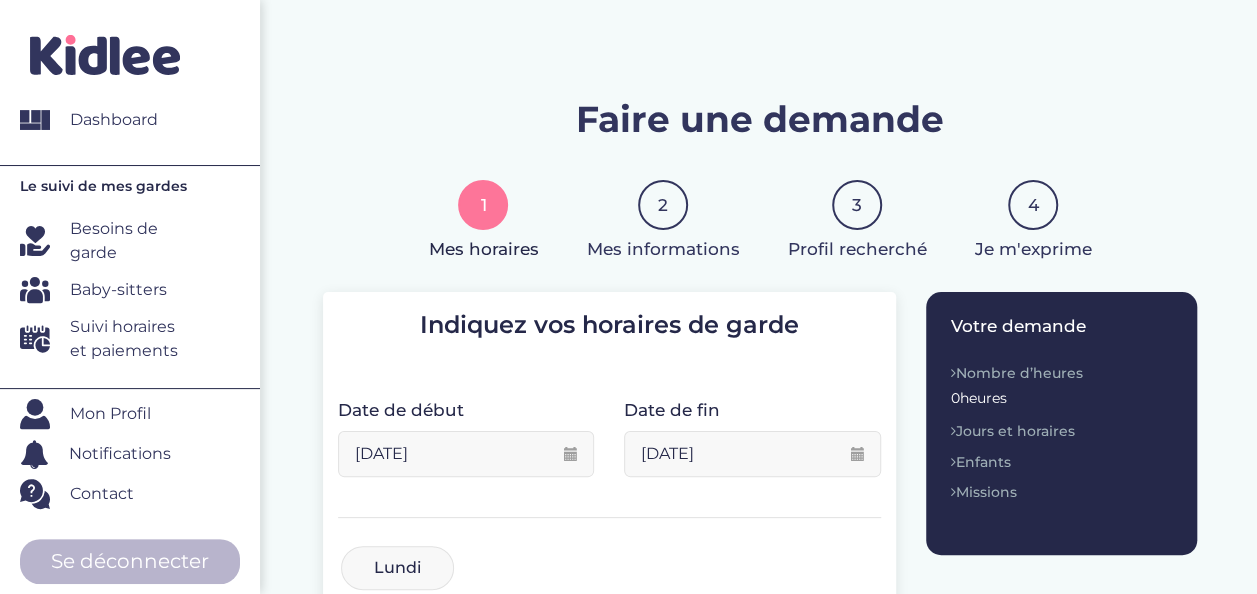 click on "04-07-2026" at bounding box center (752, 454) 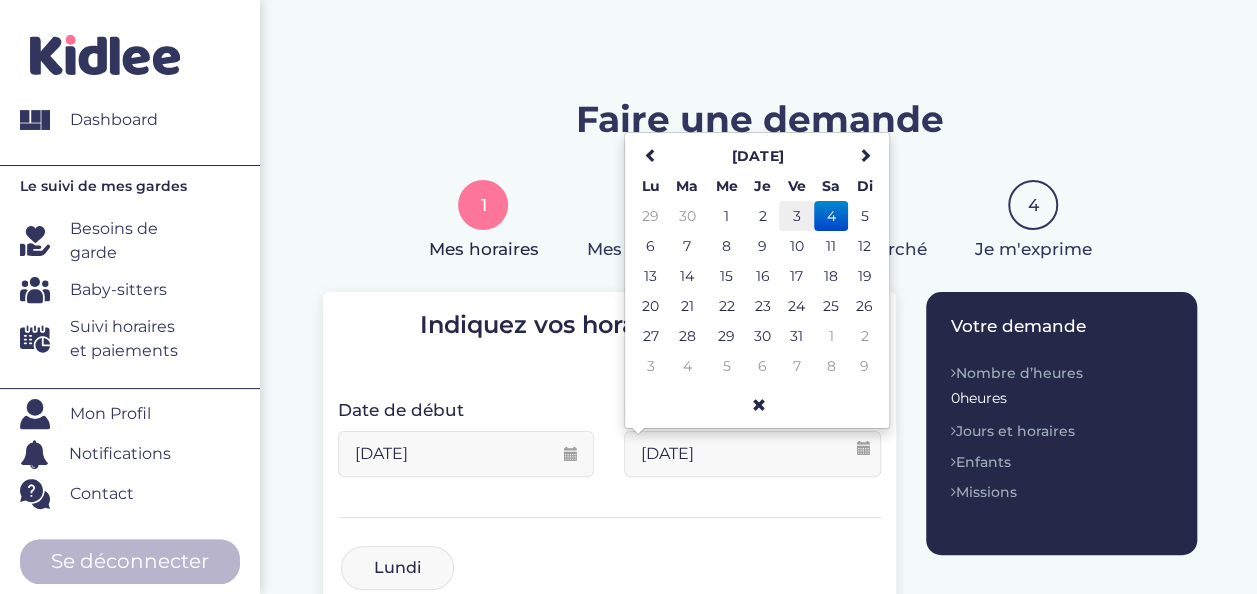 click on "3" at bounding box center [796, 216] 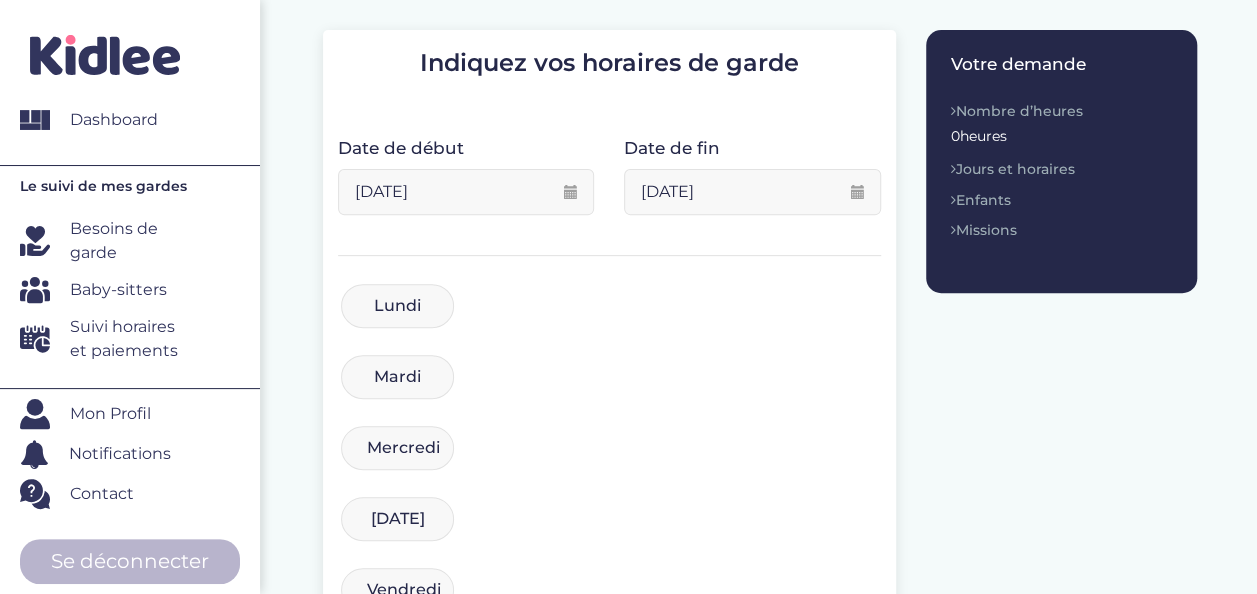 scroll, scrollTop: 266, scrollLeft: 0, axis: vertical 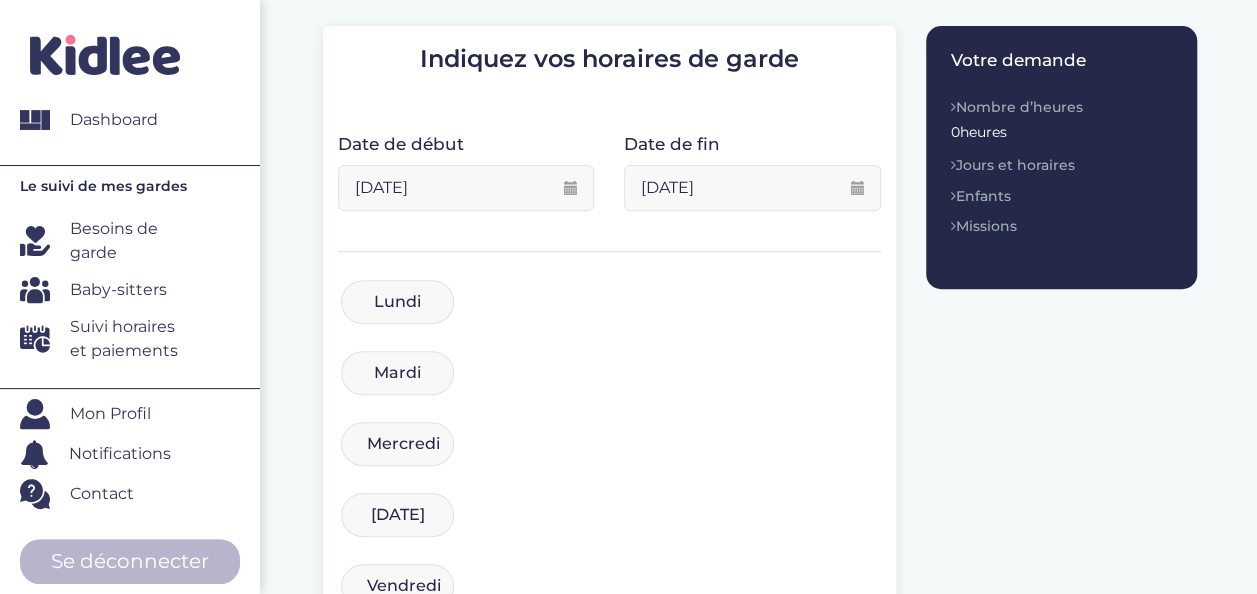 click on "Lundi" at bounding box center (397, 302) 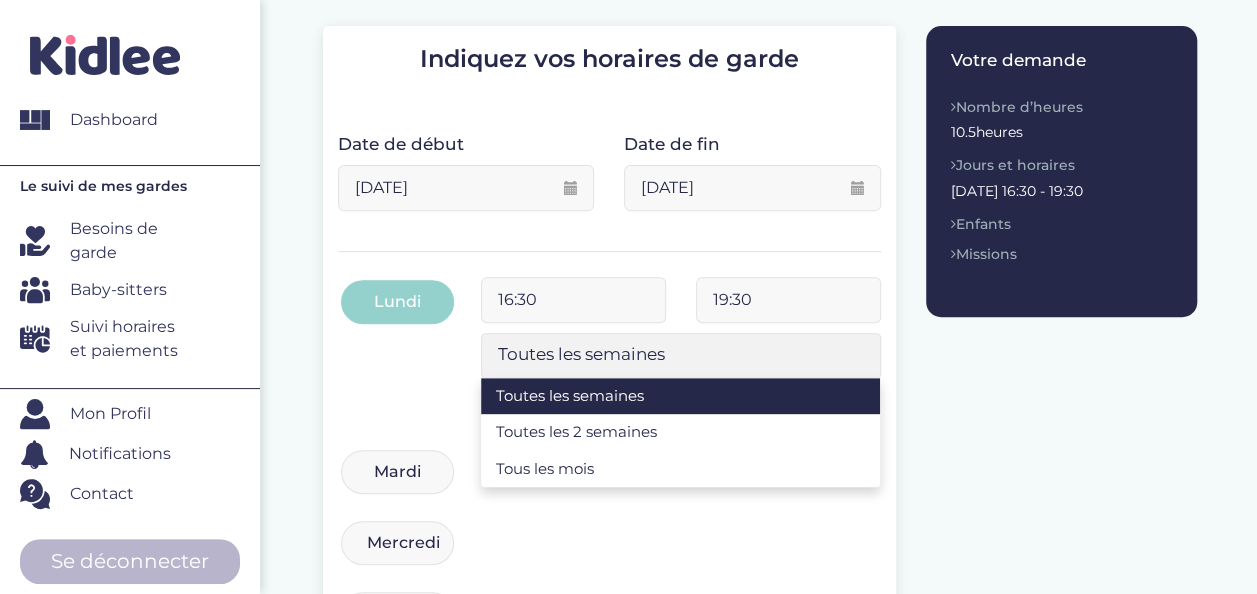 click on "Toutes les semaines" at bounding box center [681, 356] 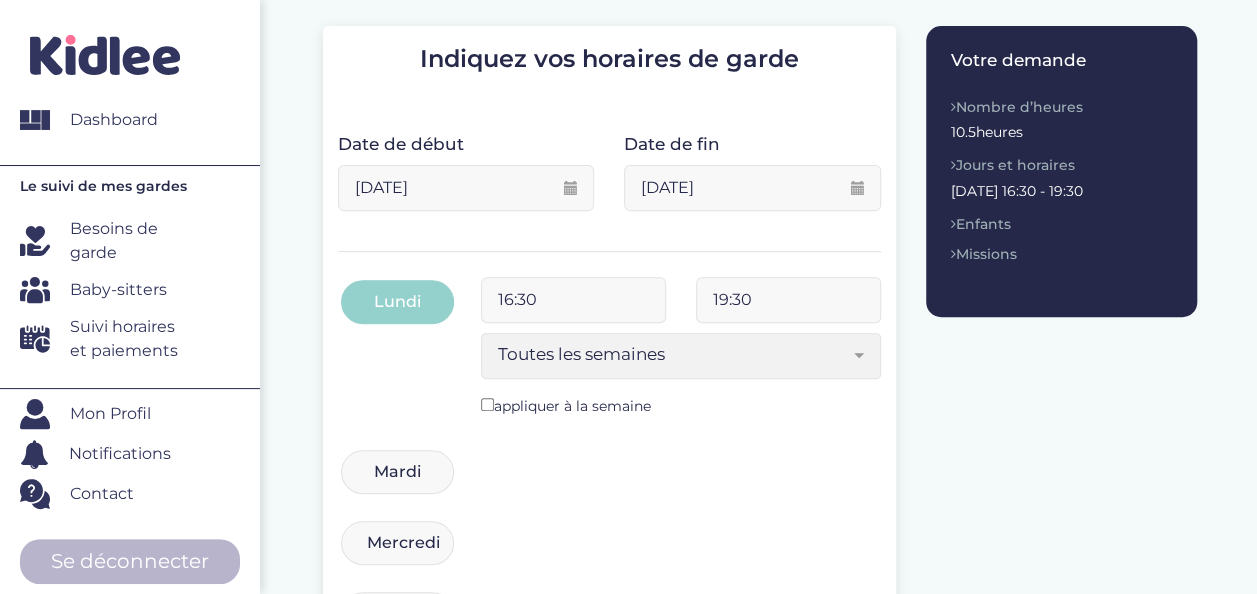 click on "Toutes les semaines" at bounding box center (681, 356) 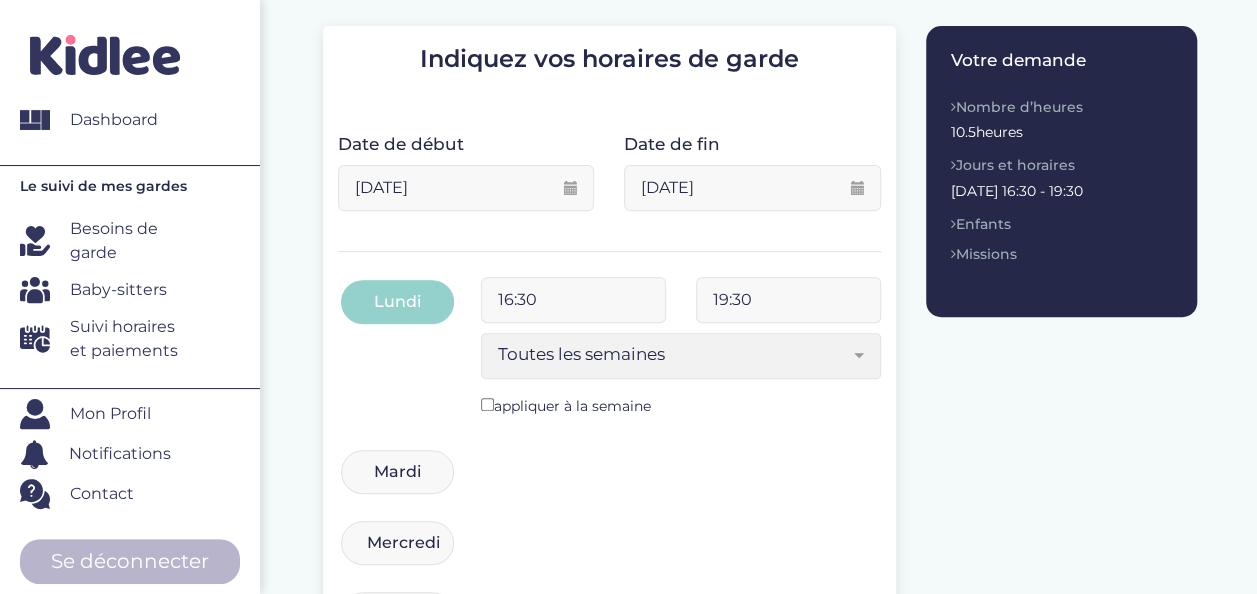 click at bounding box center [487, 404] 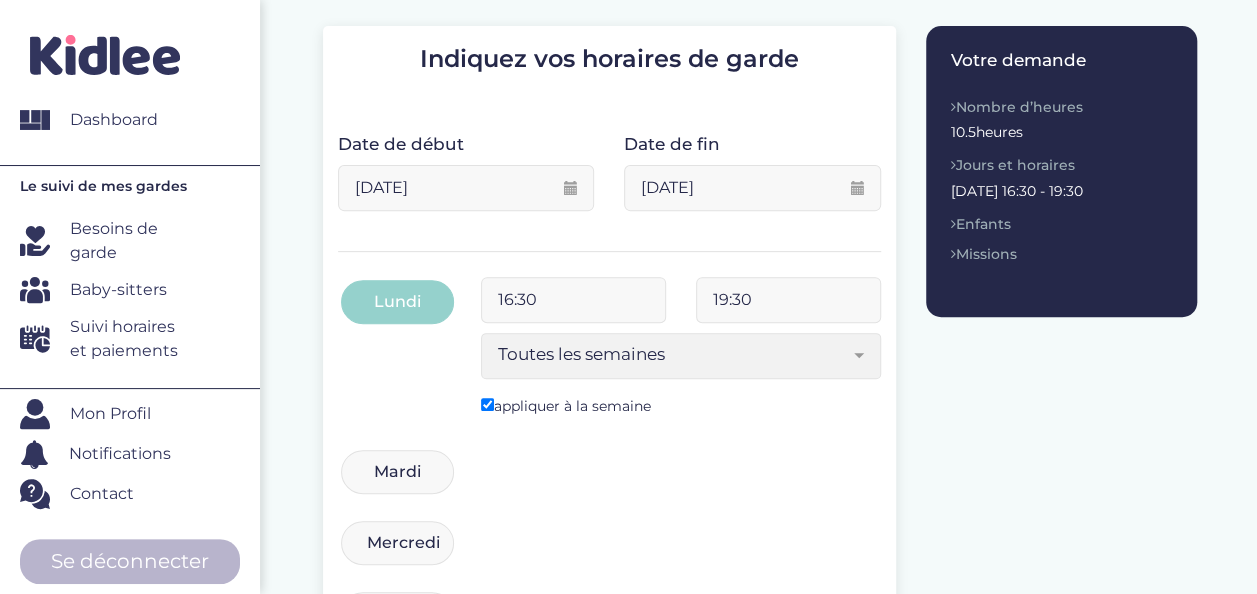 type on "16:30" 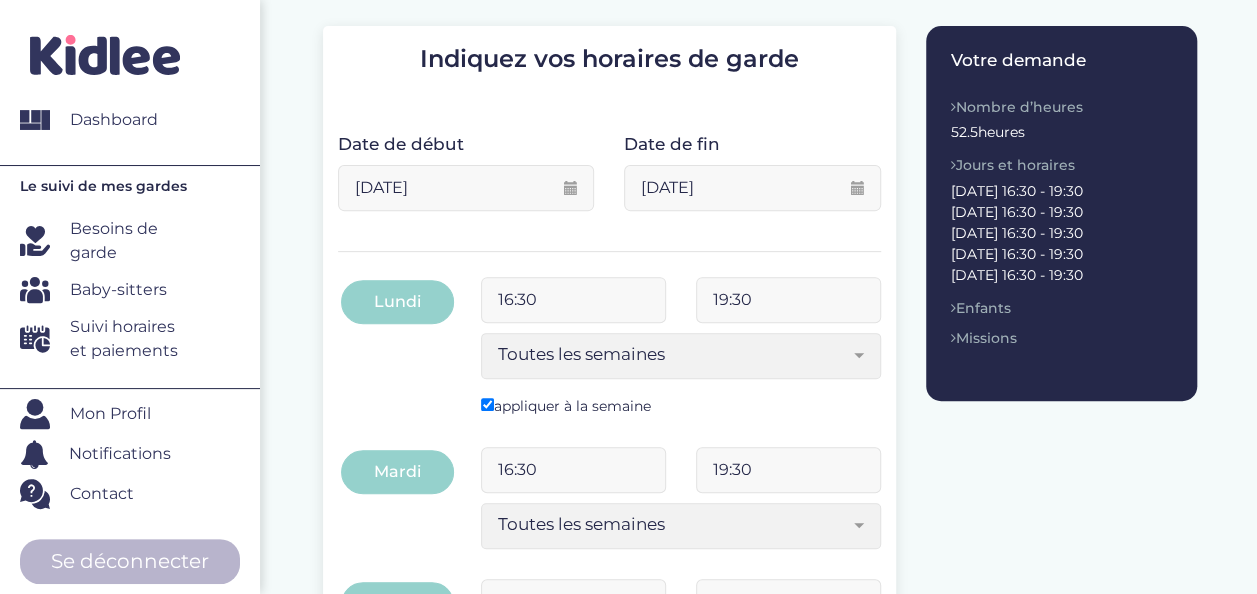 click at bounding box center (487, 404) 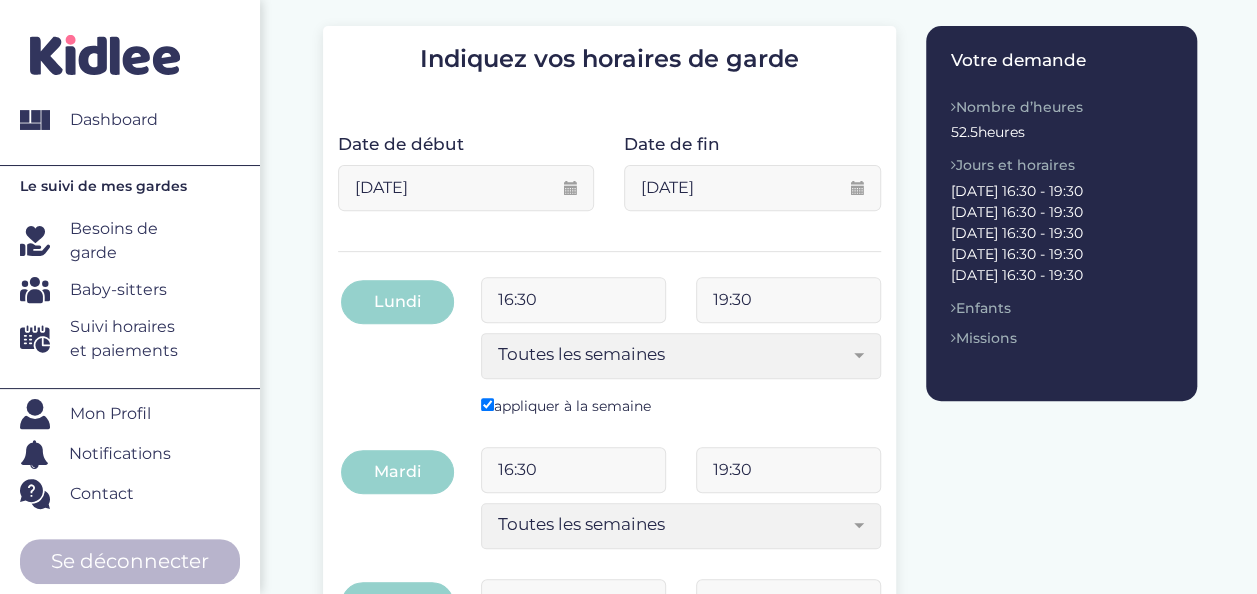 click on "Mardi" at bounding box center [0, 0] 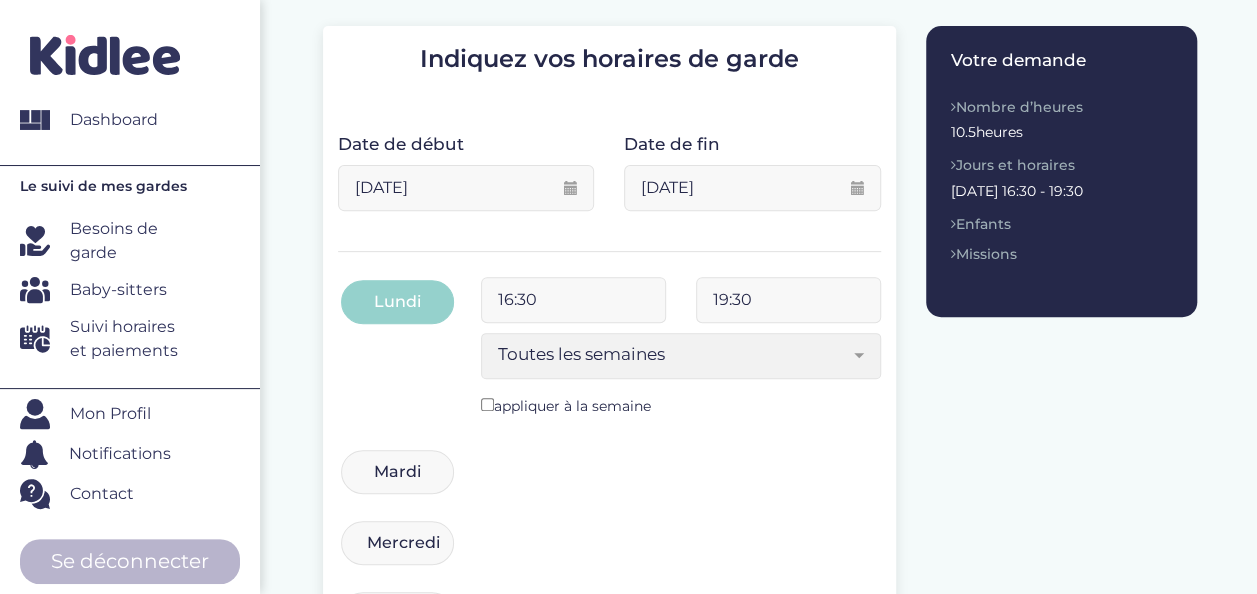 click on "Mardi" at bounding box center [397, 472] 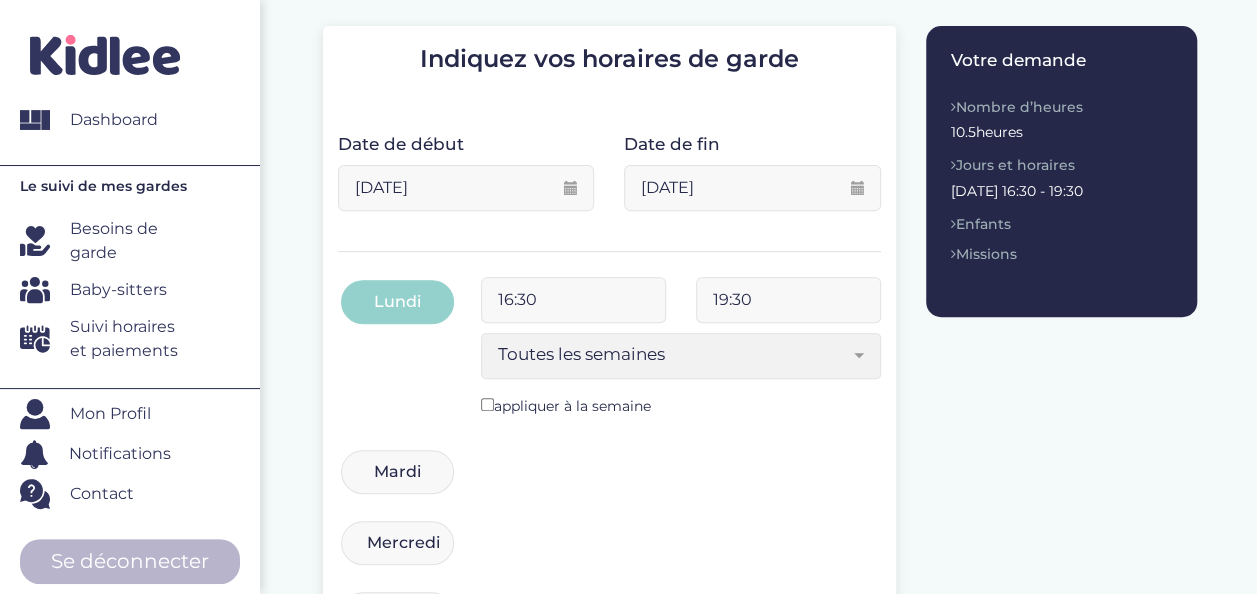 click on "Mardi" at bounding box center (0, 0) 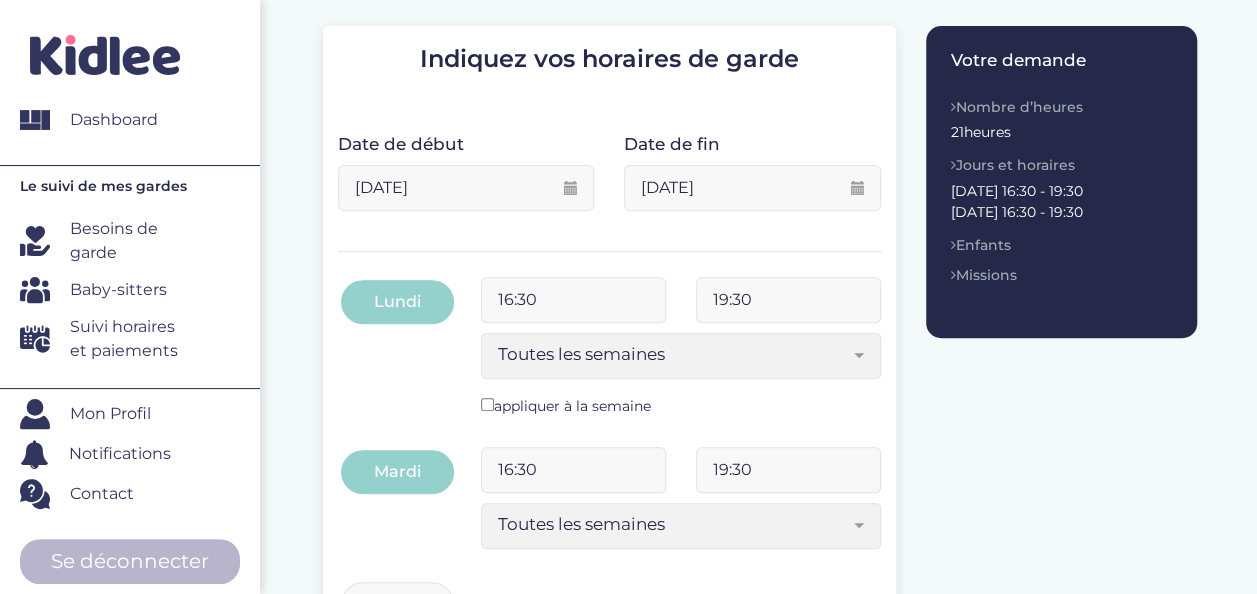 click on "16:30" at bounding box center (573, 470) 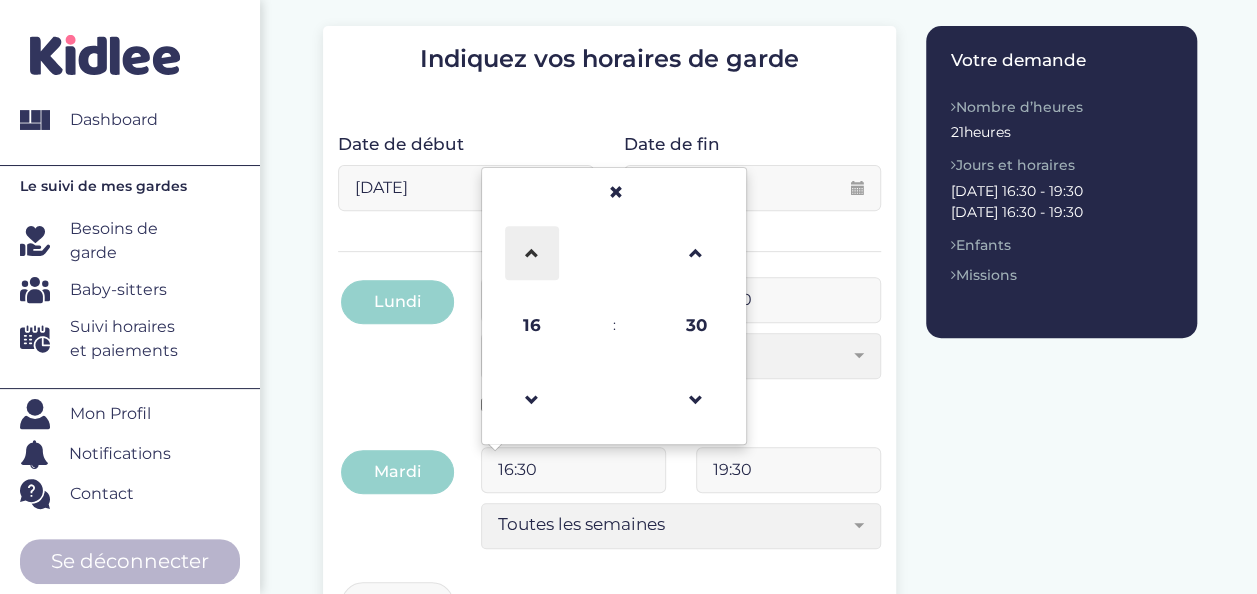 click at bounding box center (532, 253) 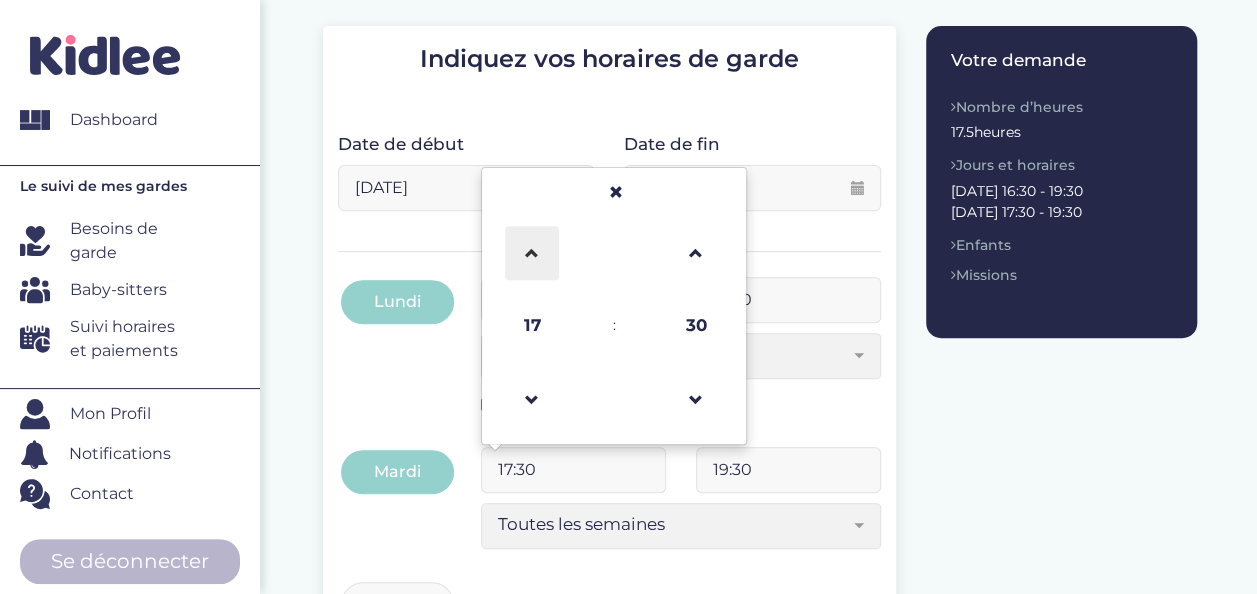 click at bounding box center [532, 253] 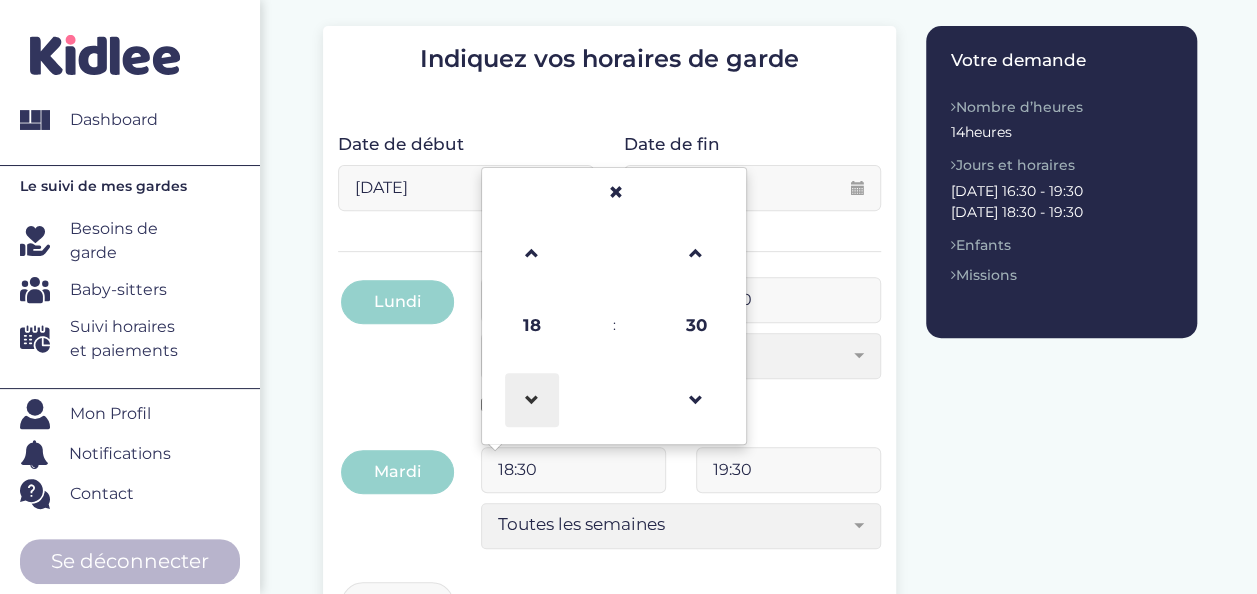 click at bounding box center [532, 400] 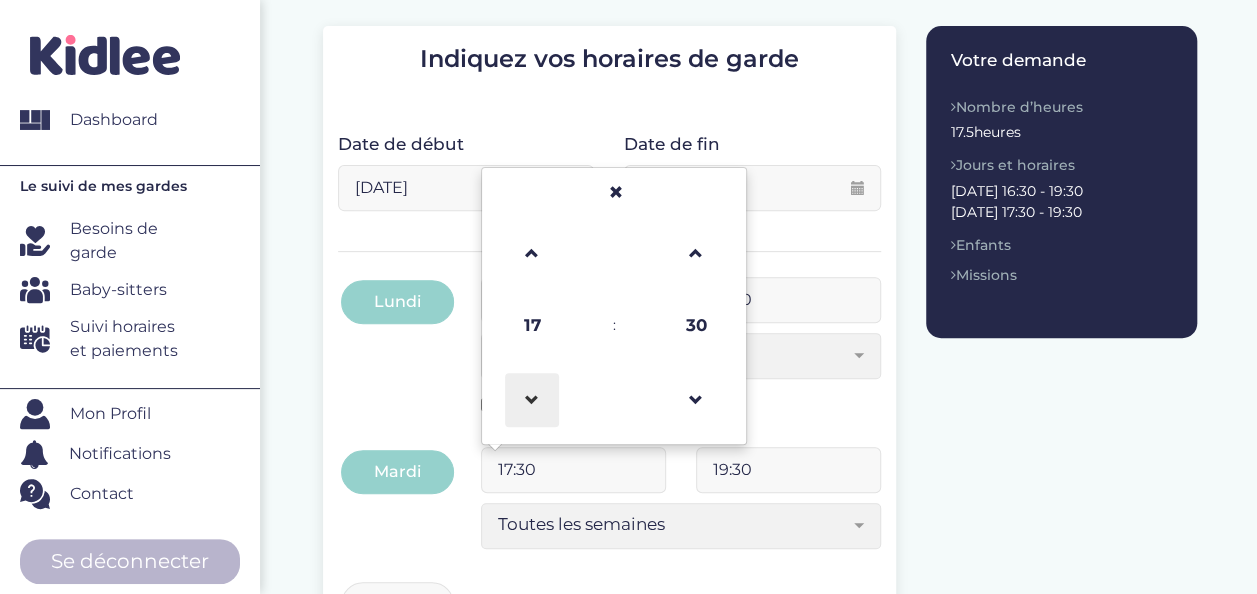 click at bounding box center (532, 400) 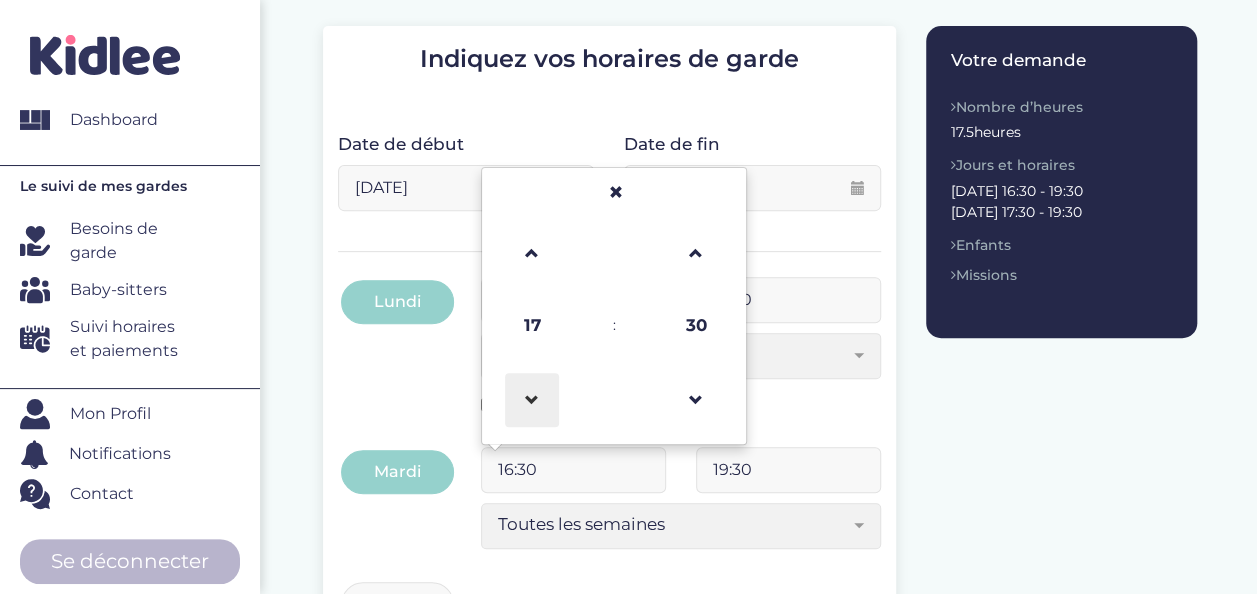 click at bounding box center [532, 400] 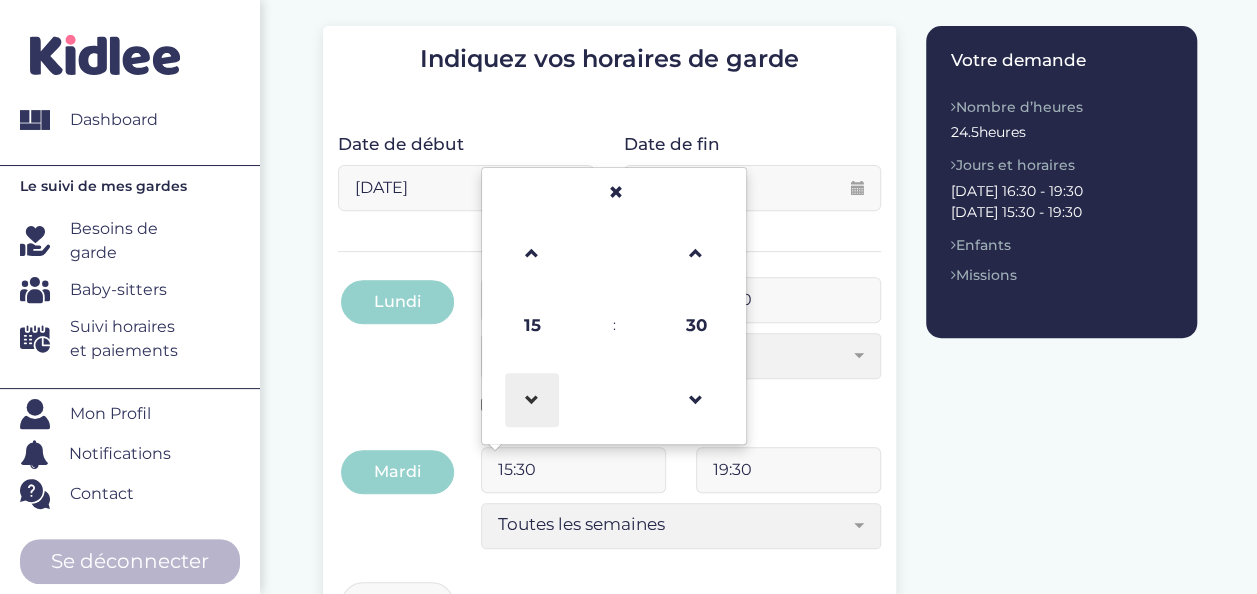 click at bounding box center [532, 400] 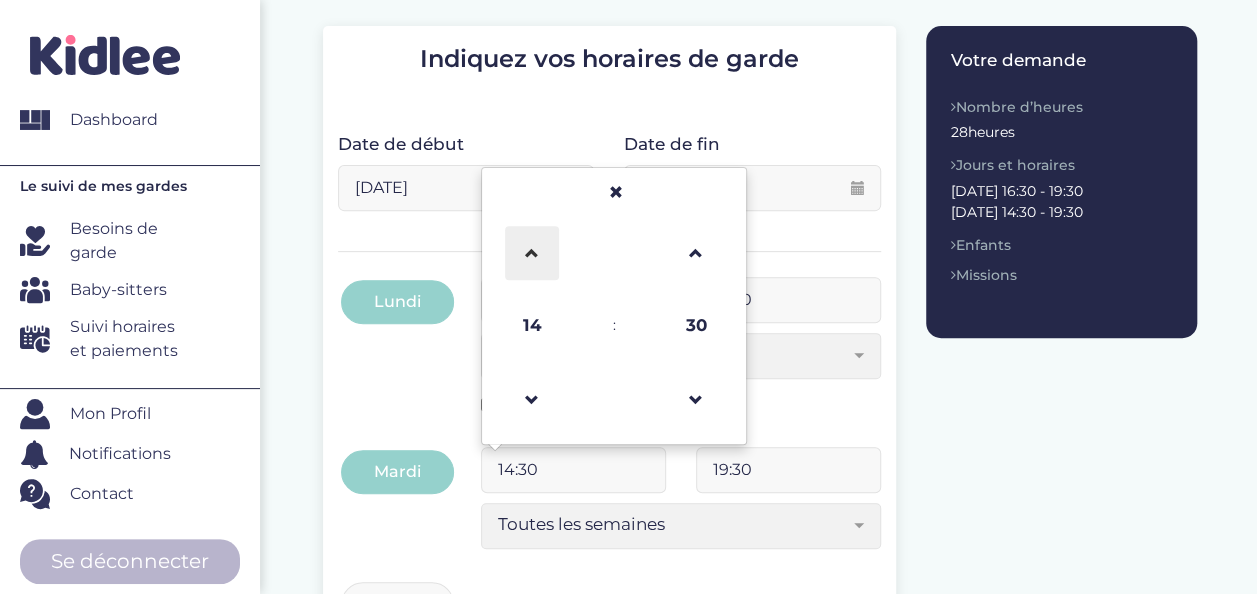 click at bounding box center [532, 253] 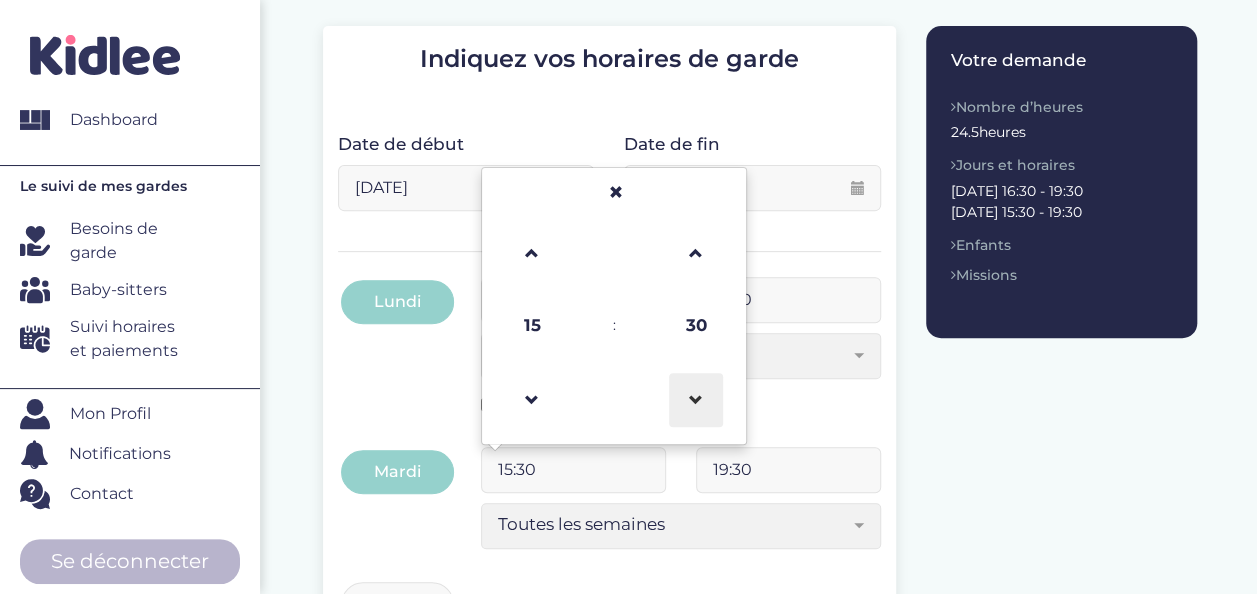 click at bounding box center (696, 400) 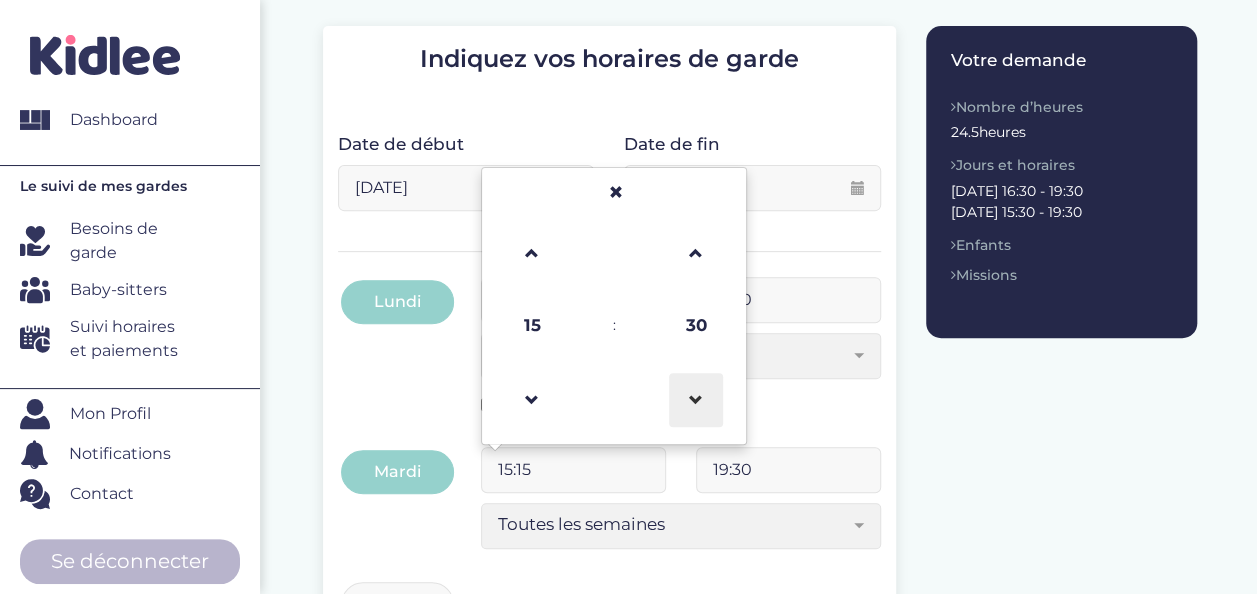 click at bounding box center (696, 400) 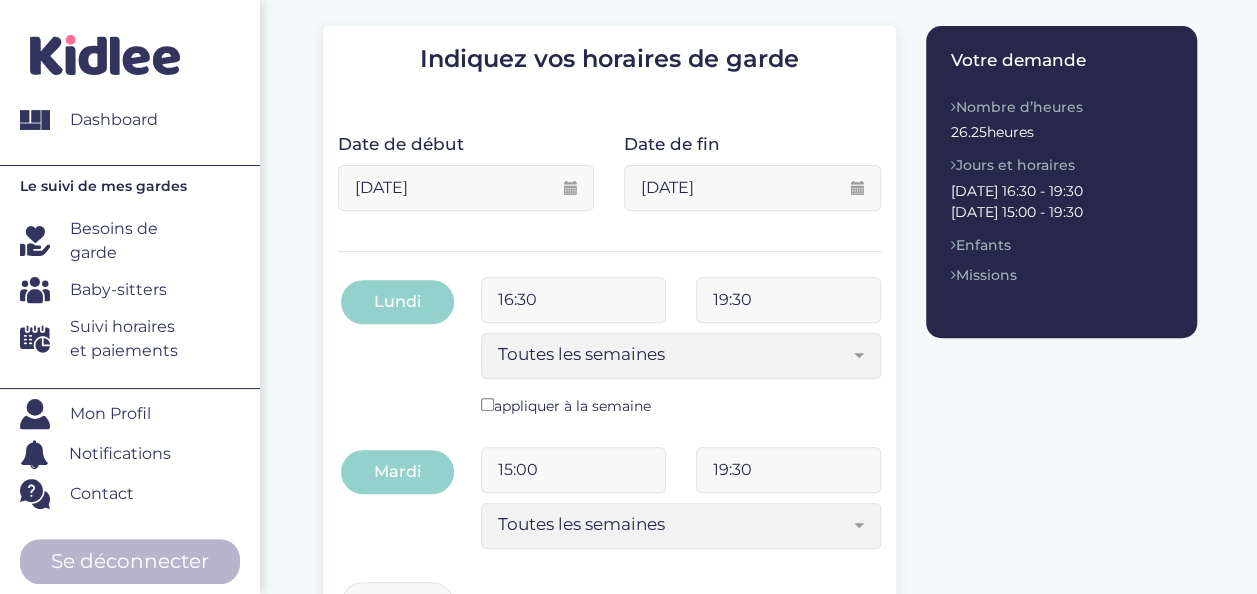 click on "Indiquez vos horaires de garde
Date de début
01-09-2025     Veuillez selectionner une date de début
Date de fin
03-07-2026     Veuillez selectionner une date de début
date de fin doit être supérieur au date de début
Avant de poursuivre veuillez vérifier que tous les champs sont remplis.
Appliquer à lundi, mardi, jeudi et vendredi   16:30   19:30   Toutes les semaines   Toutes les 2 semaines   Tous les mois Toutes les semaines
Lundi
16:30   19:30   Toutes les semaines
Tous les mois     Veuillez selection au moin un jour     15:00   19:30" at bounding box center [760, 620] 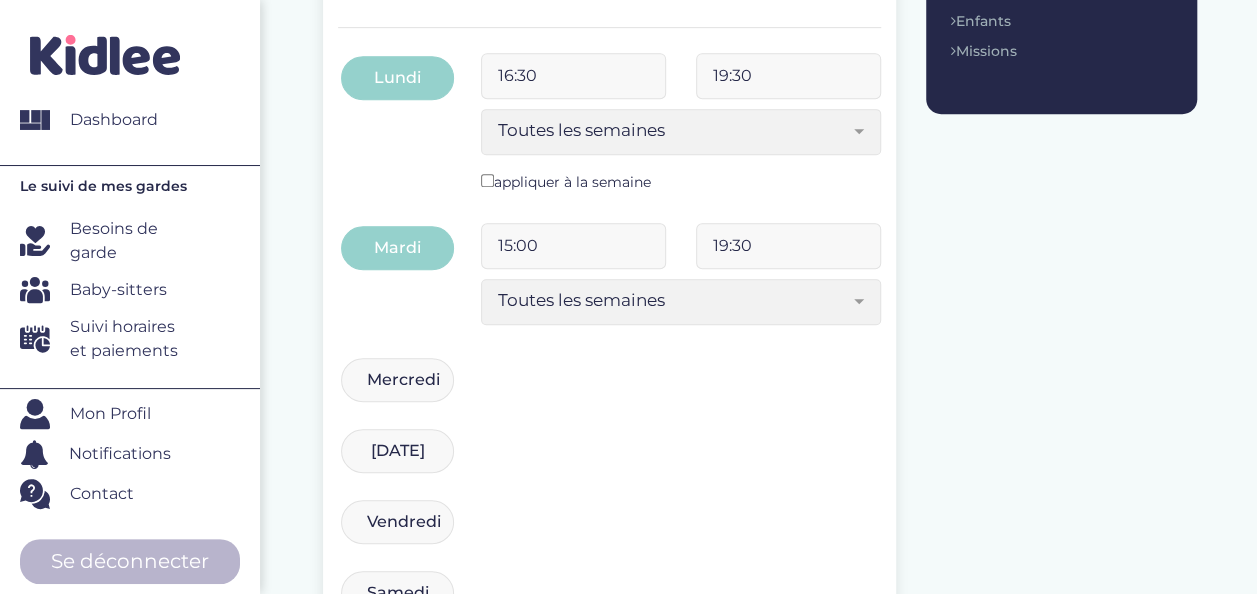 scroll, scrollTop: 537, scrollLeft: 0, axis: vertical 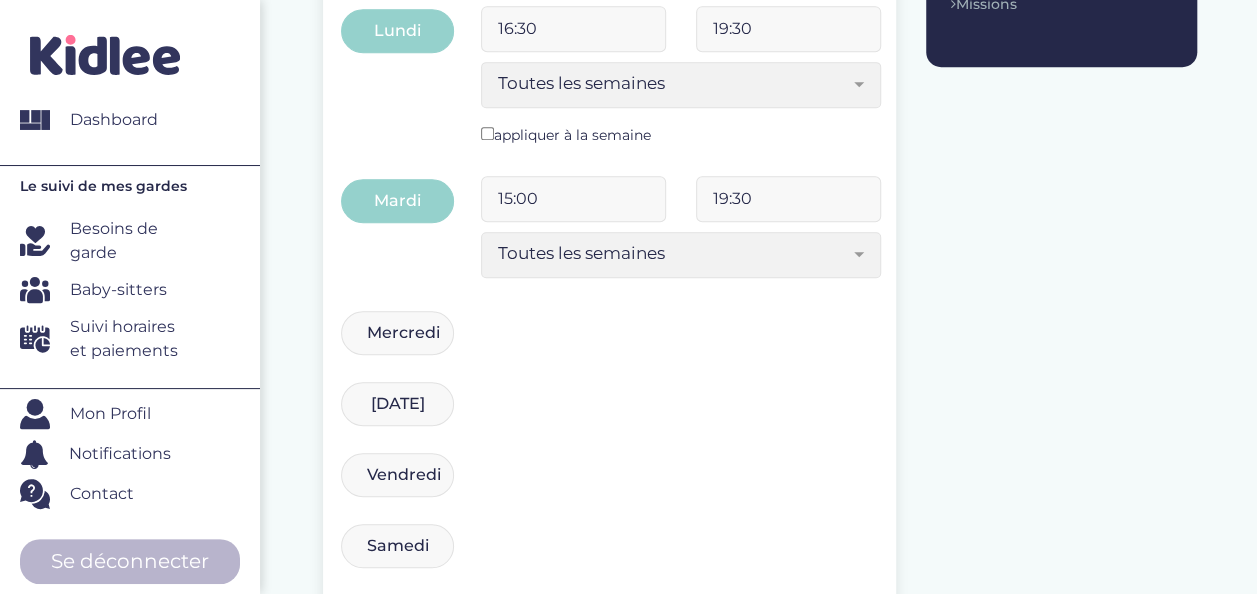 click on "Mercredi" at bounding box center (397, 333) 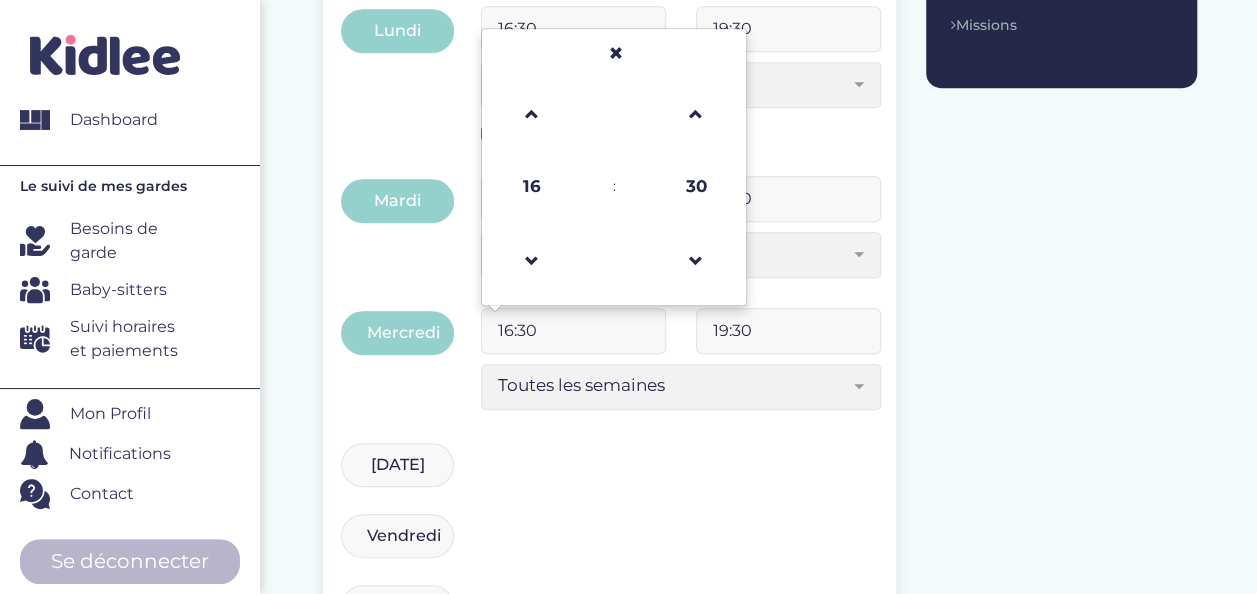 click on "16:30" at bounding box center (573, 331) 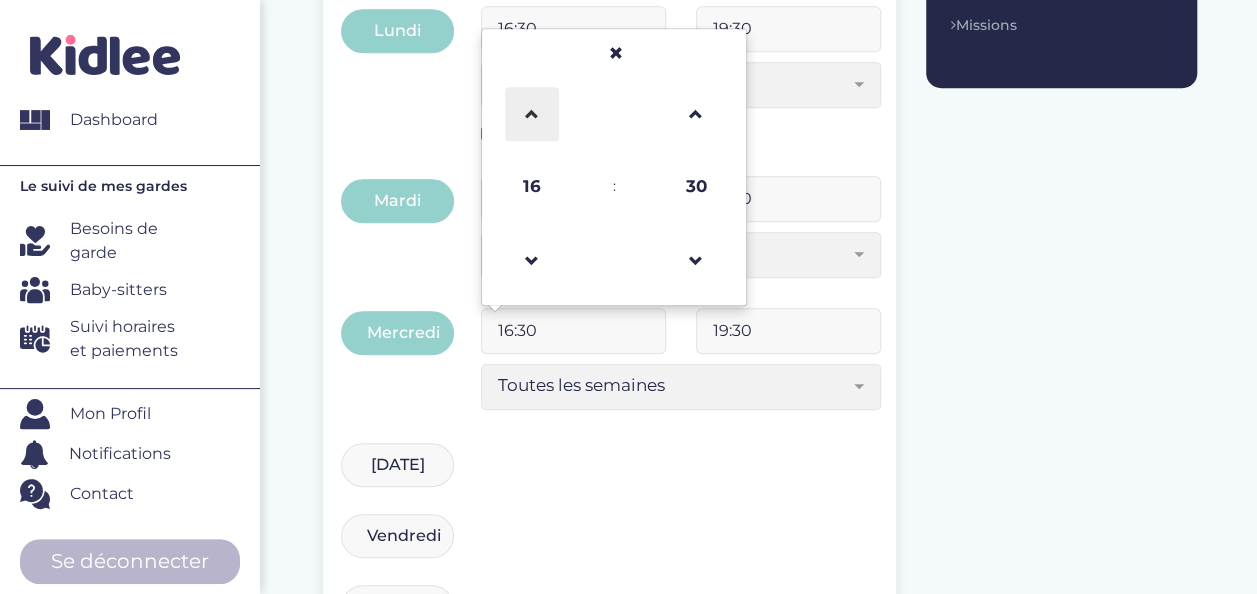 click at bounding box center [532, 114] 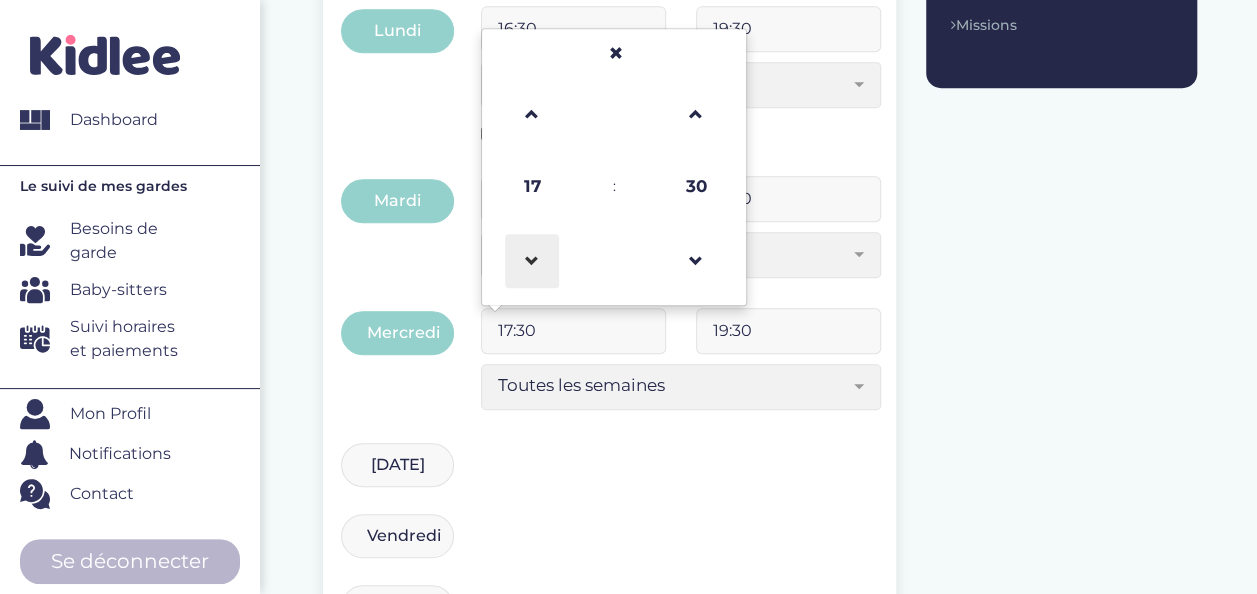click at bounding box center [532, 261] 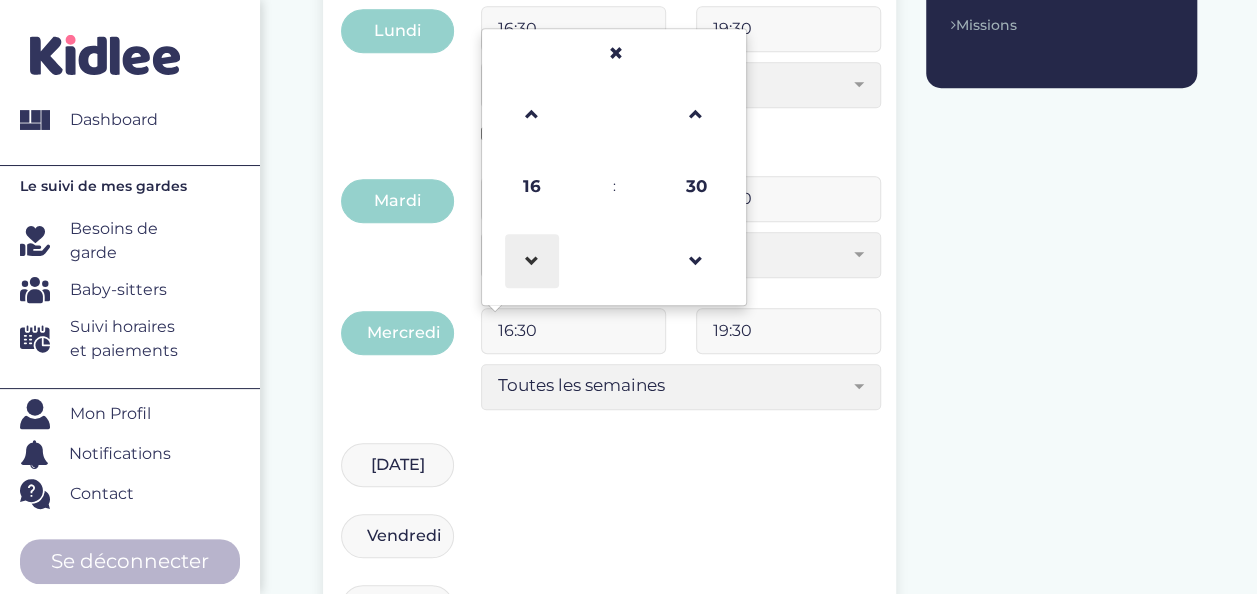 click at bounding box center (532, 261) 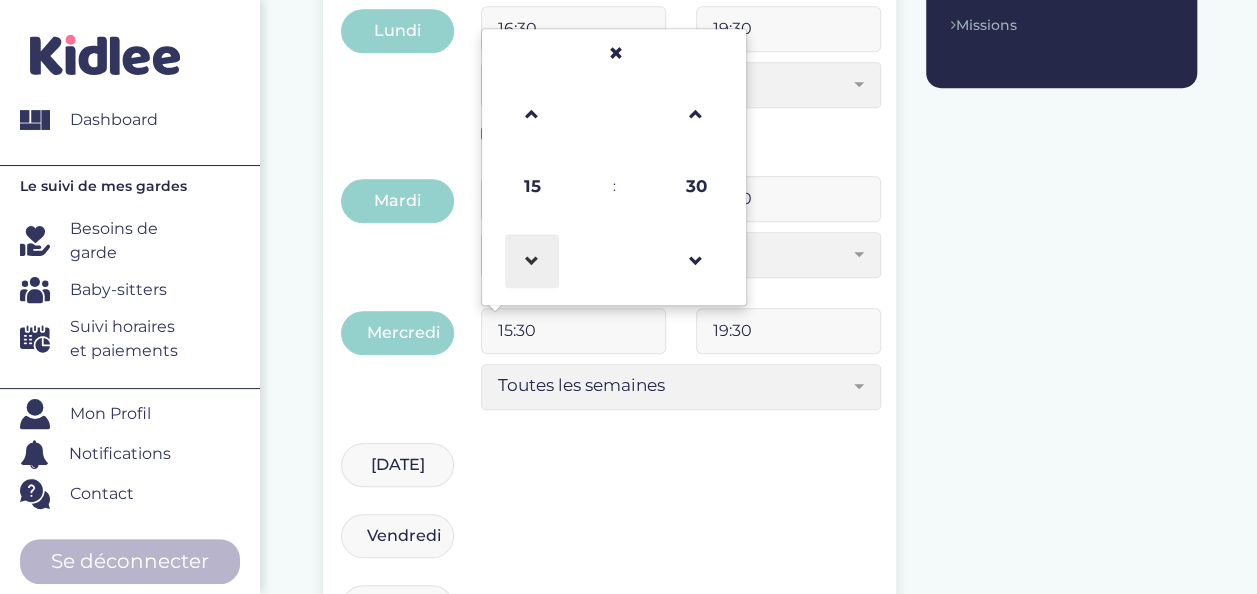 click at bounding box center [532, 261] 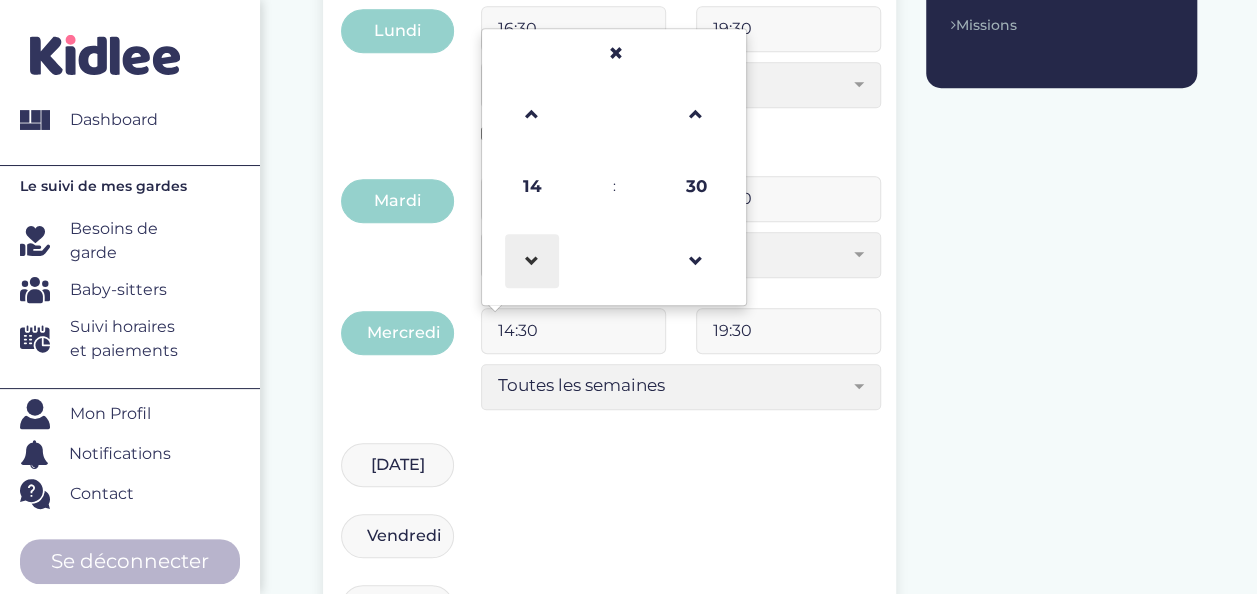 click at bounding box center (532, 261) 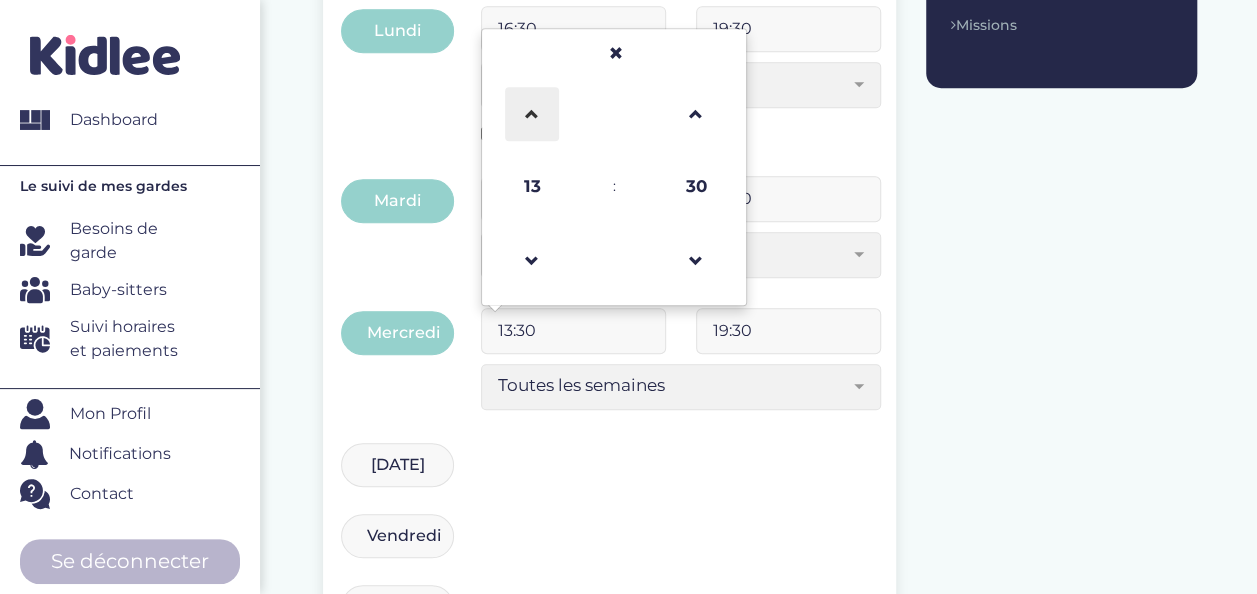 click at bounding box center (532, 114) 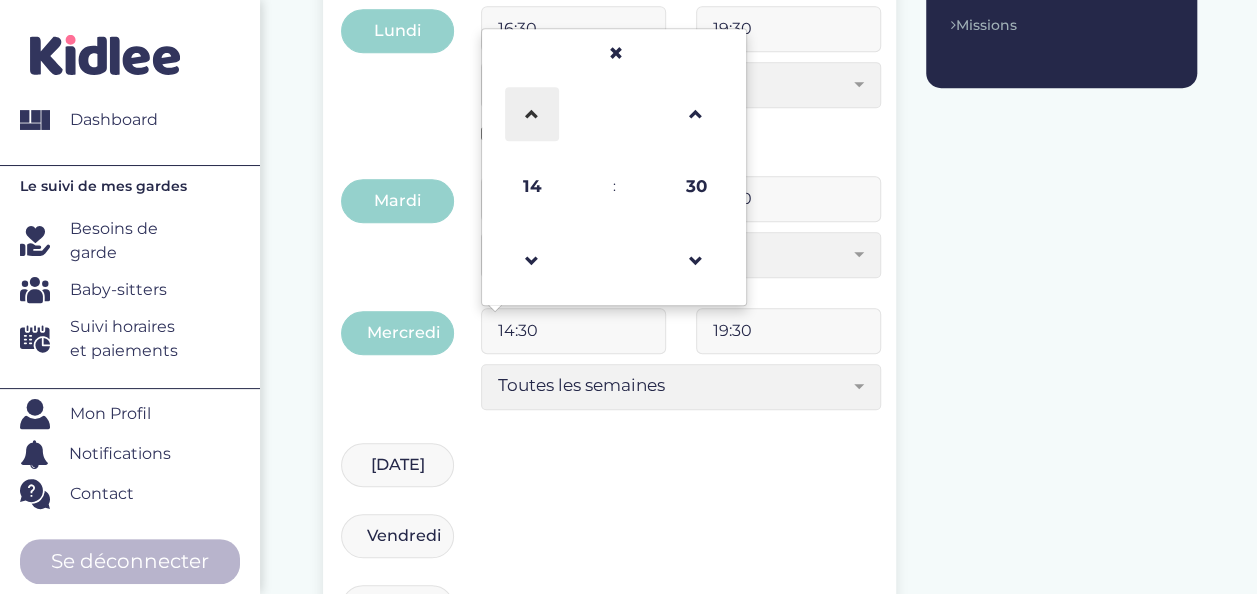 click at bounding box center [532, 114] 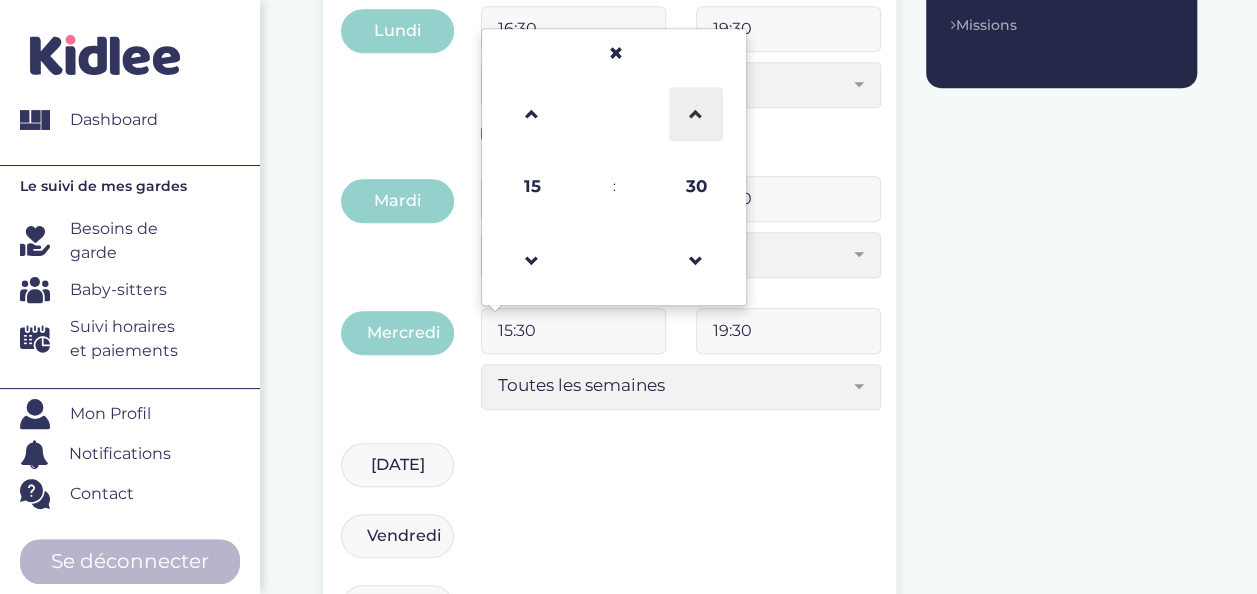 click at bounding box center (696, 114) 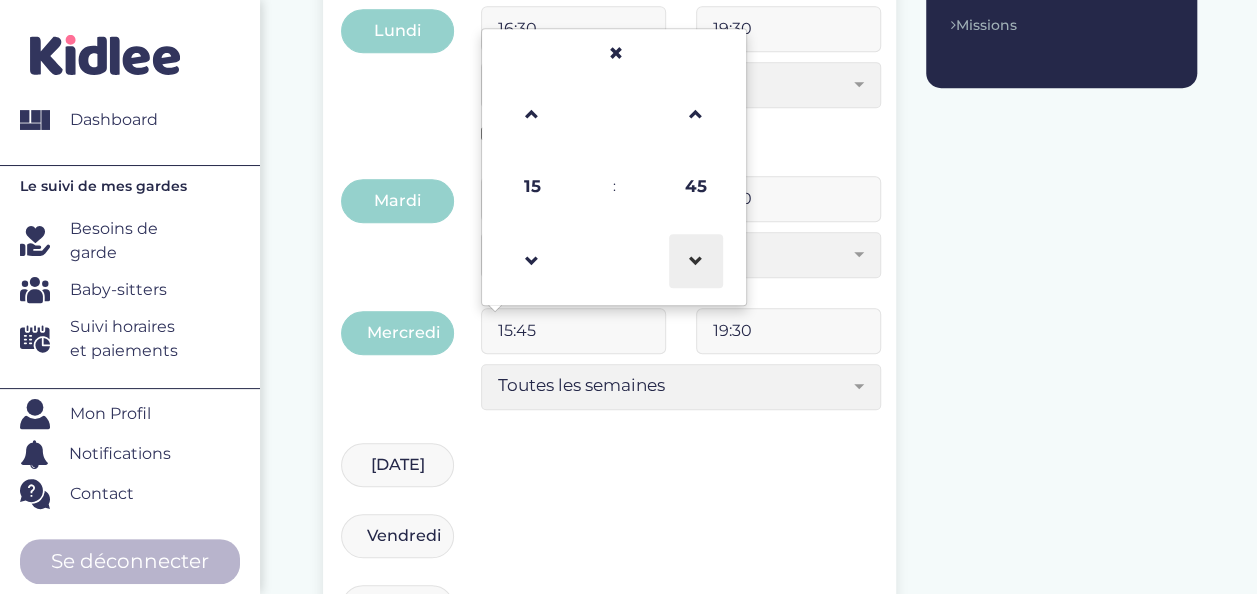 click at bounding box center (696, 261) 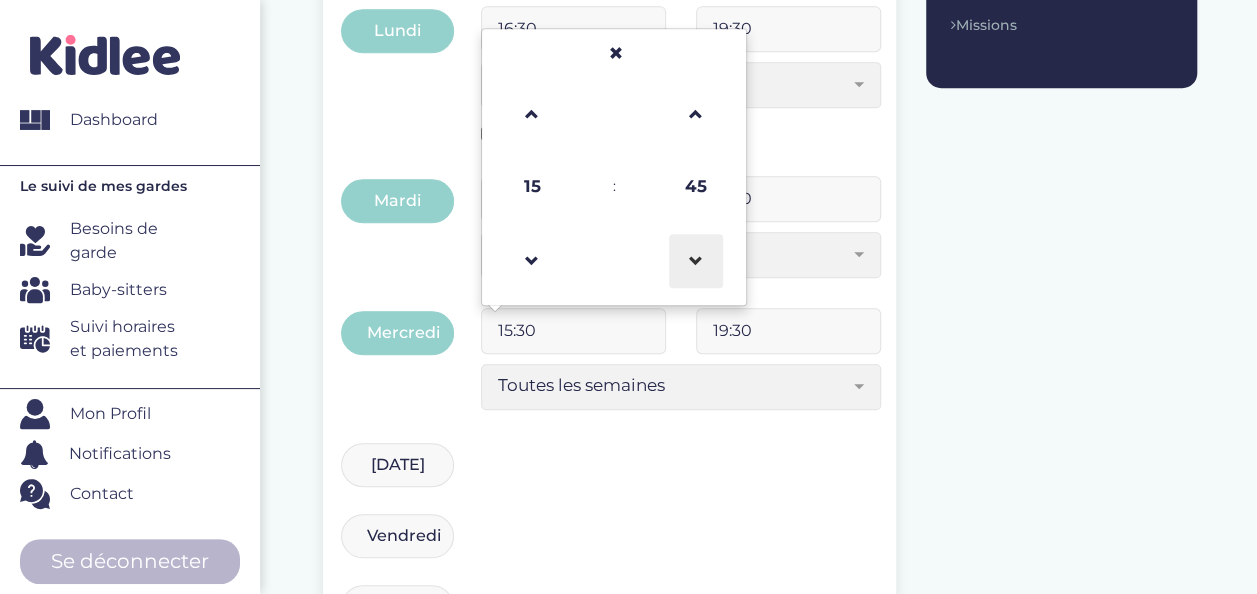 click at bounding box center [696, 261] 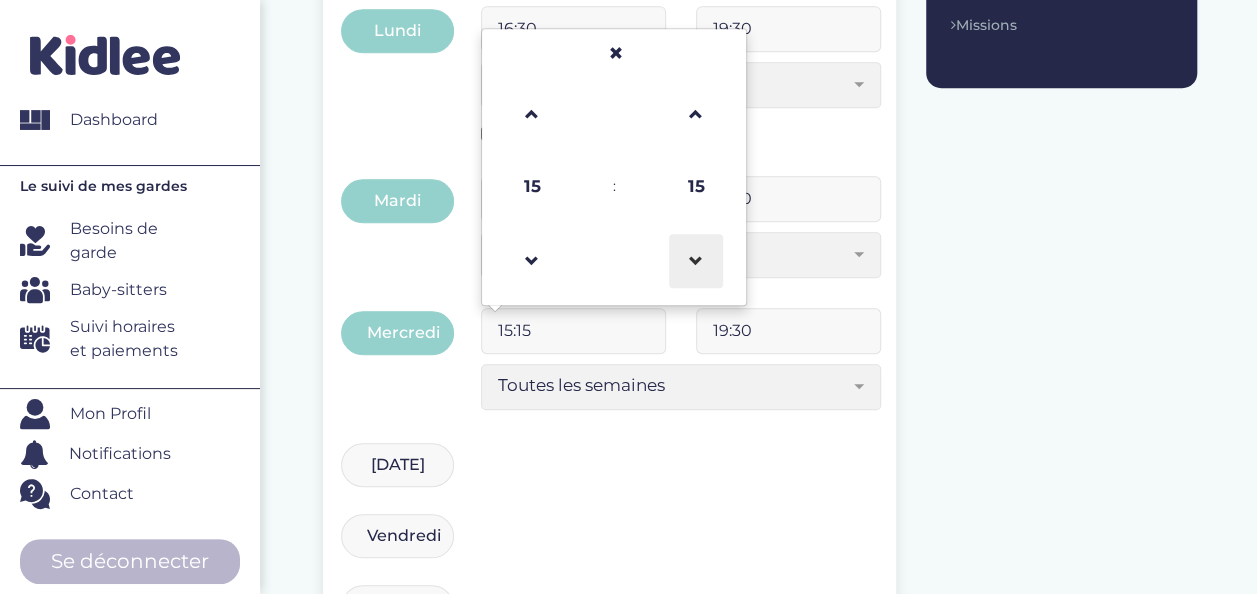 click at bounding box center (696, 261) 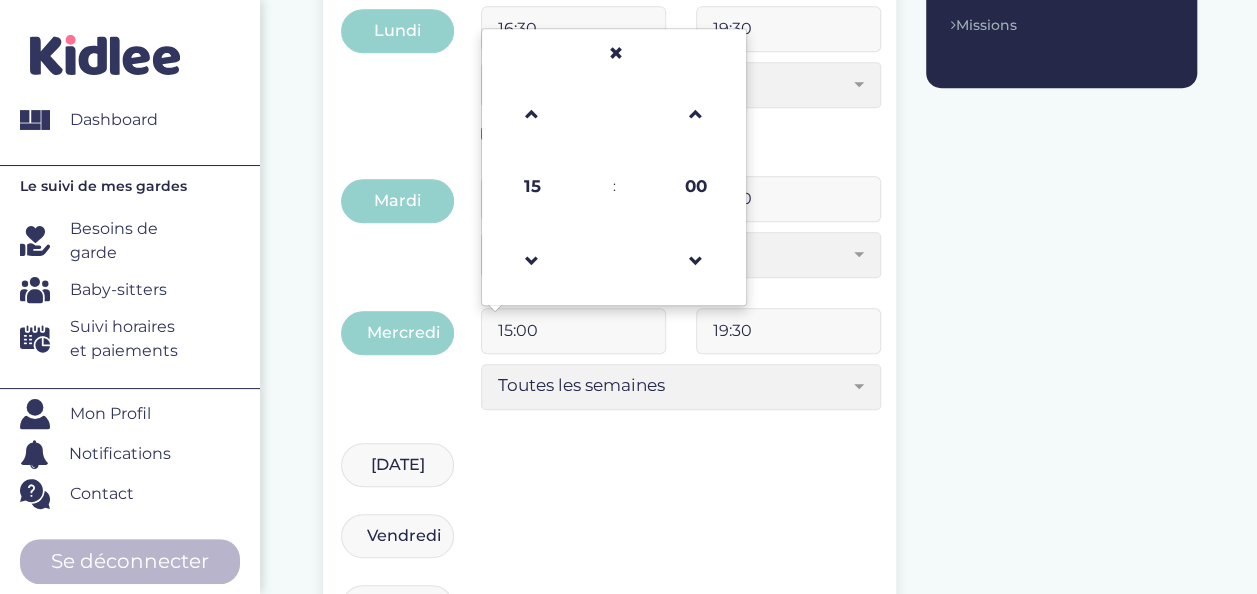 click on "Indiquez vos horaires de garde
Date de début
01-09-2025     Veuillez selectionner une date de début
Date de fin
03-07-2026     Veuillez selectionner une date de début
date de fin doit être supérieur au date de début
Avant de poursuivre veuillez vérifier que tous les champs sont remplis.
Appliquer à lundi, mardi, jeudi et vendredi   16:30   19:30   Toutes les semaines   Toutes les 2 semaines   Tous les mois Toutes les semaines
Lundi
16:30   19:30   Toutes les semaines
Tous les mois     Veuillez selection au moin un jour     15:00   19:30" at bounding box center (760, 380) 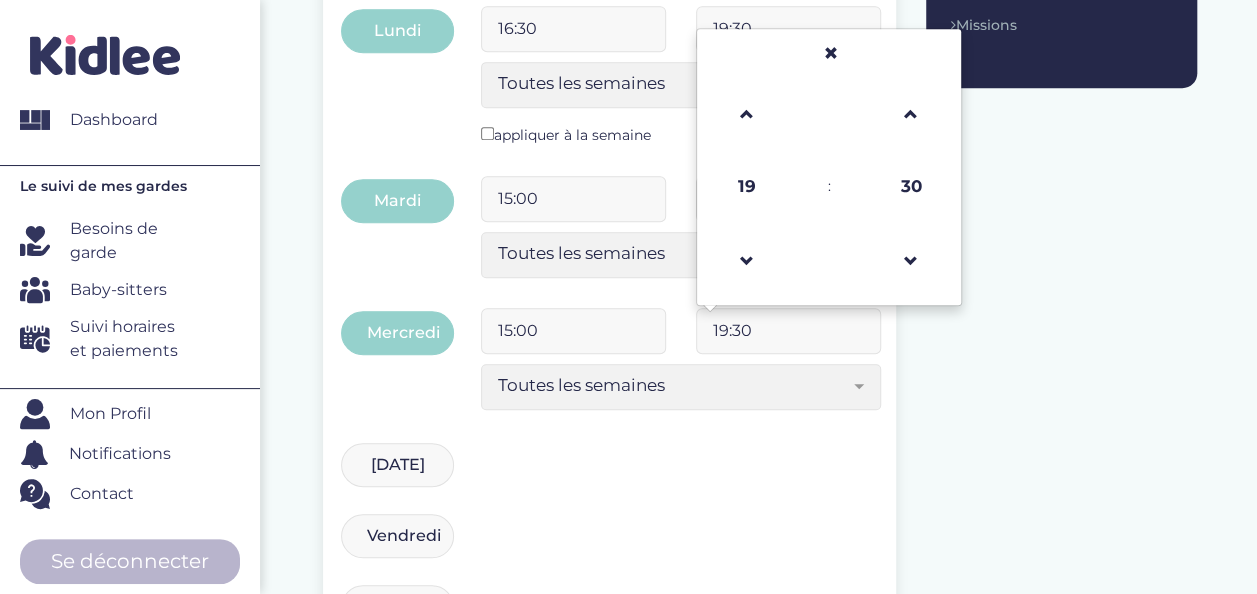 click on "19:30" at bounding box center [788, 331] 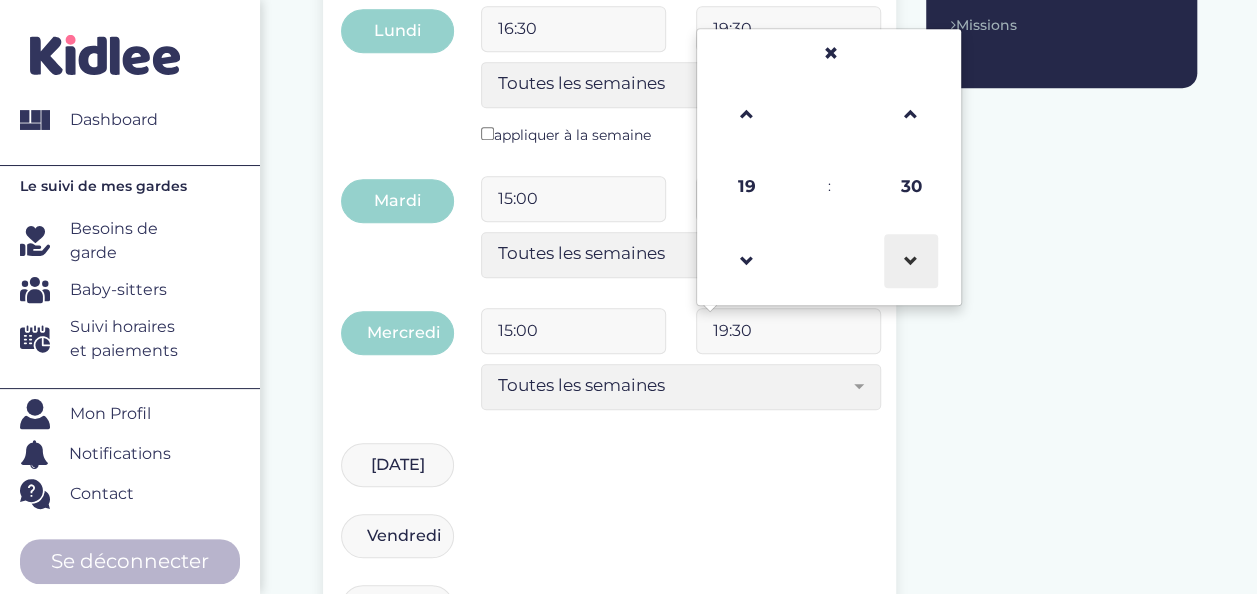 click at bounding box center [911, 261] 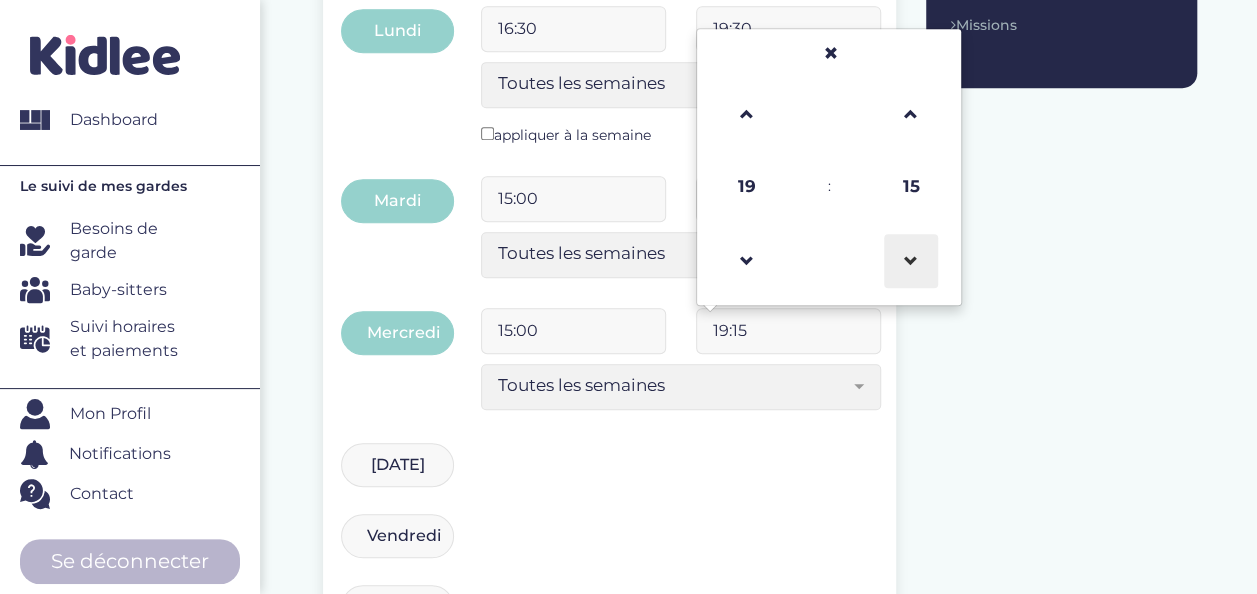 click at bounding box center [911, 261] 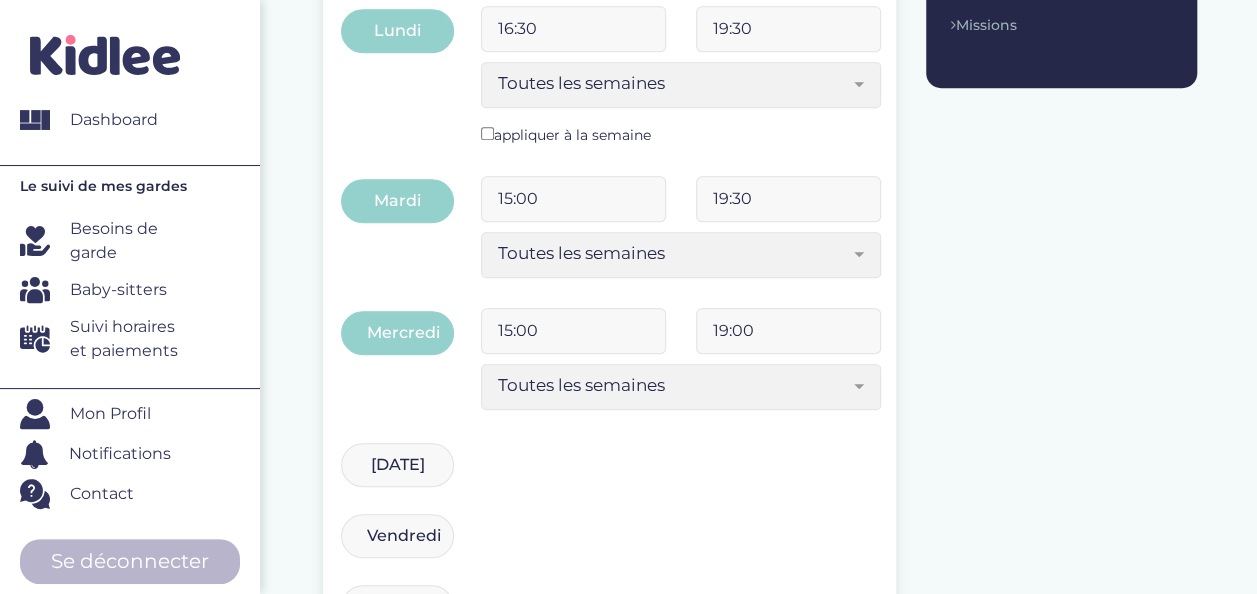 click on "Indiquez vos horaires de garde
Date de début
01-09-2025     Veuillez selectionner une date de début
Date de fin
03-07-2026     Veuillez selectionner une date de début
date de fin doit être supérieur au date de début
Avant de poursuivre veuillez vérifier que tous les champs sont remplis.
Appliquer à lundi, mardi, jeudi et vendredi   16:30   19:30   Toutes les semaines   Toutes les 2 semaines   Tous les mois Toutes les semaines
Lundi
16:30   19:30   Toutes les semaines
Tous les mois     Veuillez selection au moin un jour     15:00   19:30" at bounding box center [760, 380] 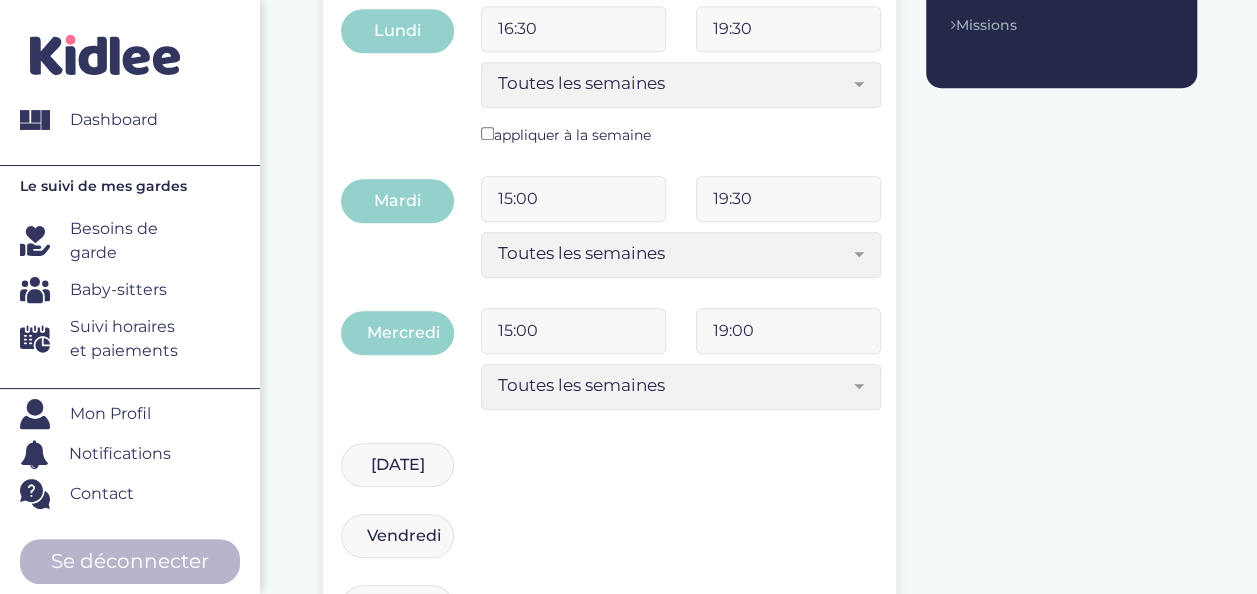 click on "Jeudi" at bounding box center (397, 465) 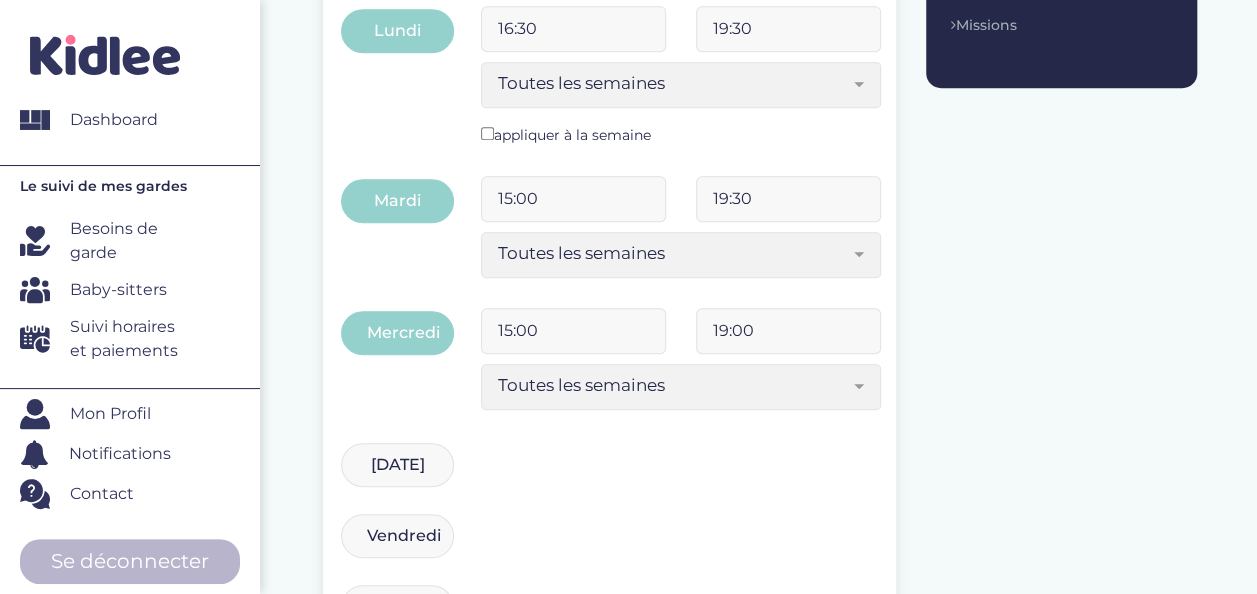 click on "Jeudi" at bounding box center (0, 0) 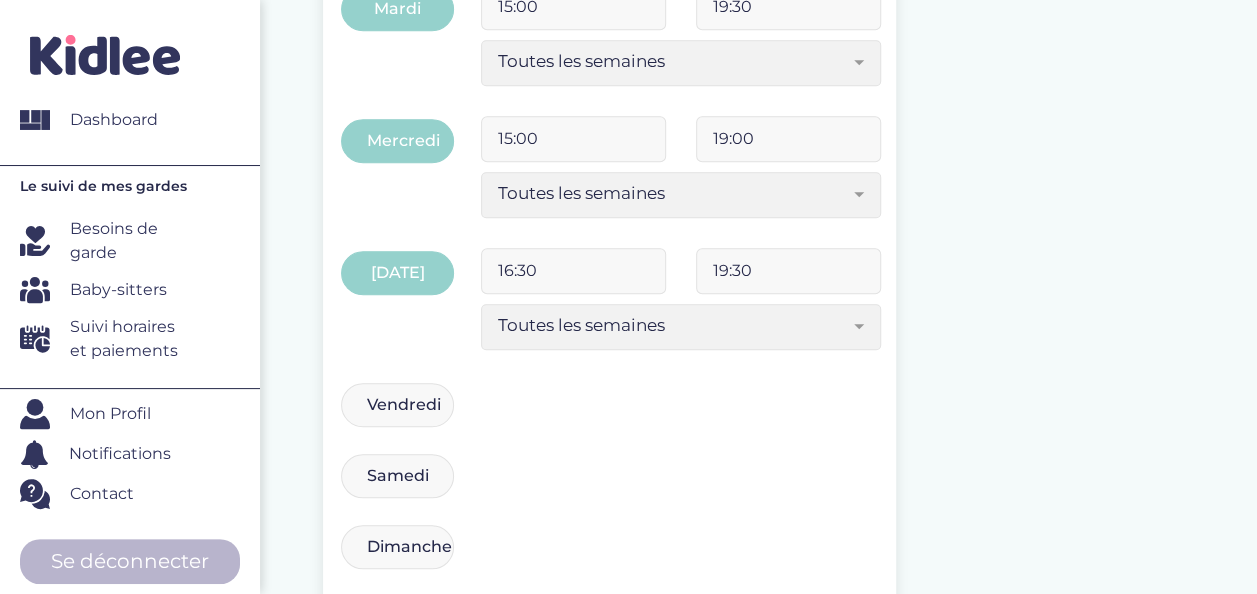 scroll, scrollTop: 738, scrollLeft: 0, axis: vertical 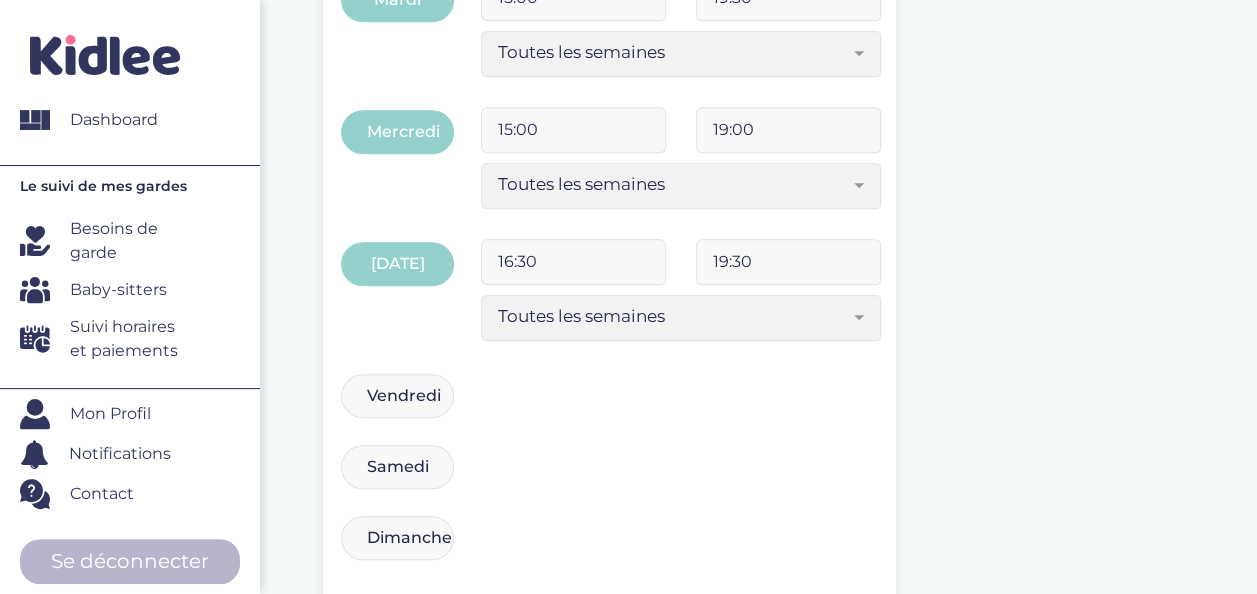 click on "Vendredi" at bounding box center (397, 396) 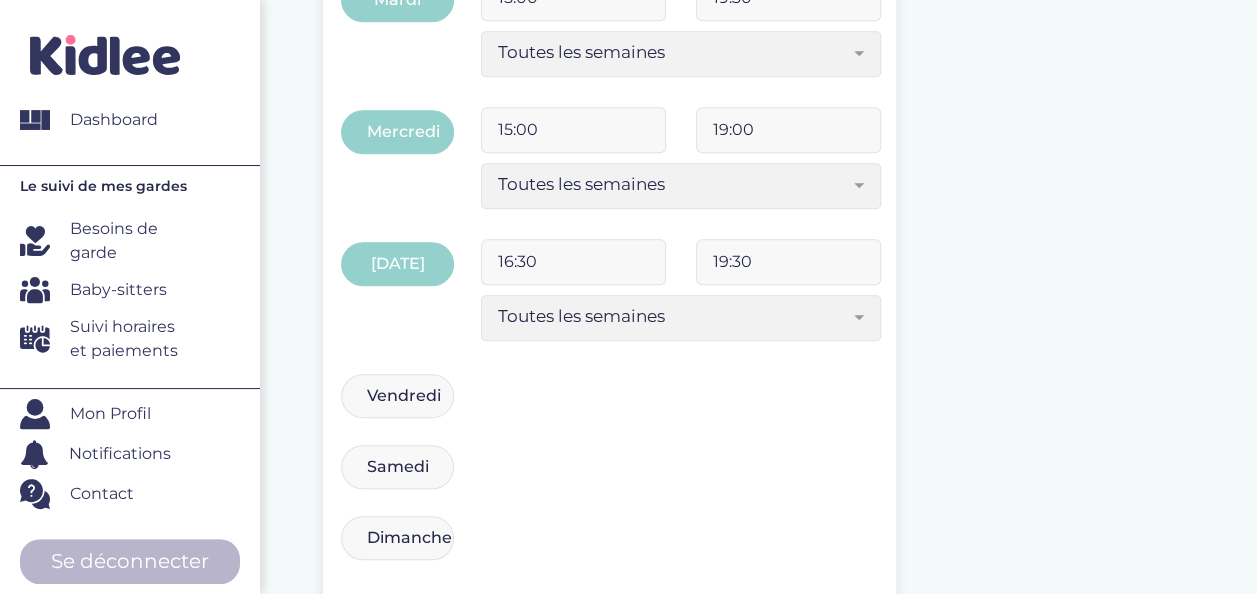 click on "Vendredi" at bounding box center (0, 0) 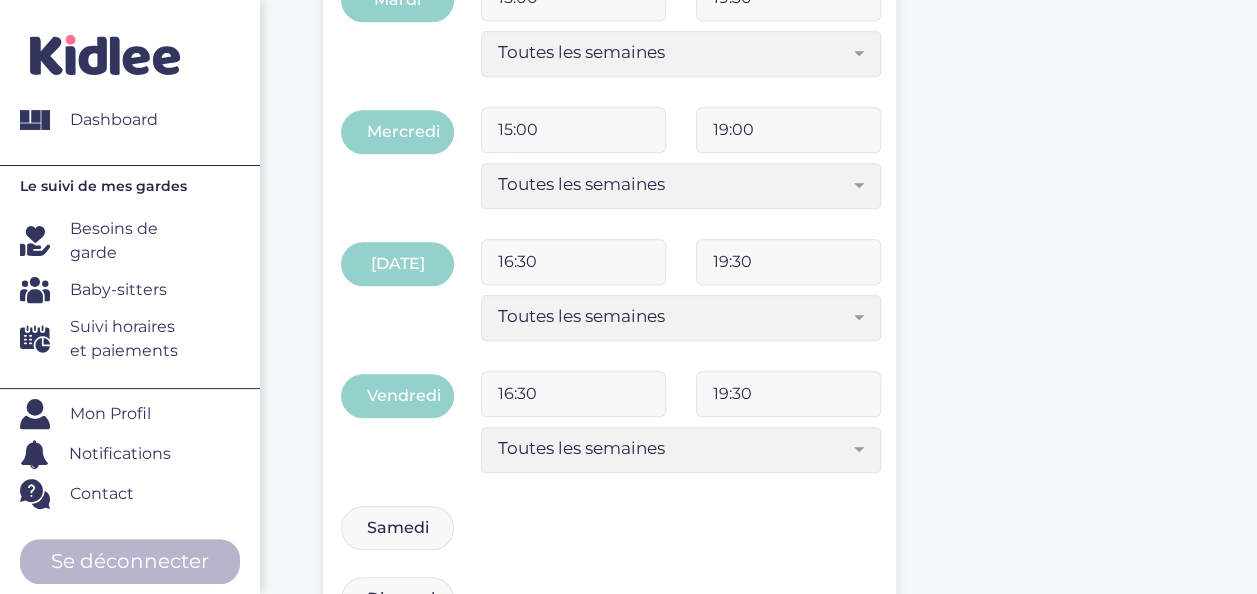 click on "16:30" at bounding box center [573, 394] 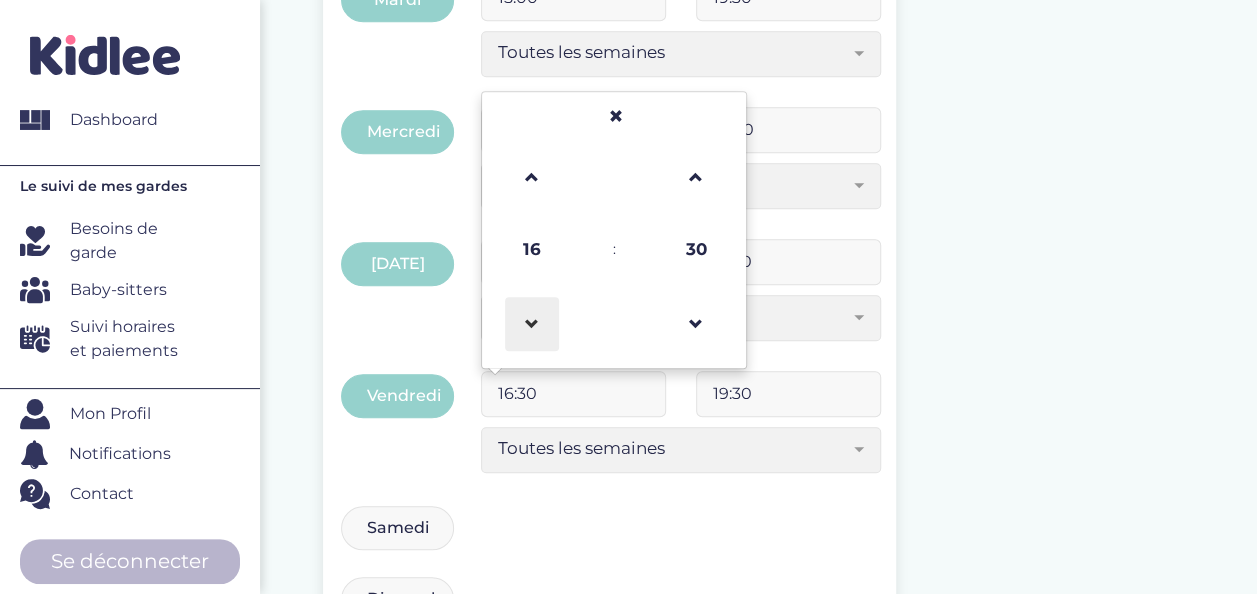 click at bounding box center (532, 324) 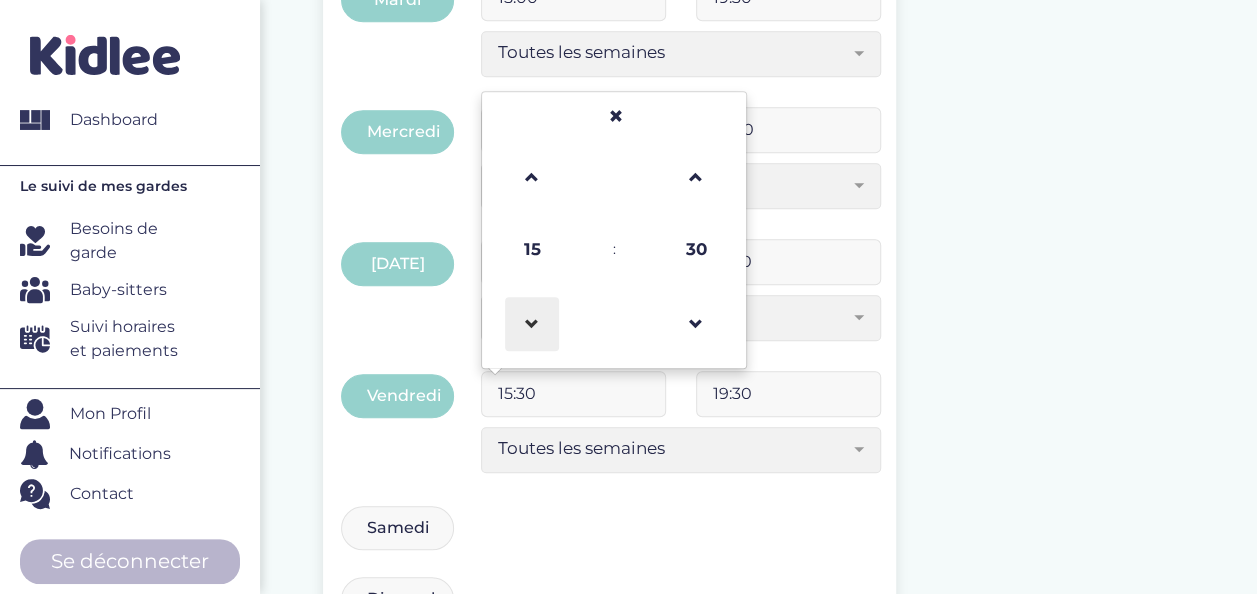click at bounding box center [532, 324] 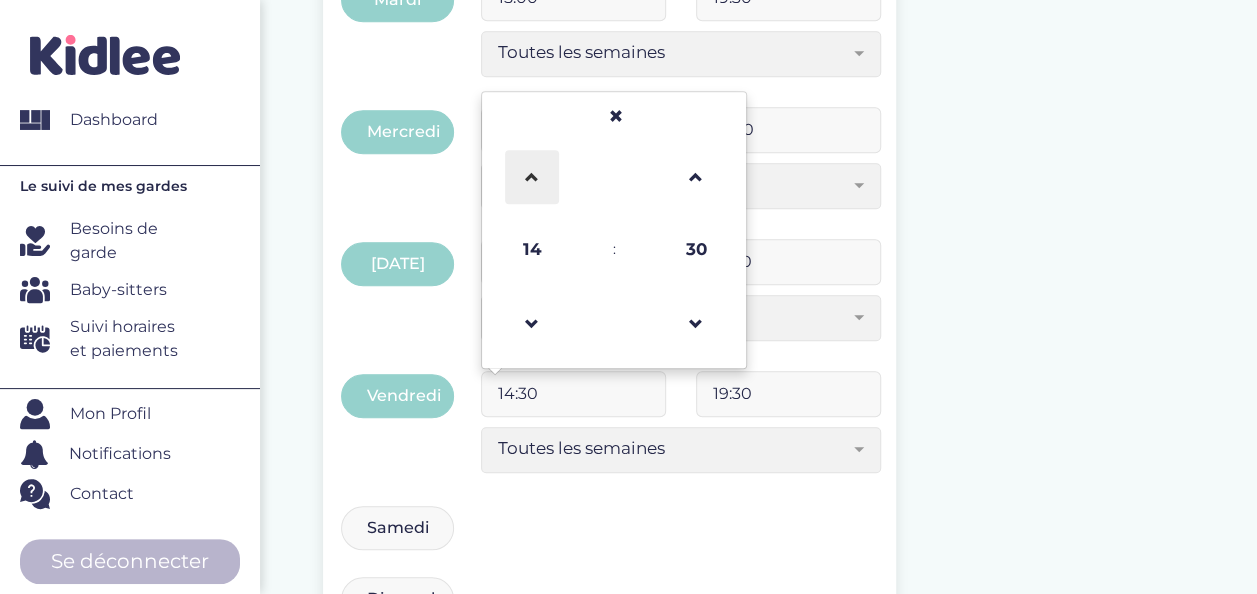 click at bounding box center (532, 177) 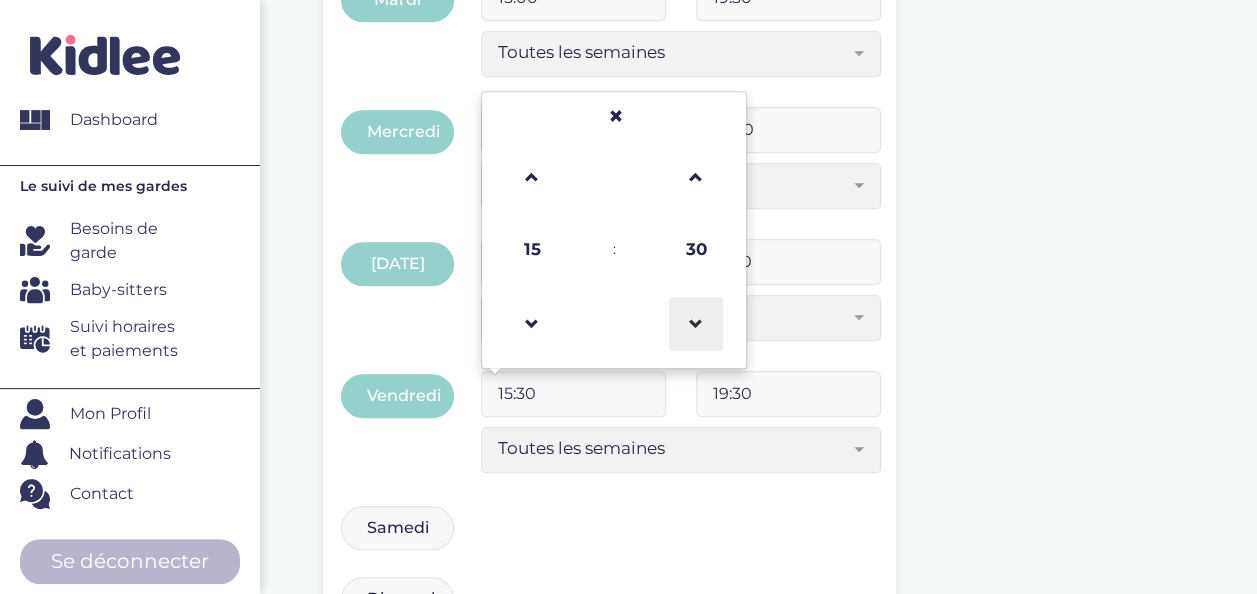 click at bounding box center (696, 324) 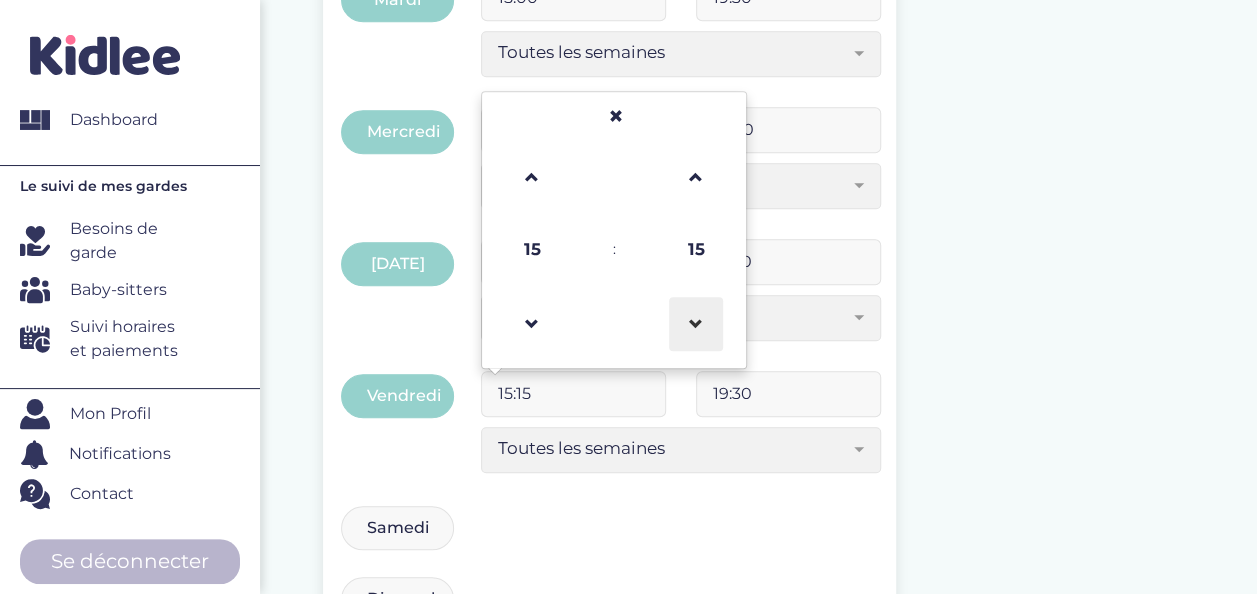 click at bounding box center [696, 324] 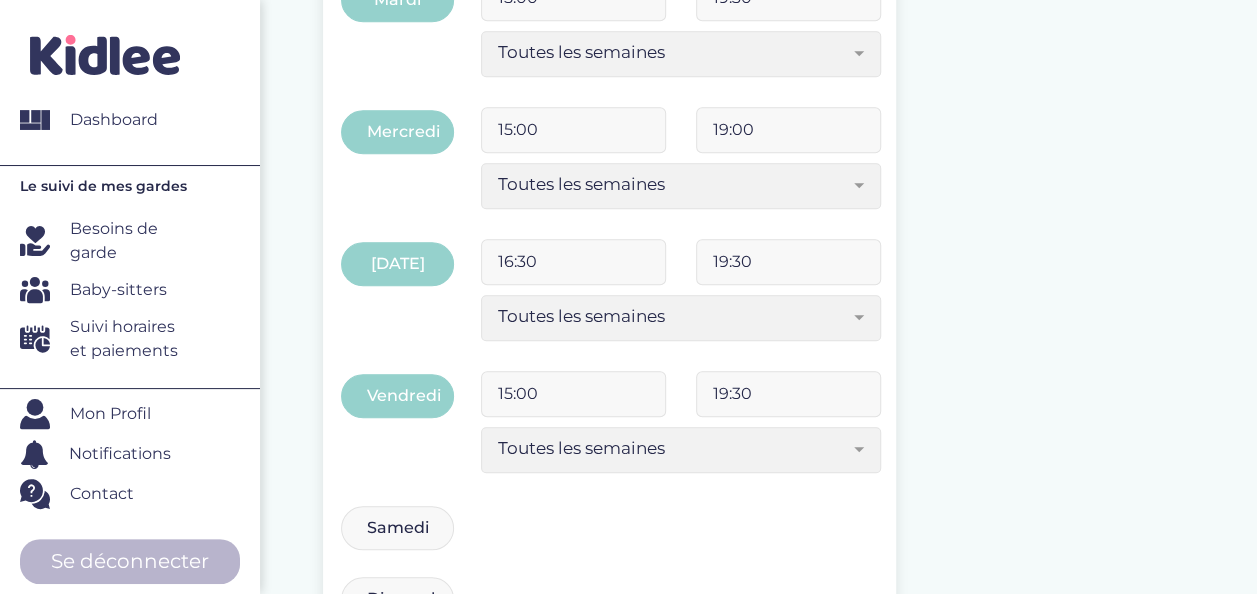 click on "Samedi
00:00   19:30   Toutes les semaines
Toutes les 2
semaines
Tous les mois Toutes les semaines" at bounding box center (609, 538) 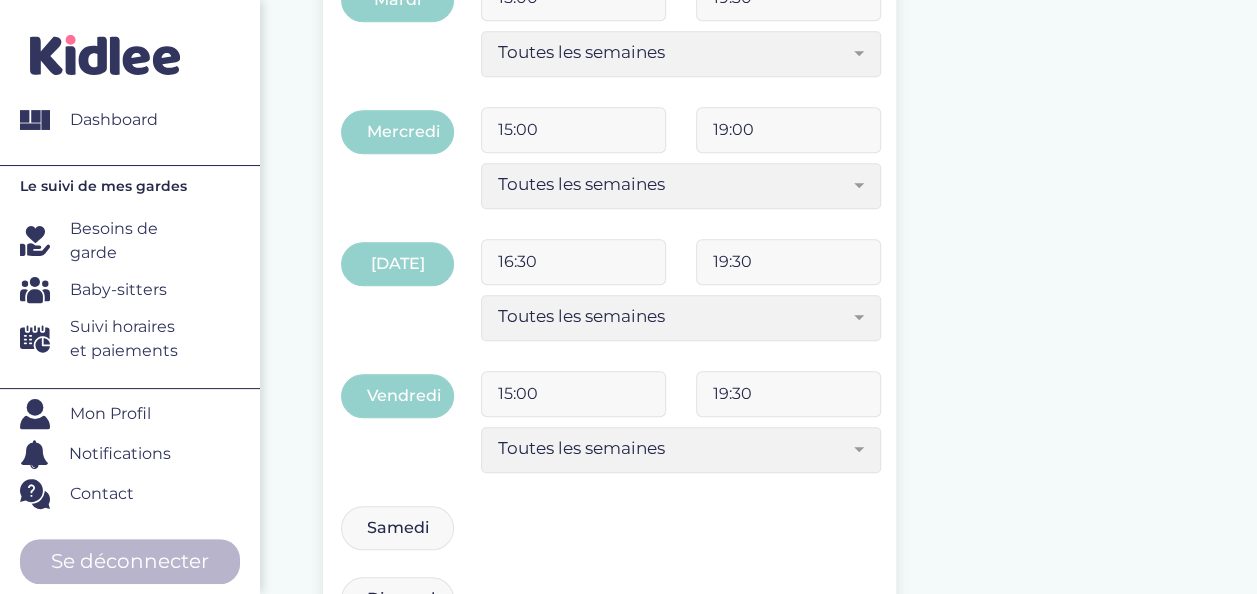 click on "19:30" at bounding box center [788, 394] 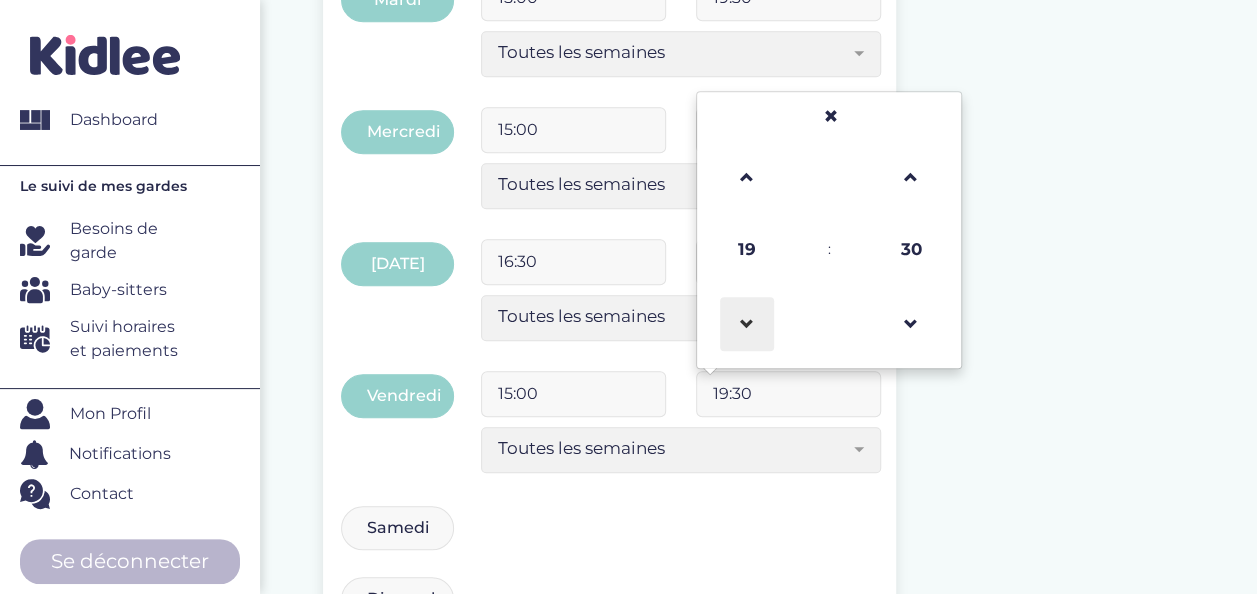 click at bounding box center (747, 324) 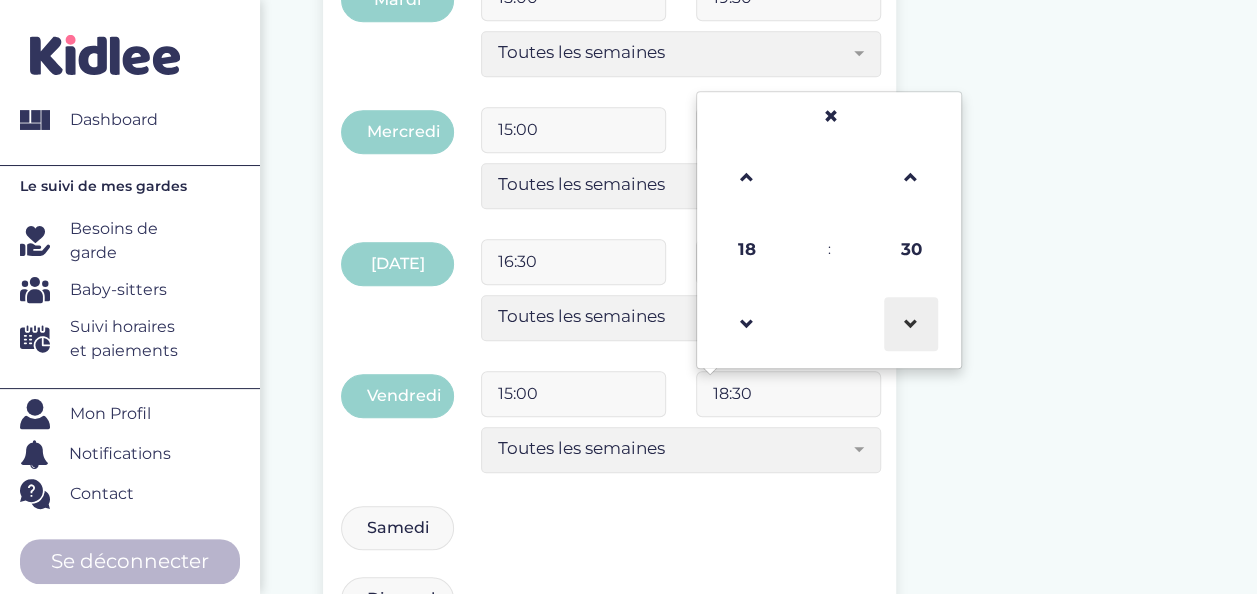 click at bounding box center (911, 324) 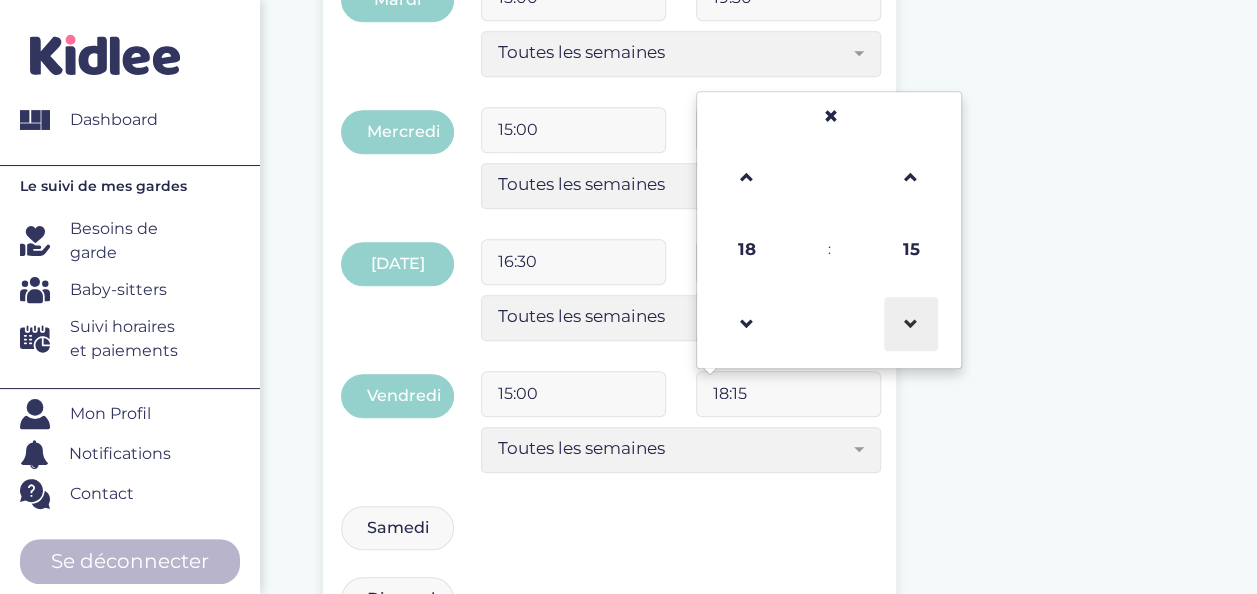 click at bounding box center [911, 324] 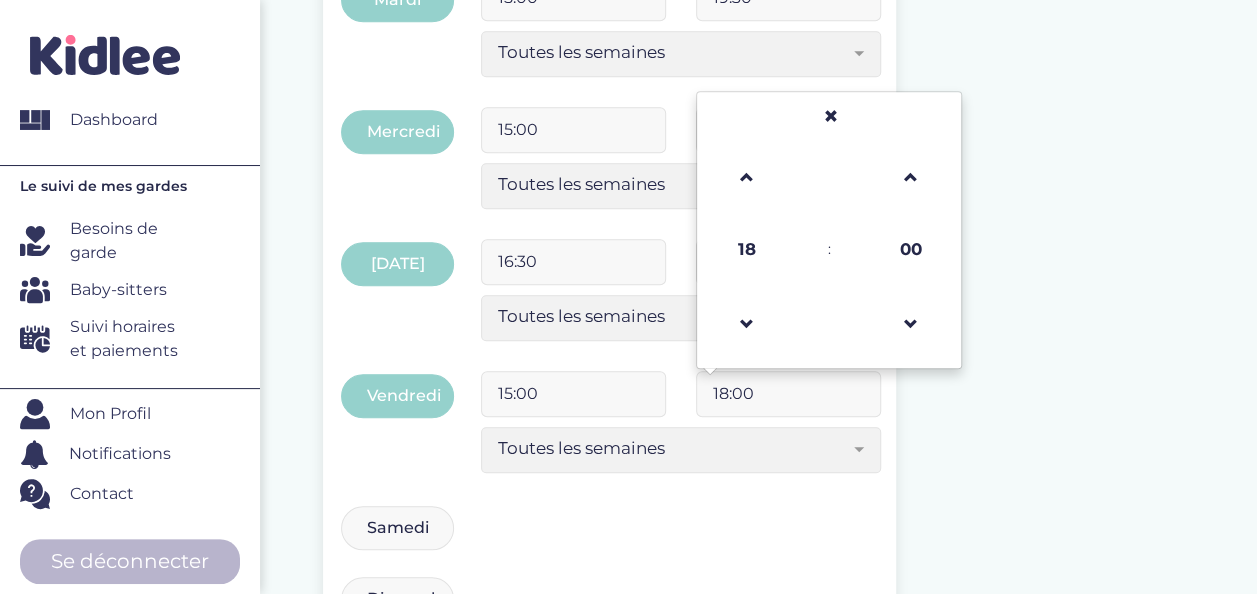 click on "Indiquez vos horaires de garde
Date de début
01-09-2025     Veuillez selectionner une date de début
Date de fin
03-07-2026     Veuillez selectionner une date de début
date de fin doit être supérieur au date de début
Avant de poursuivre veuillez vérifier que tous les champs sont remplis.
Appliquer à lundi, mardi, jeudi et vendredi   16:30   19:30   Toutes les semaines   Toutes les 2 semaines   Tous les mois Toutes les semaines
Lundi
16:30   19:30   Toutes les semaines
Tous les mois     Veuillez selection au moin un jour     15:00   19:30" at bounding box center (760, 240) 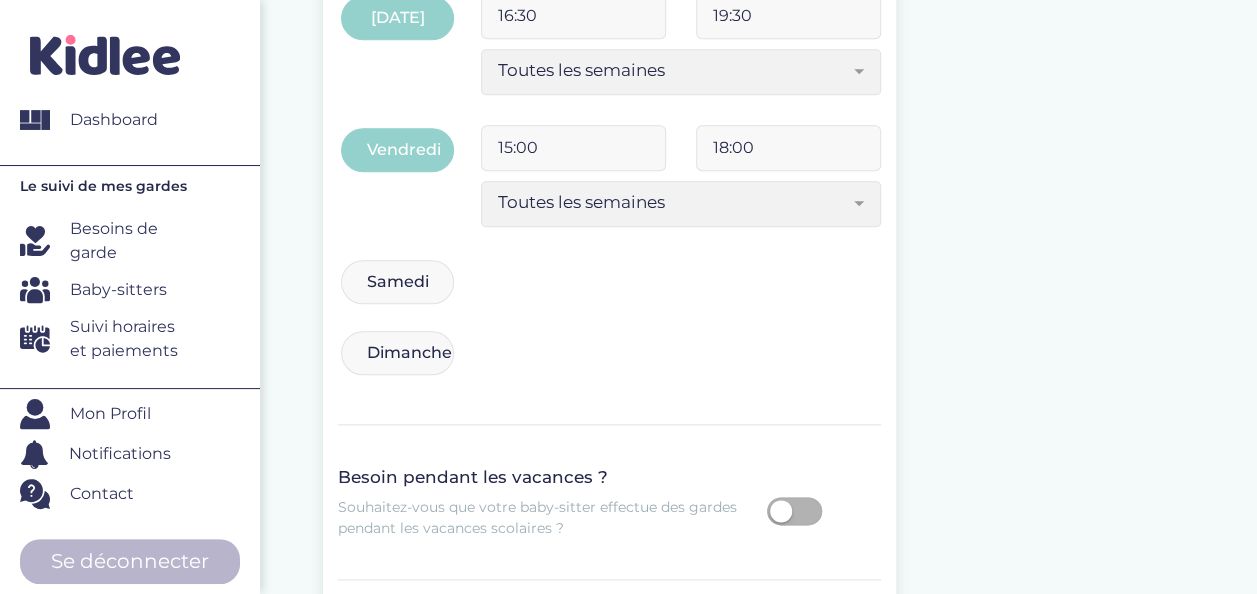 scroll, scrollTop: 1099, scrollLeft: 0, axis: vertical 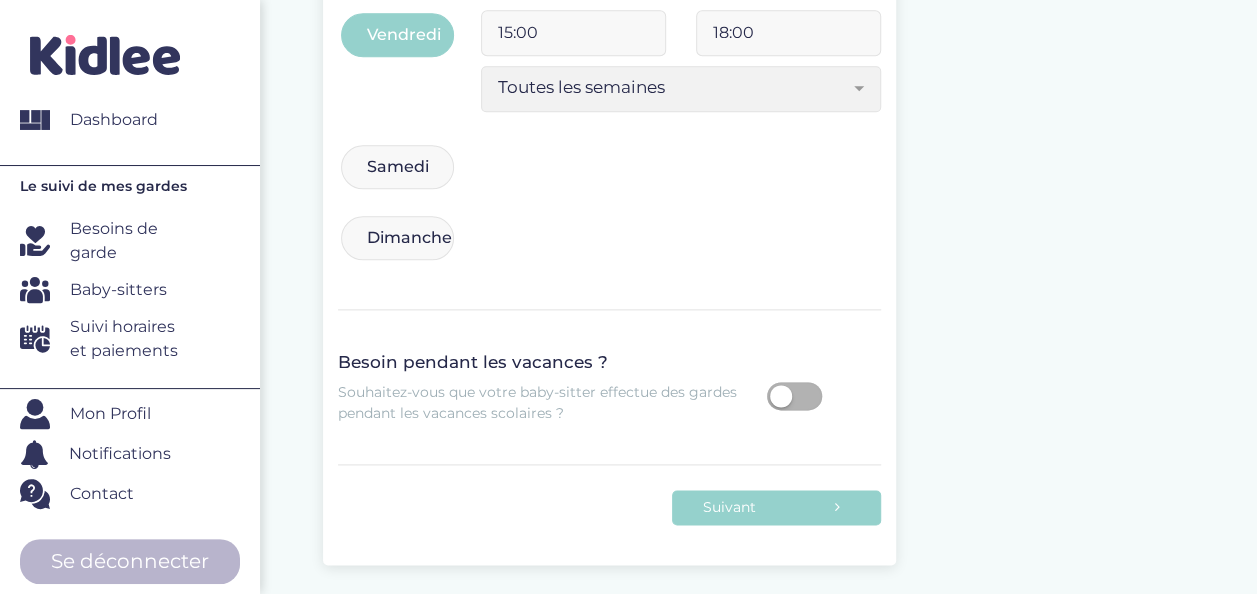 click at bounding box center (794, 396) 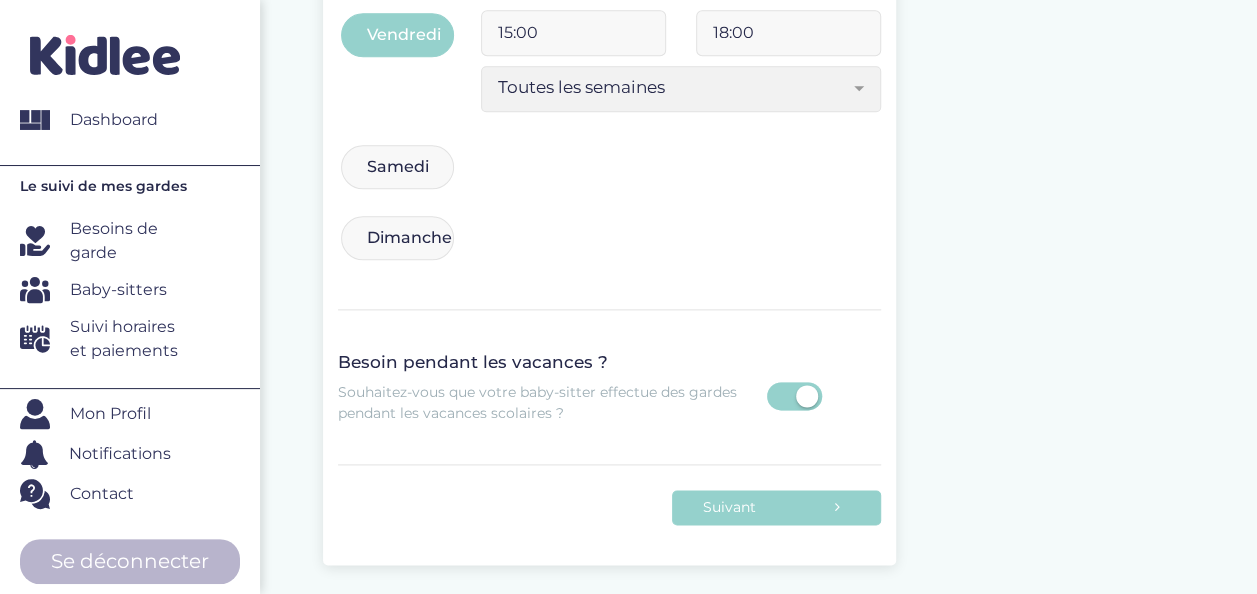 click at bounding box center [794, 396] 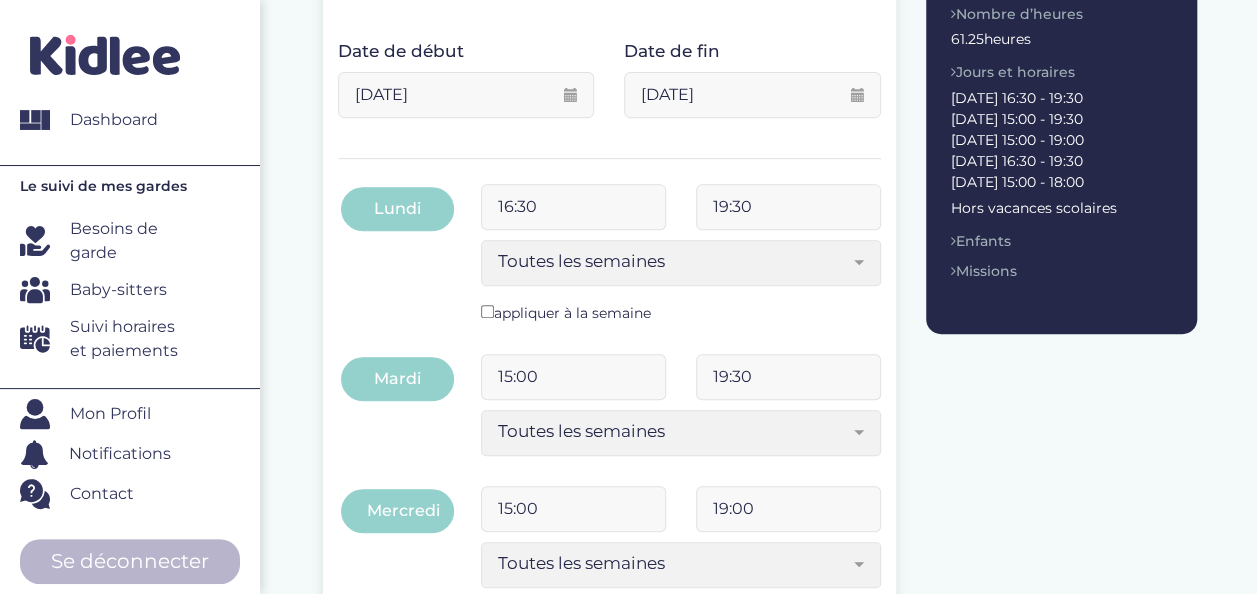 scroll, scrollTop: 292, scrollLeft: 0, axis: vertical 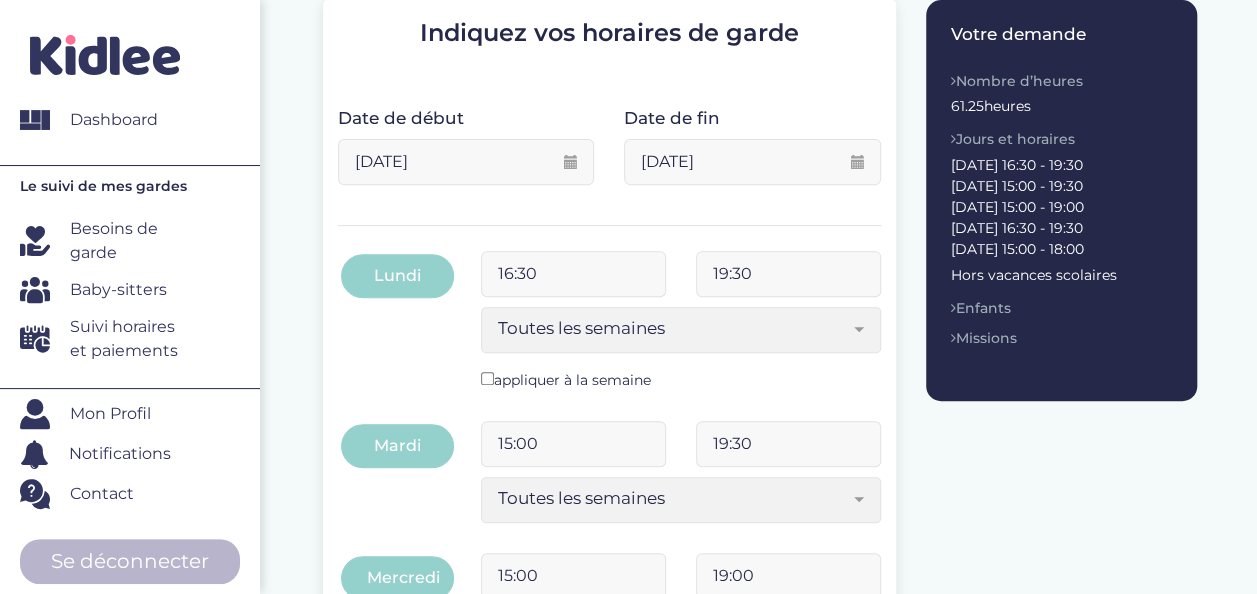 click on "Nombre d’heures" at bounding box center [1061, 81] 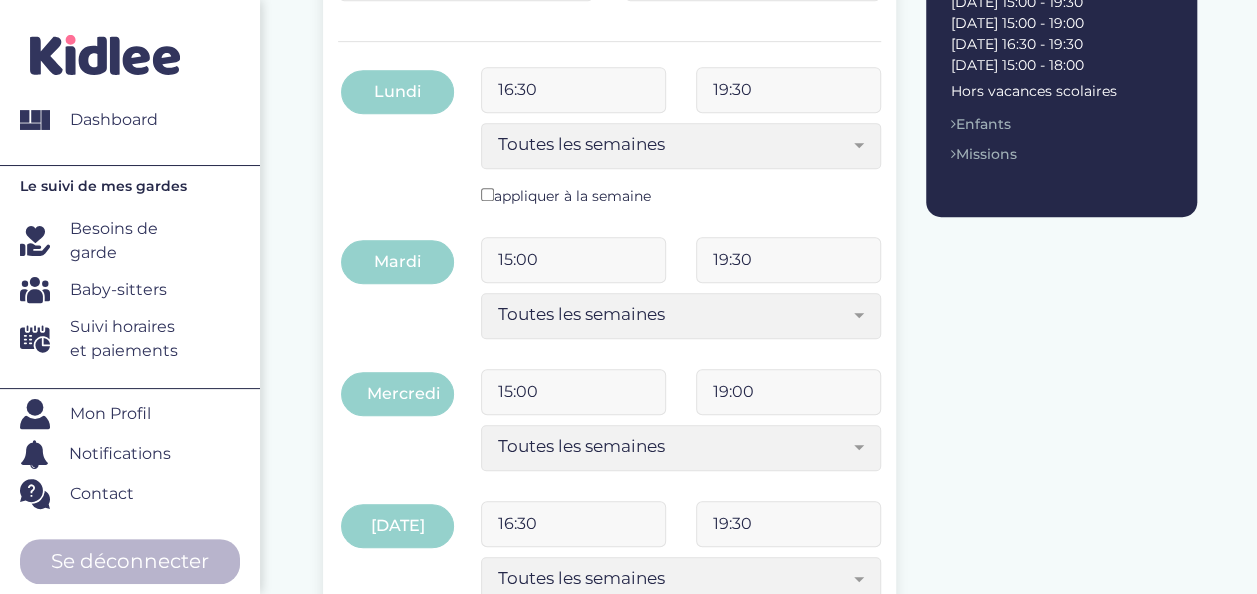 scroll, scrollTop: 495, scrollLeft: 0, axis: vertical 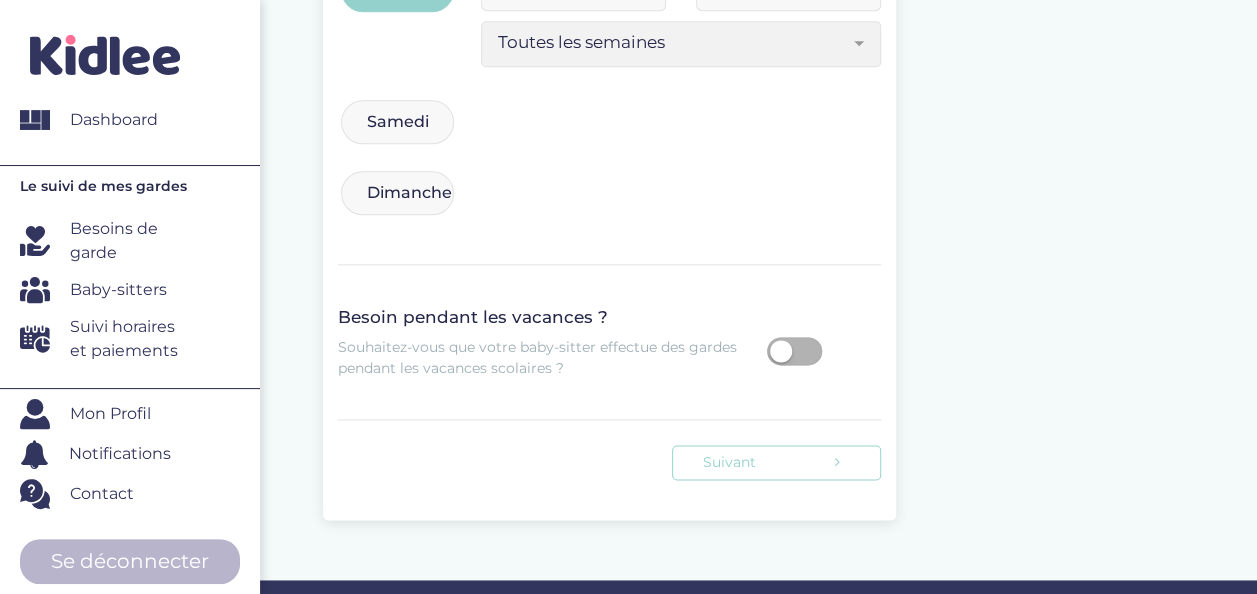 click on "Suivant" at bounding box center (776, 462) 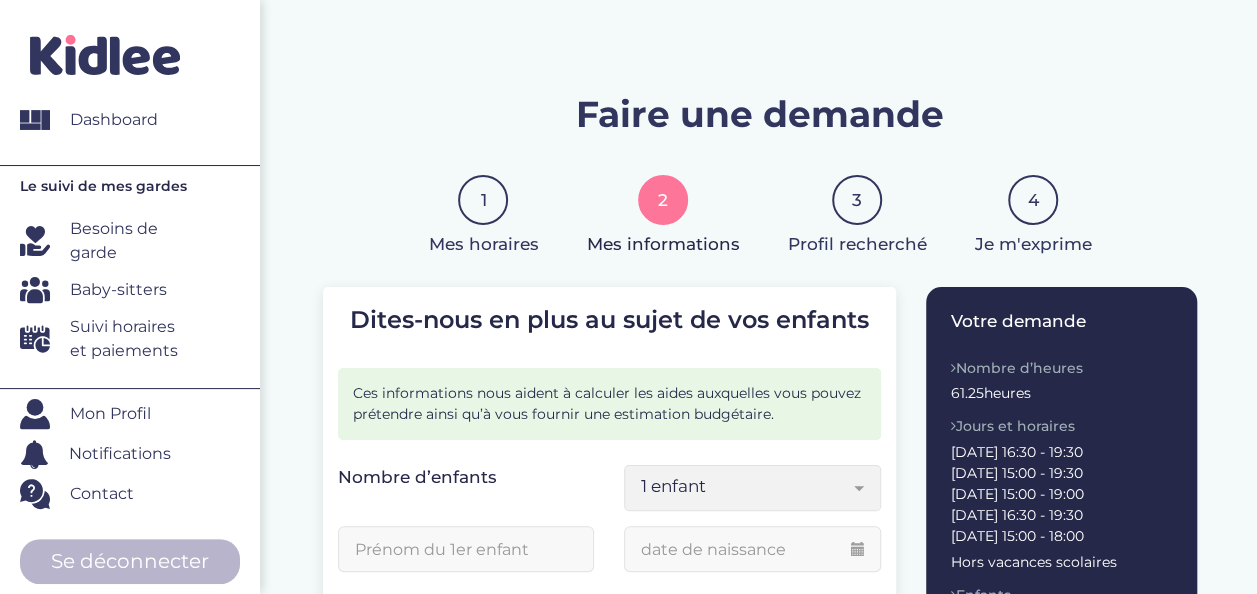 scroll, scrollTop: 0, scrollLeft: 0, axis: both 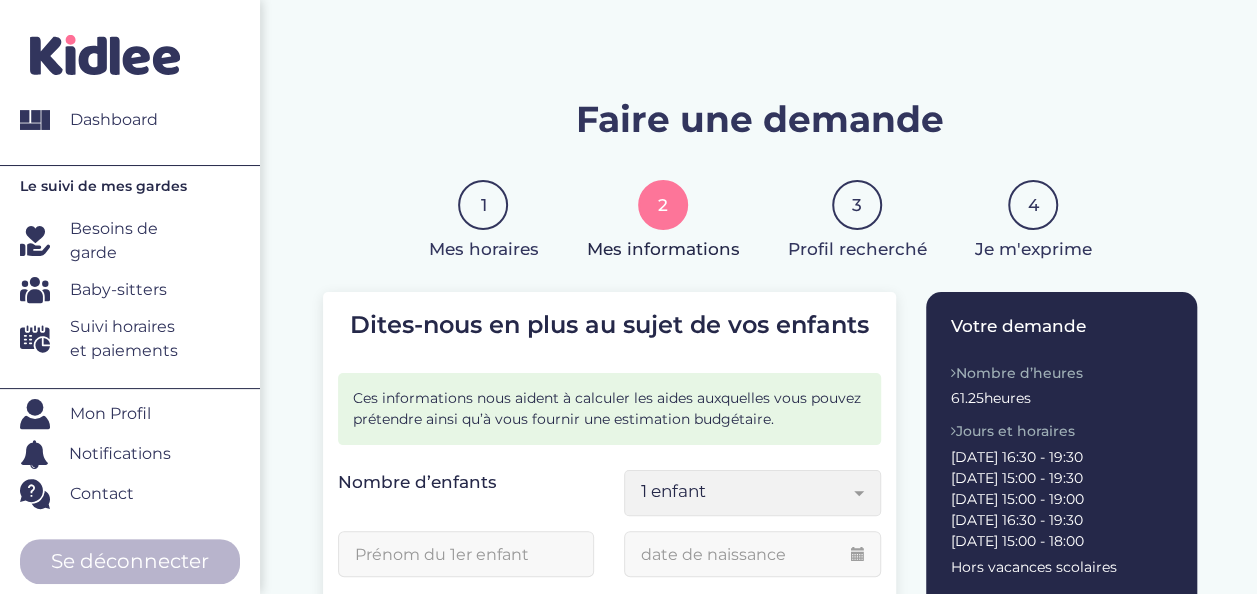 click on "1 enfant" at bounding box center [744, 491] 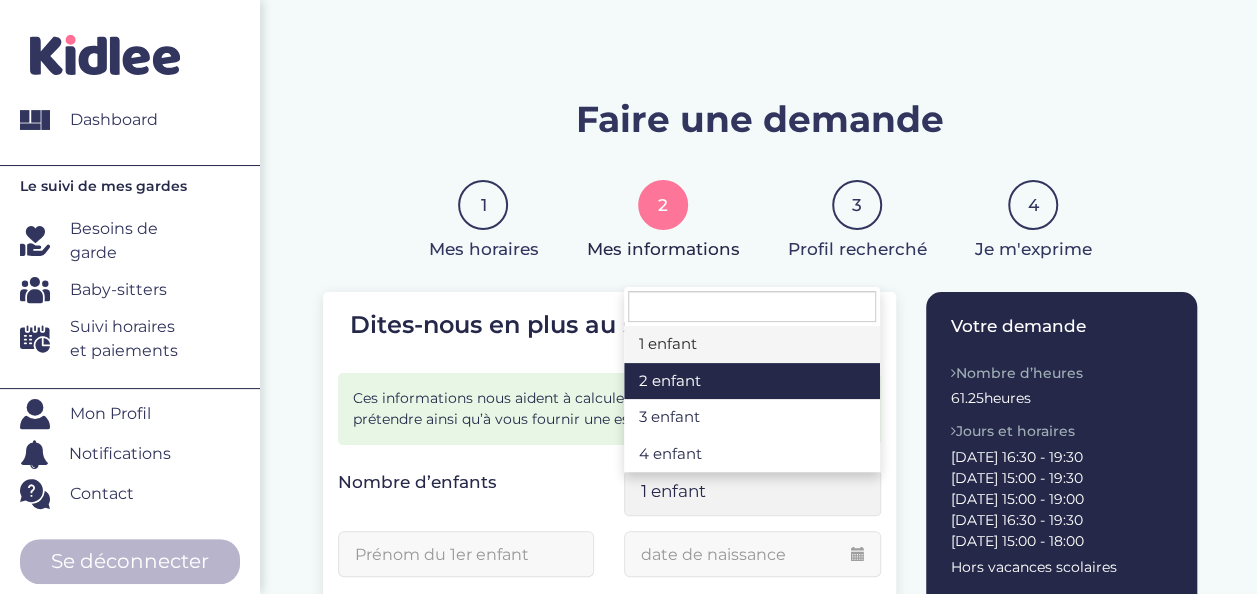 select on "2" 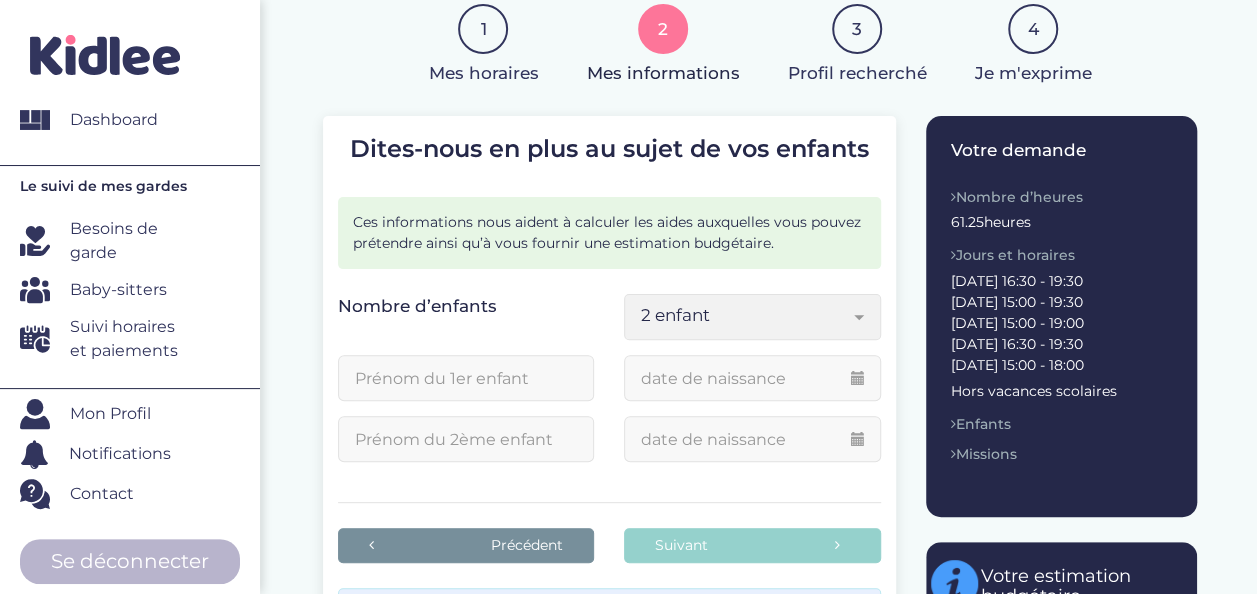 scroll, scrollTop: 183, scrollLeft: 0, axis: vertical 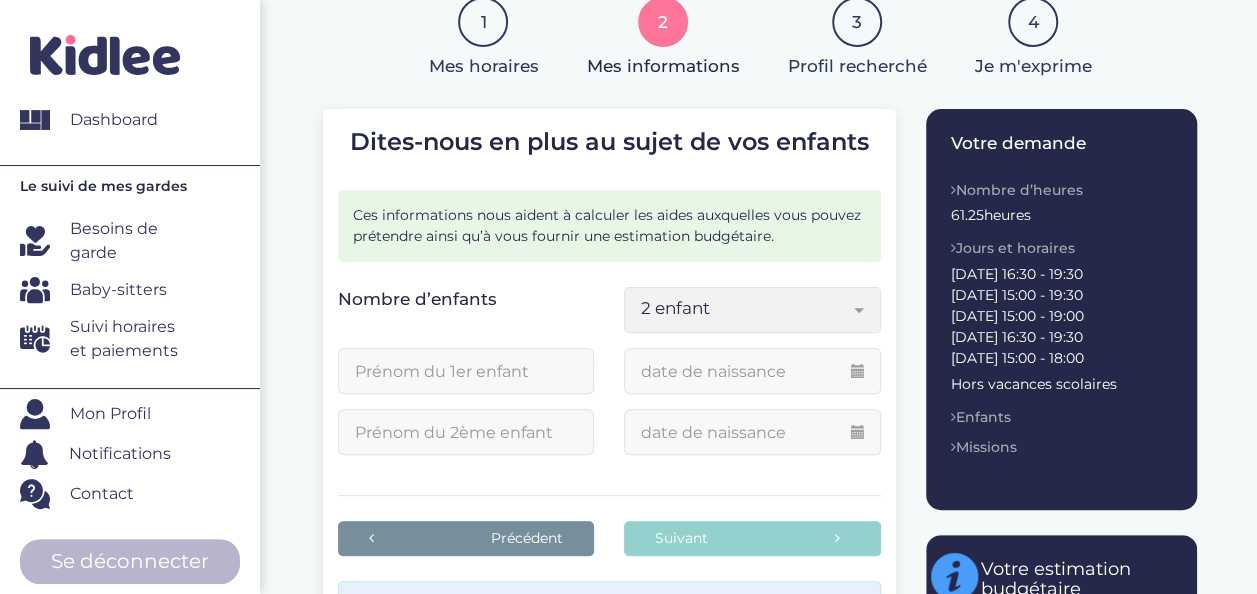 click at bounding box center (466, 371) 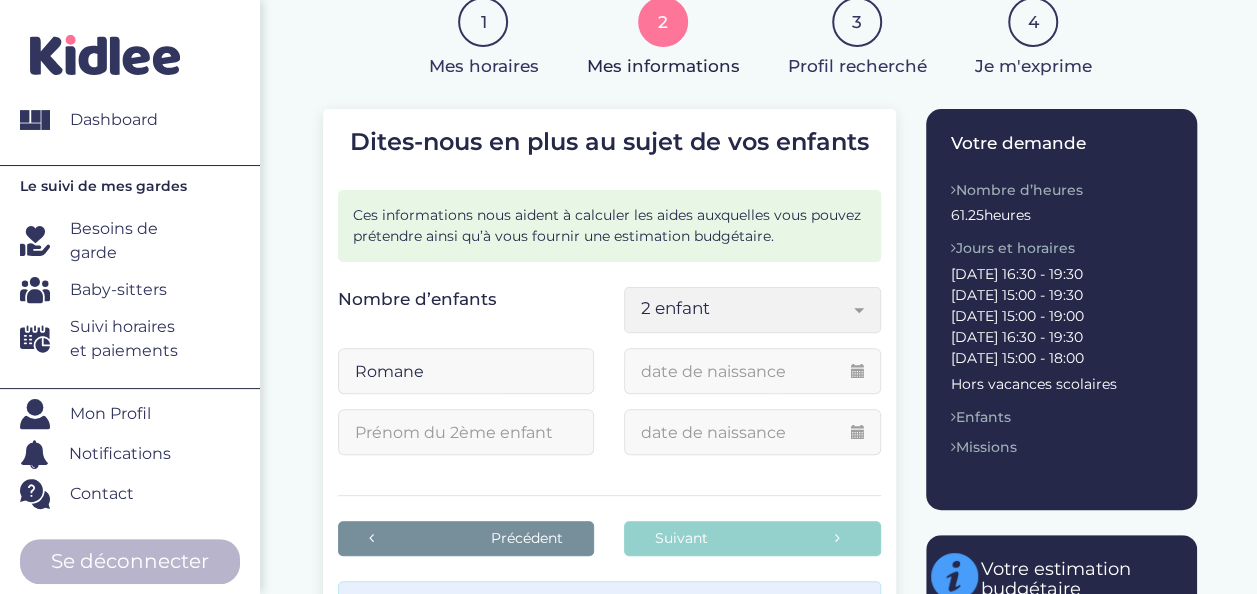 type on "Romane" 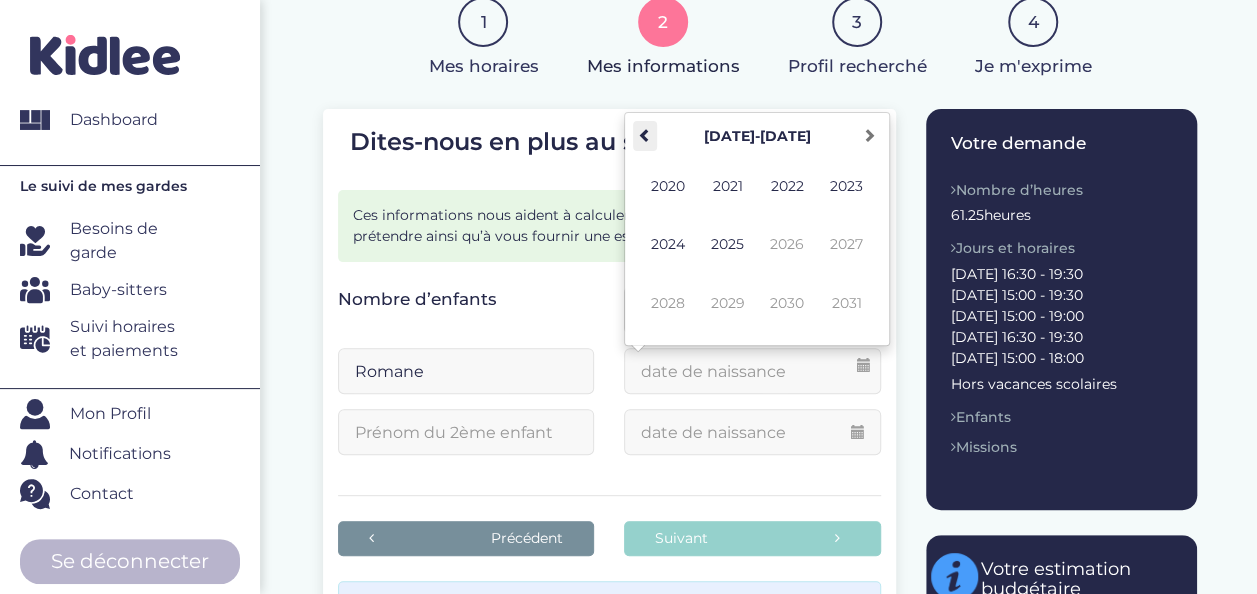 click at bounding box center (645, 135) 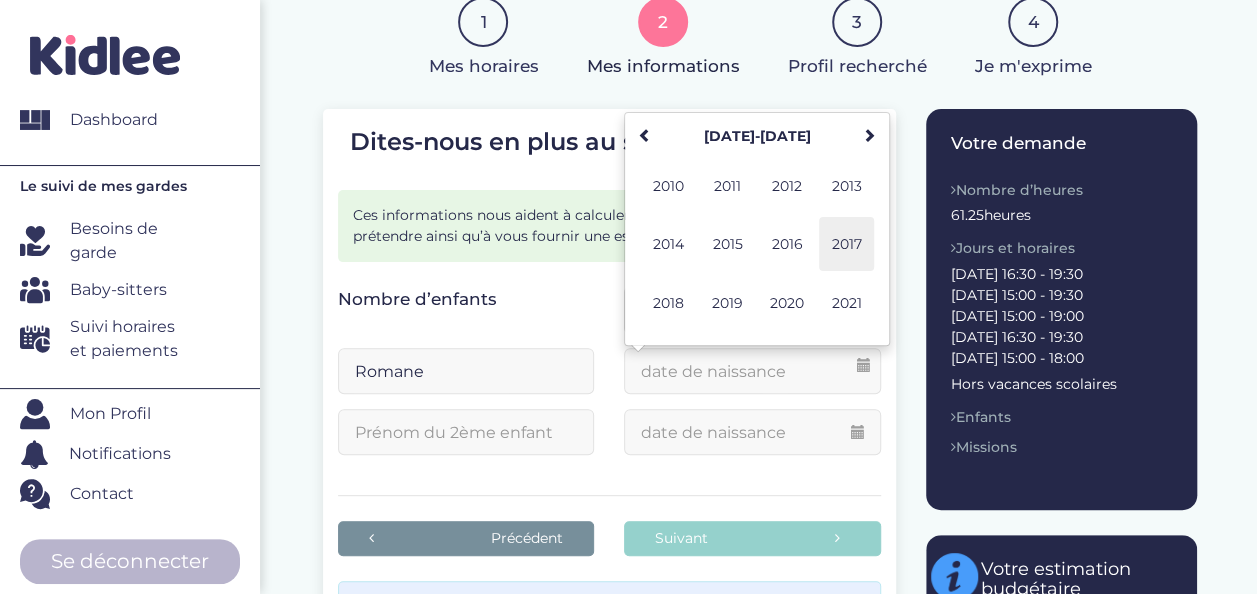 click on "2017" at bounding box center [846, 244] 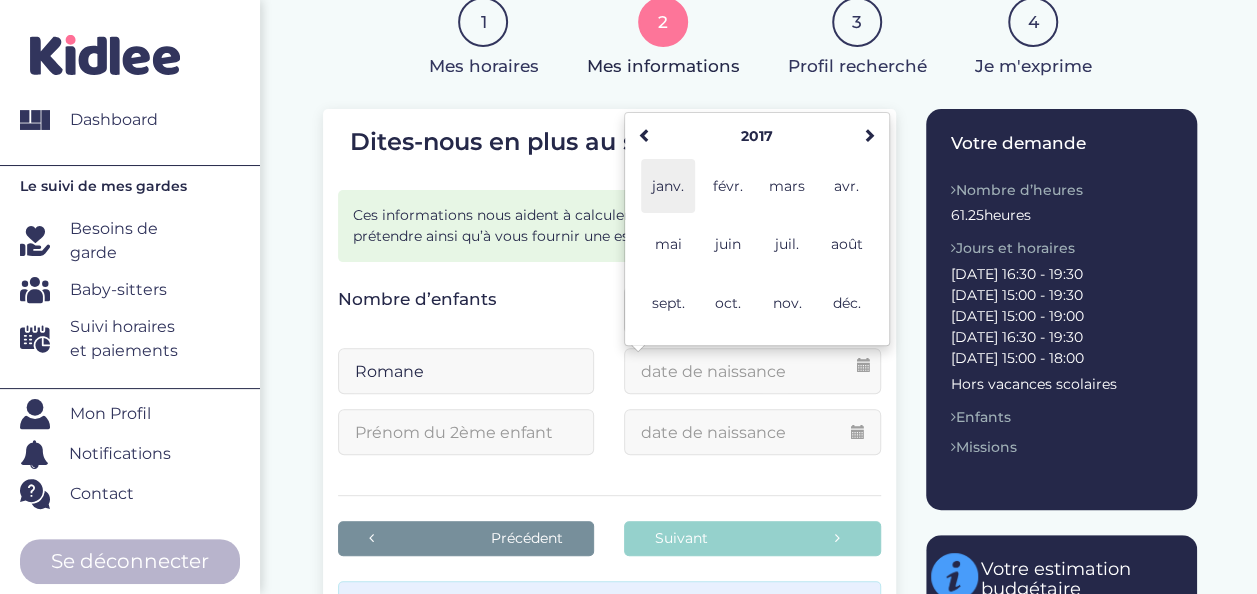click on "janv." at bounding box center [668, 186] 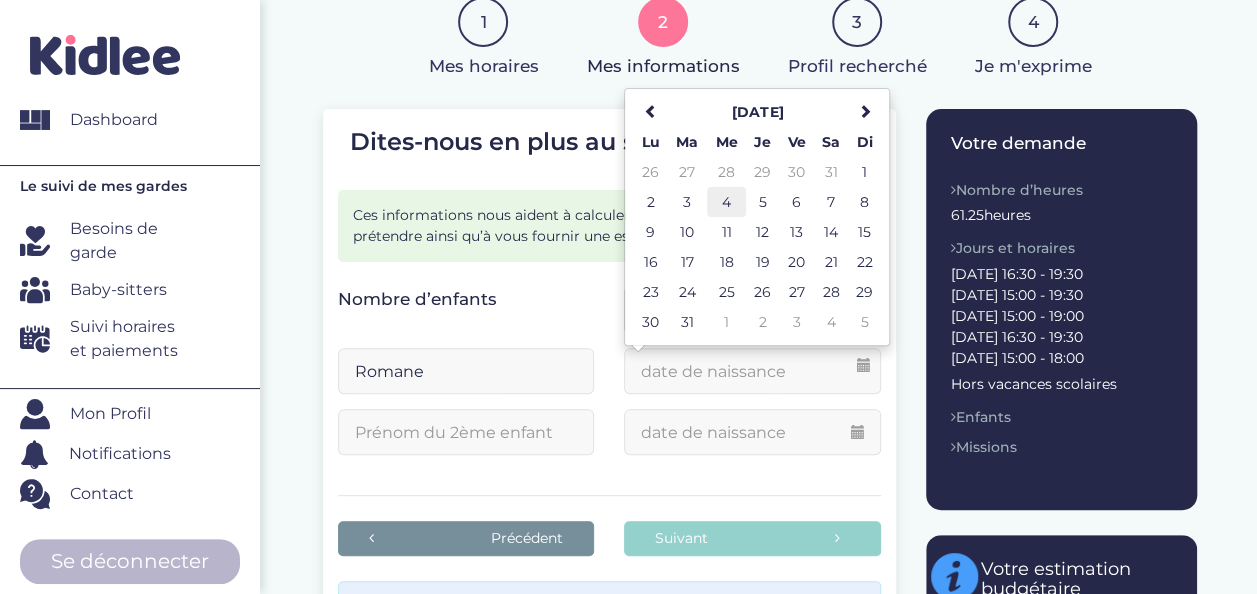 click on "4" at bounding box center (726, 202) 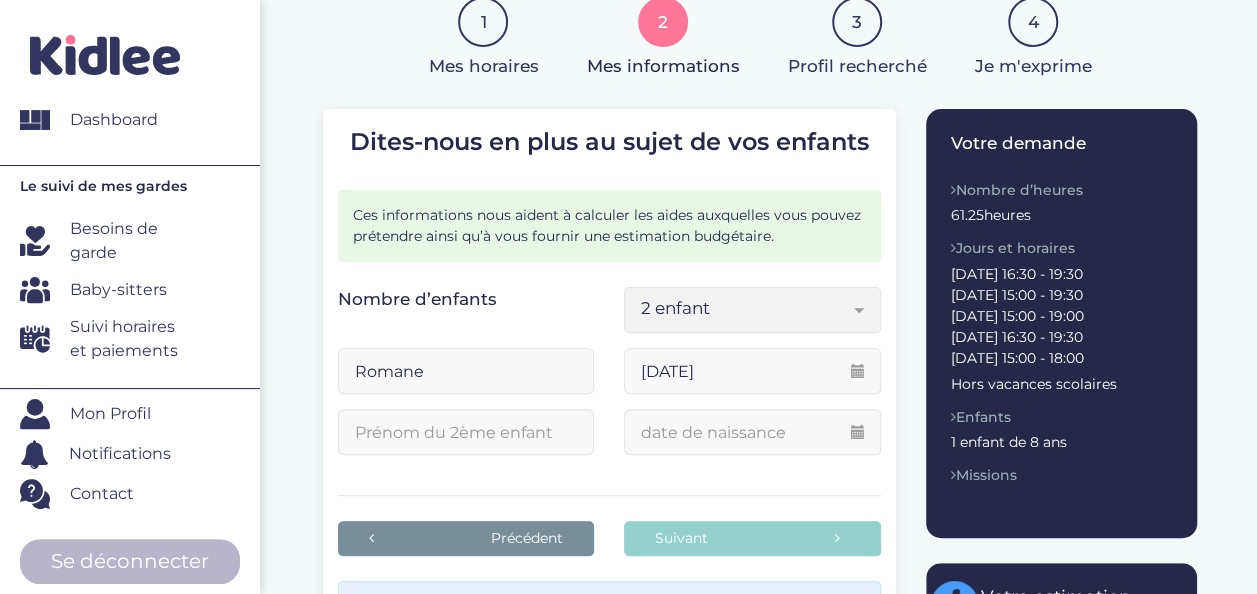 click on "04-01-2017" at bounding box center (752, 371) 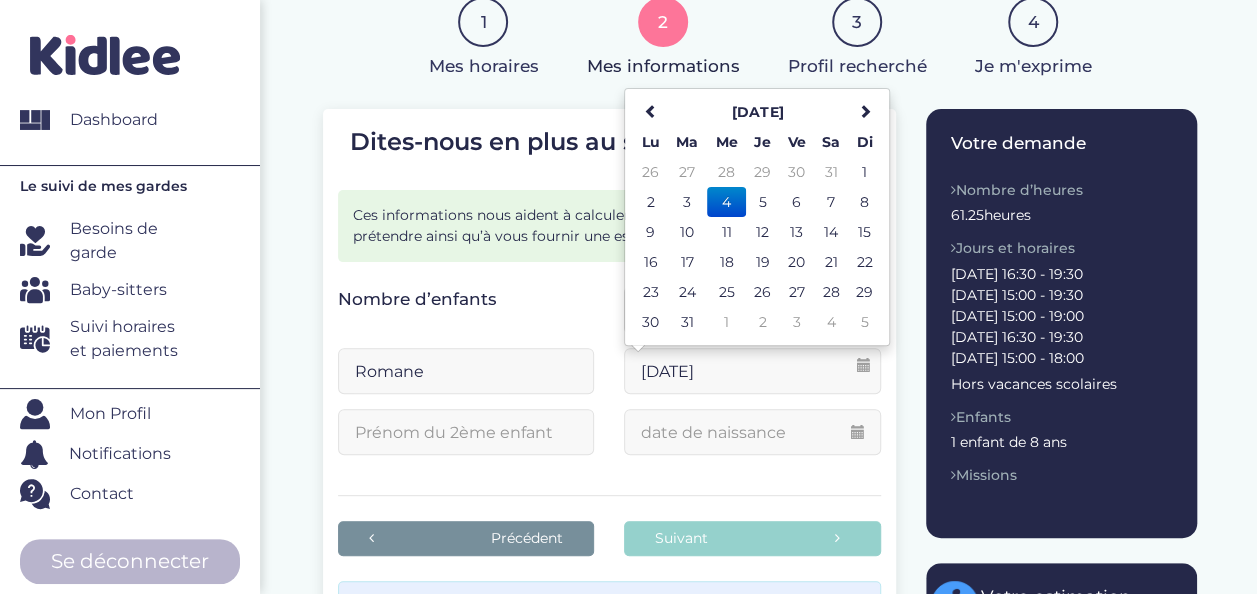 click on "04-01-2017" at bounding box center (752, 371) 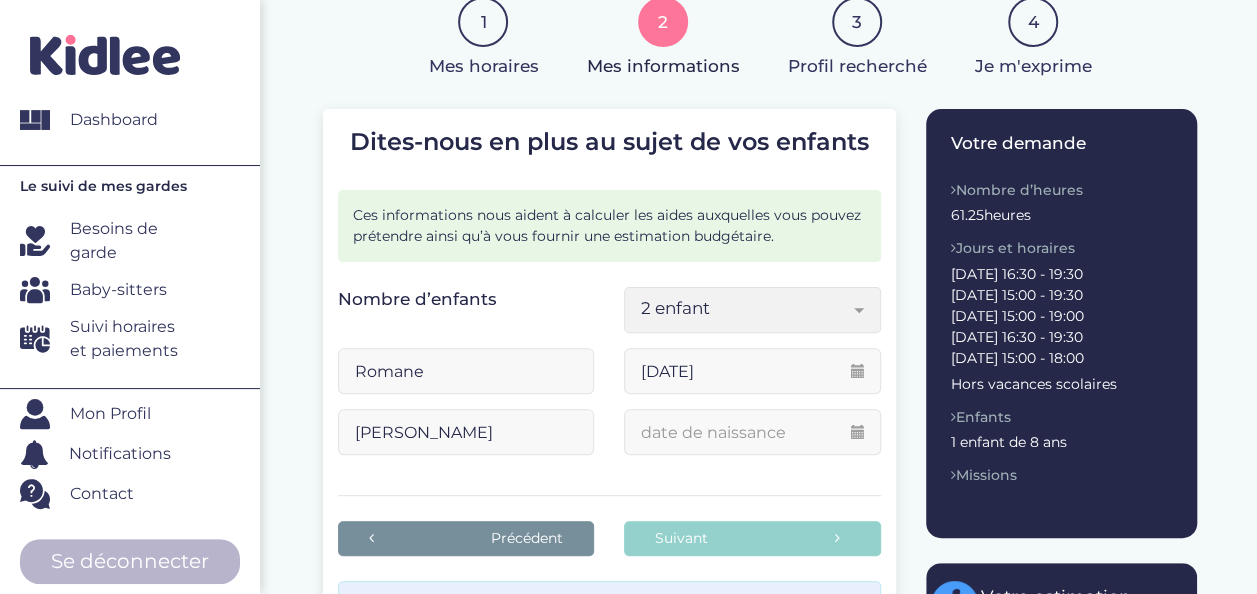 type on "Léo" 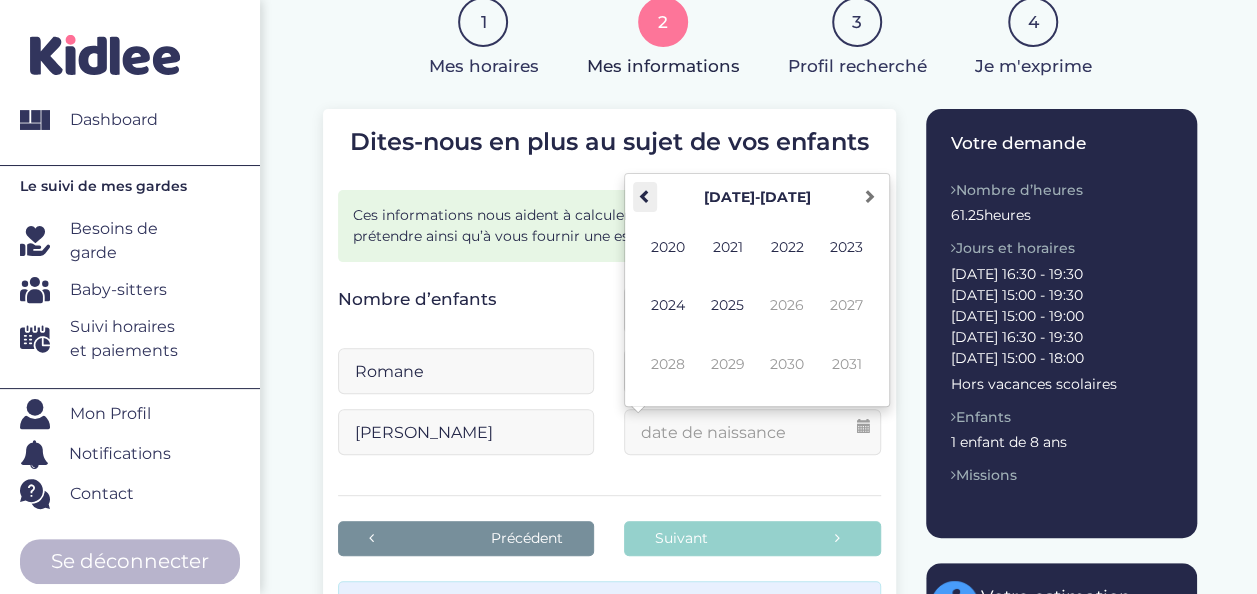 click at bounding box center (645, 196) 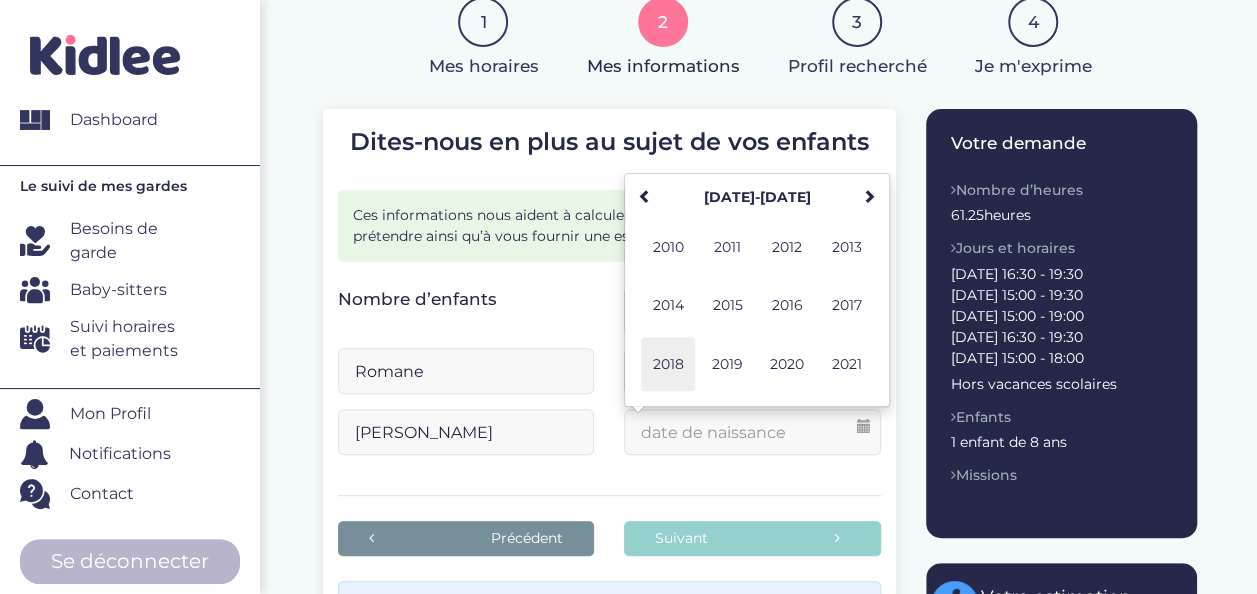 click on "2018" at bounding box center (668, 364) 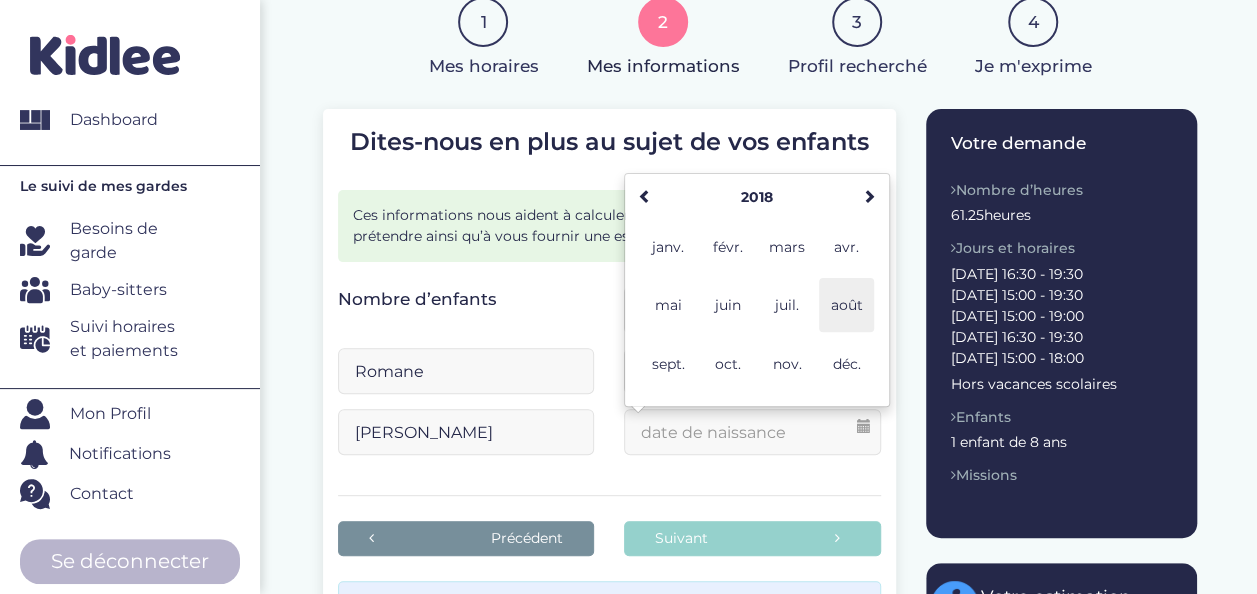 click on "août" at bounding box center (846, 305) 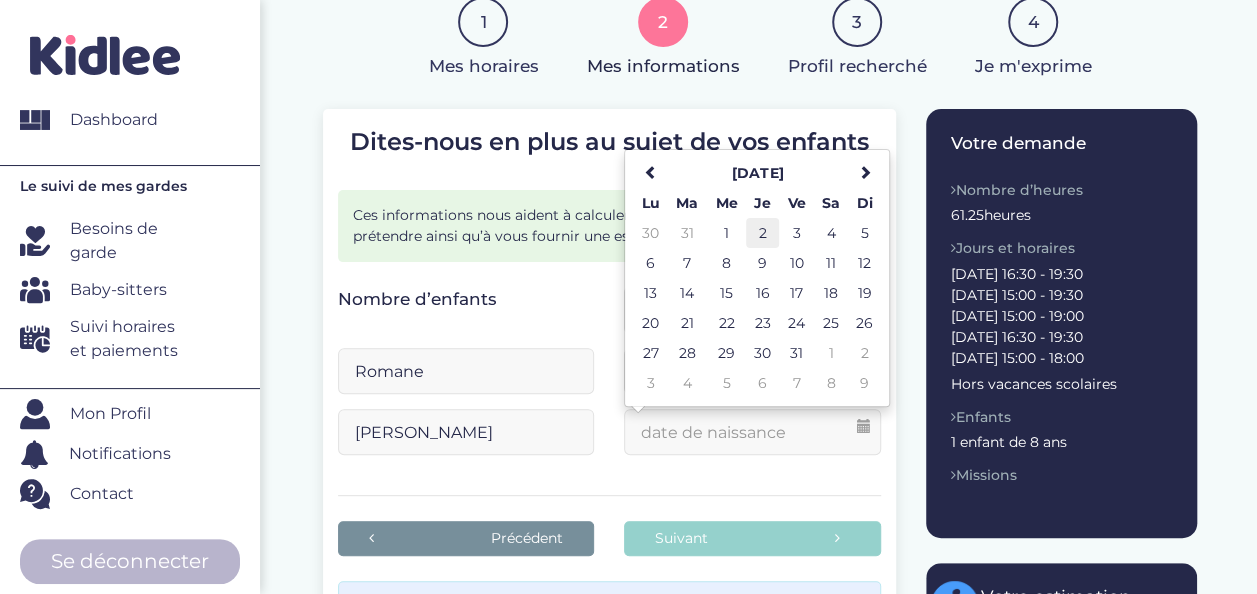 click on "2" at bounding box center [762, 233] 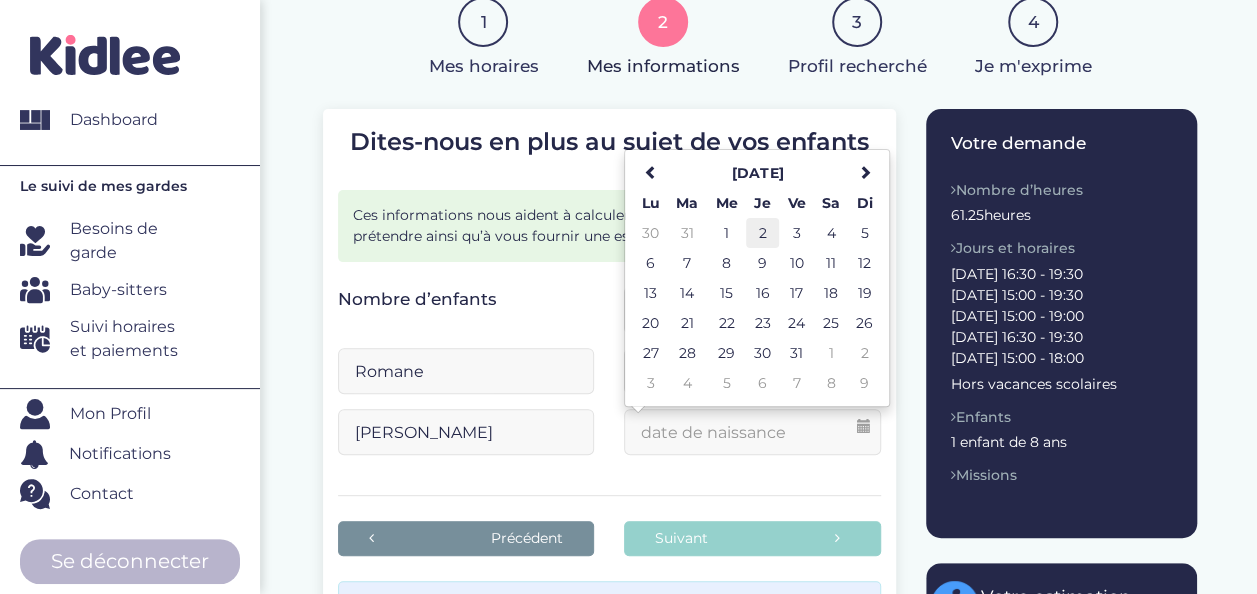 type on "02-08-2018" 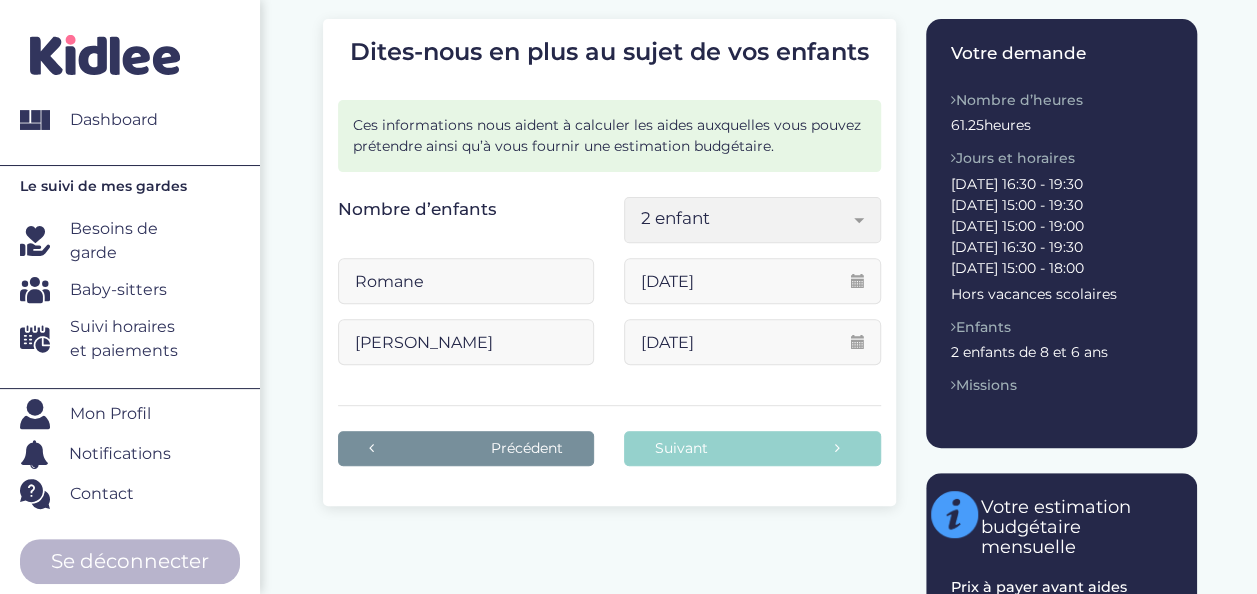scroll, scrollTop: 300, scrollLeft: 0, axis: vertical 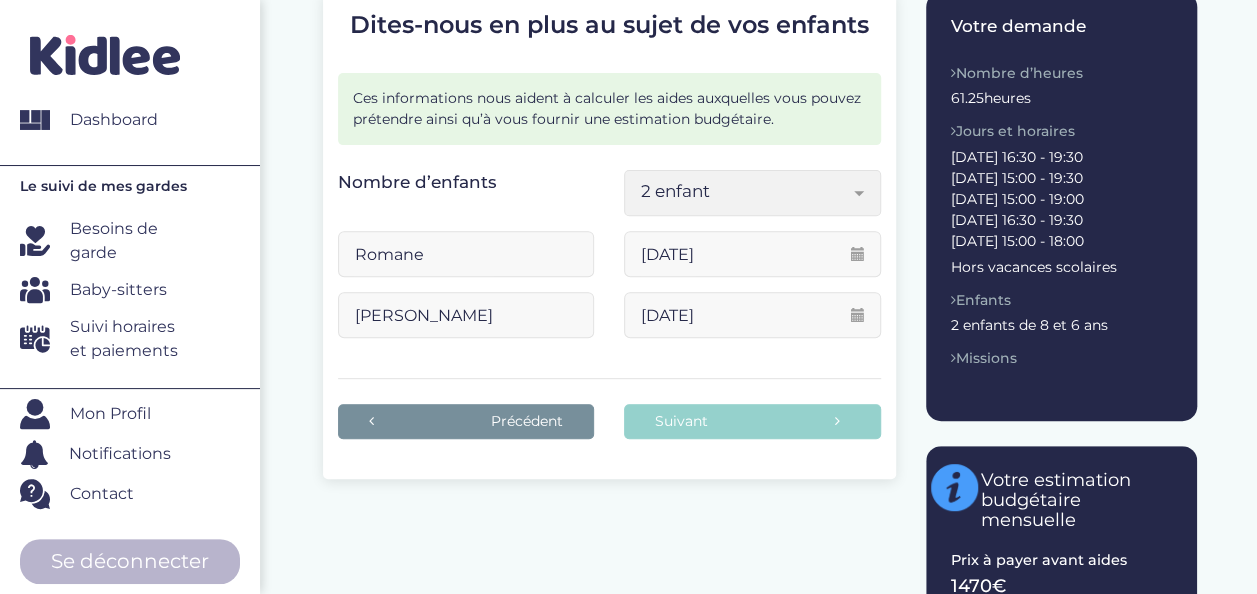 click on "Précédent
Suivant" at bounding box center [609, 421] 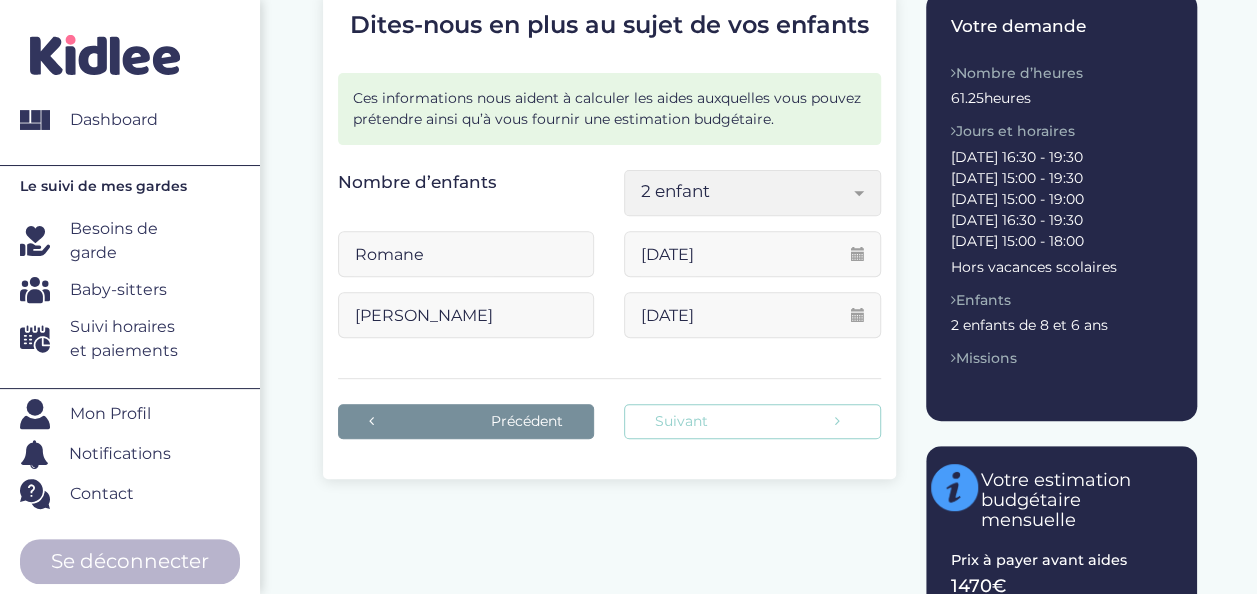 click on "Suivant" at bounding box center (752, 421) 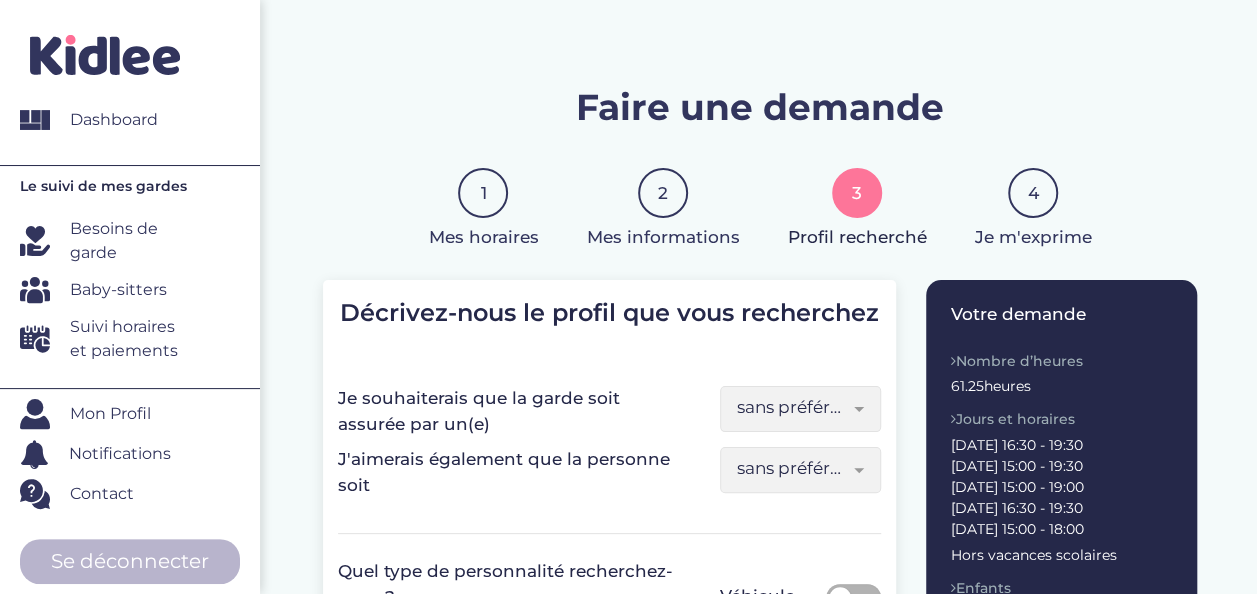 scroll, scrollTop: 0, scrollLeft: 0, axis: both 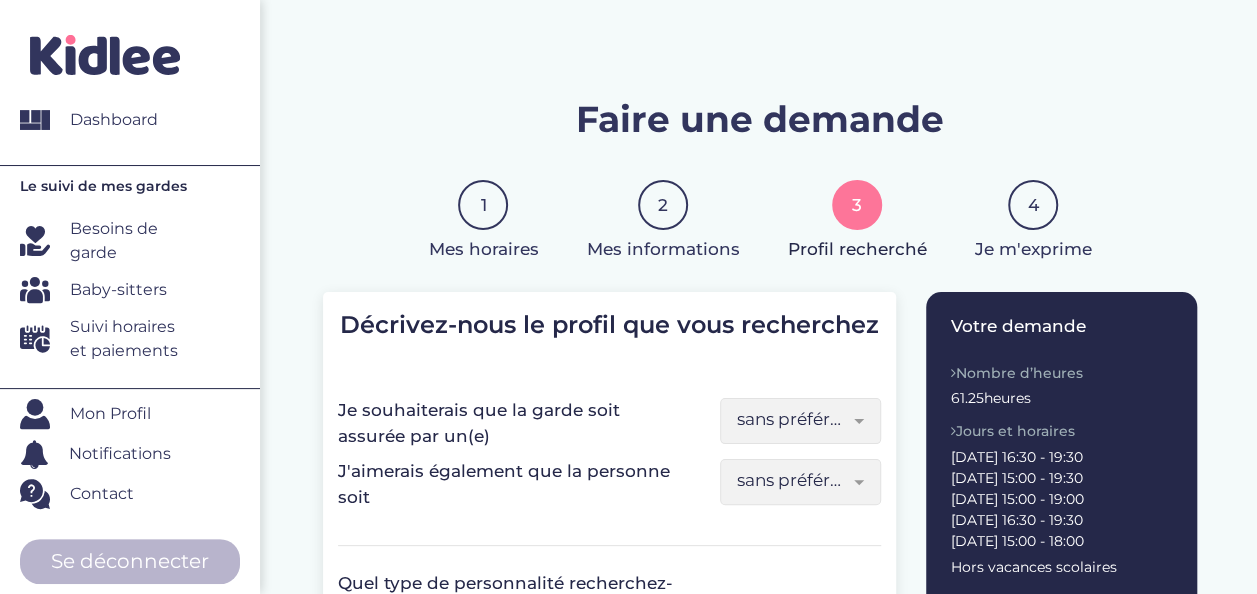 click on "sans préférence" at bounding box center (800, 421) 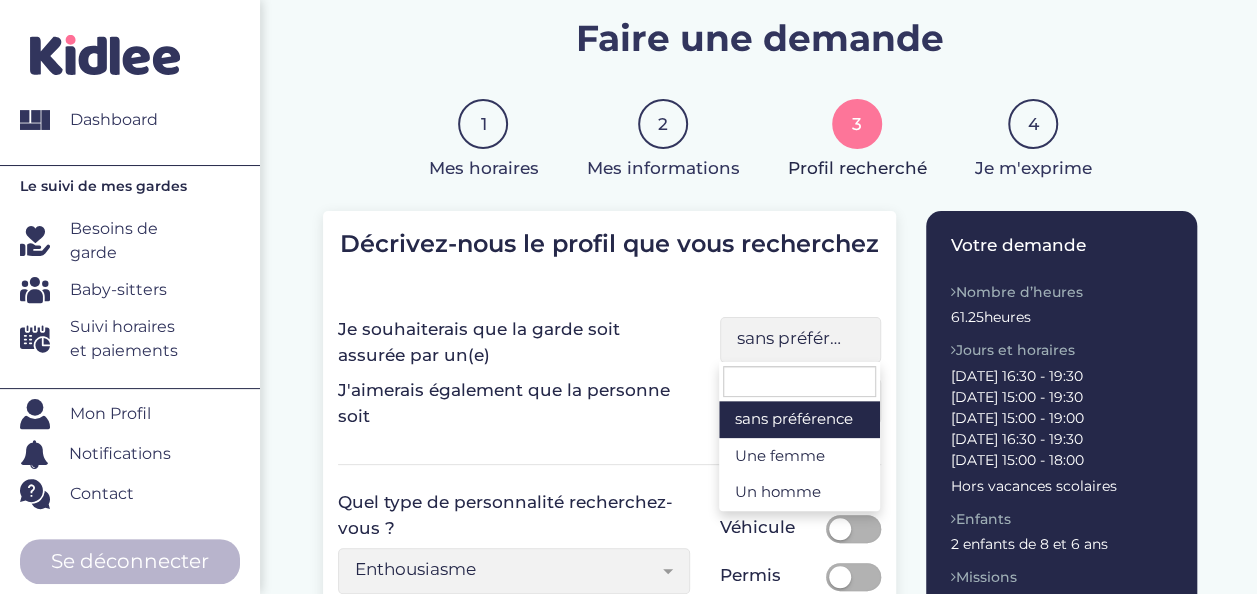 scroll, scrollTop: 103, scrollLeft: 0, axis: vertical 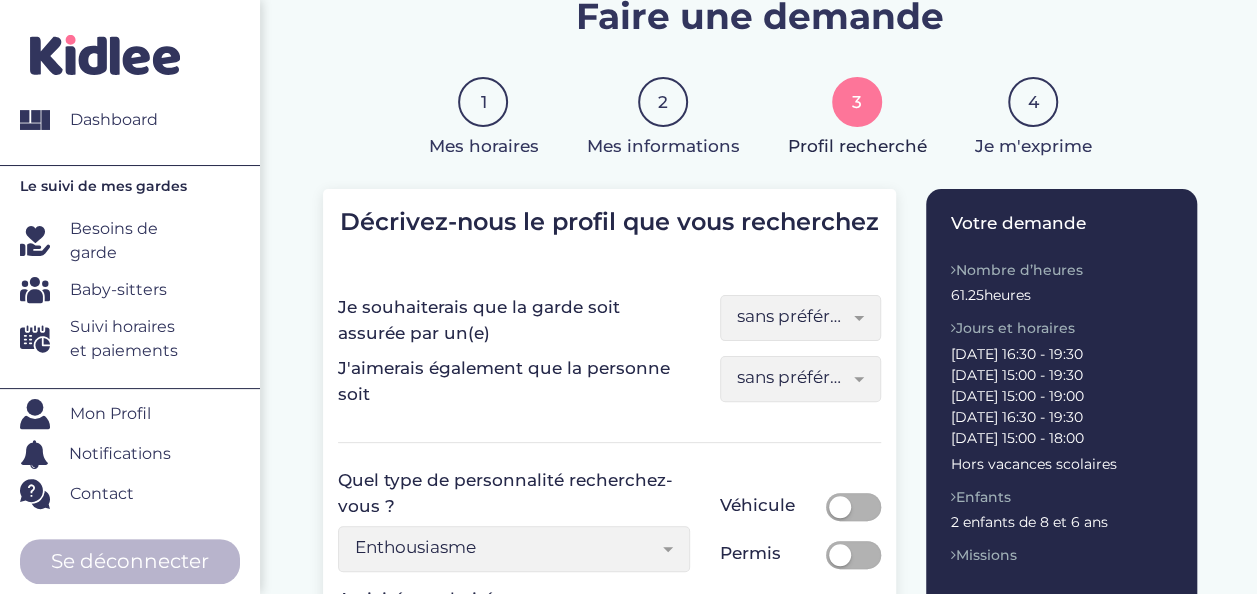 click on "J'aimerais également que la personne soit" at bounding box center [514, 381] 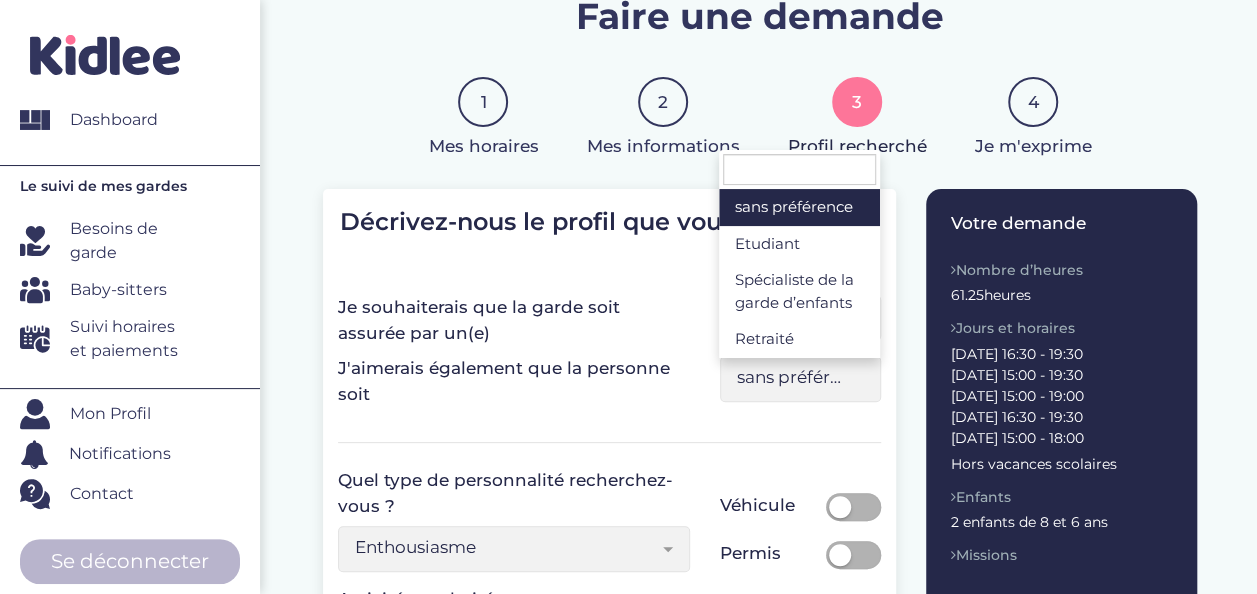 click on "sans préférence" at bounding box center [793, 377] 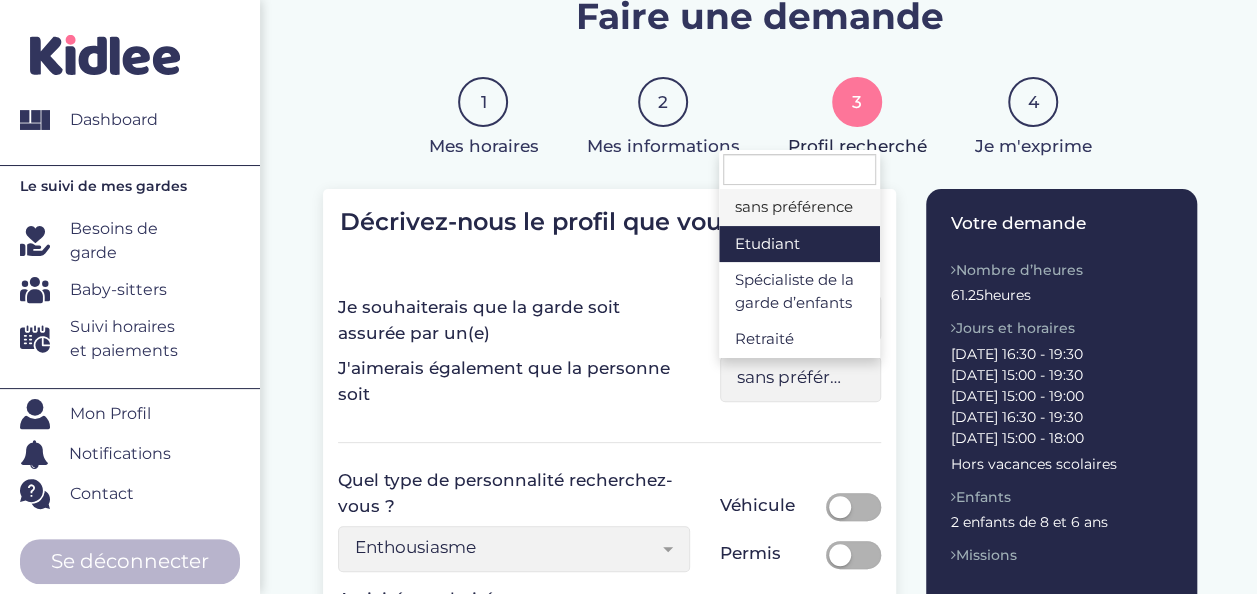 select on "5" 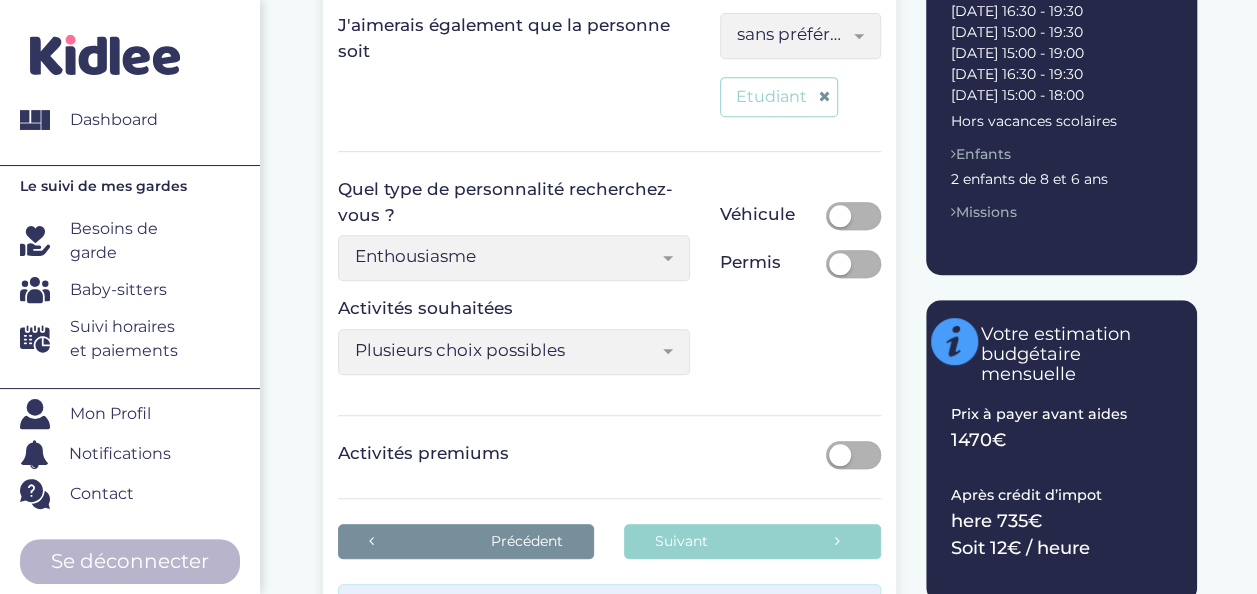 scroll, scrollTop: 447, scrollLeft: 0, axis: vertical 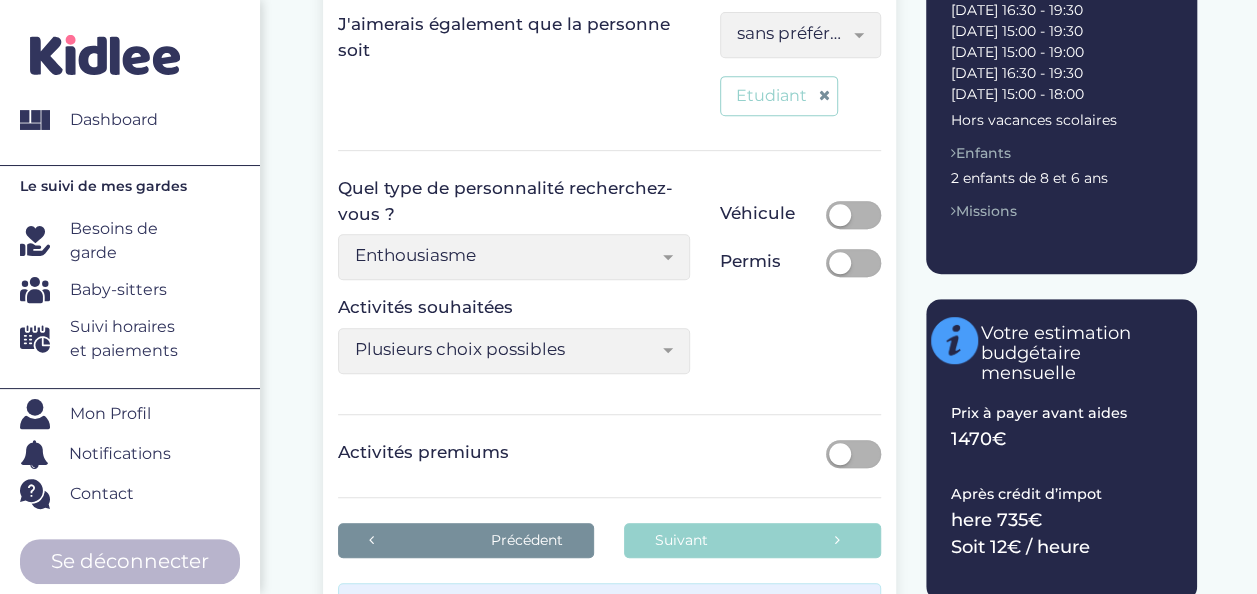 click on "Enthousiasme" at bounding box center [506, 255] 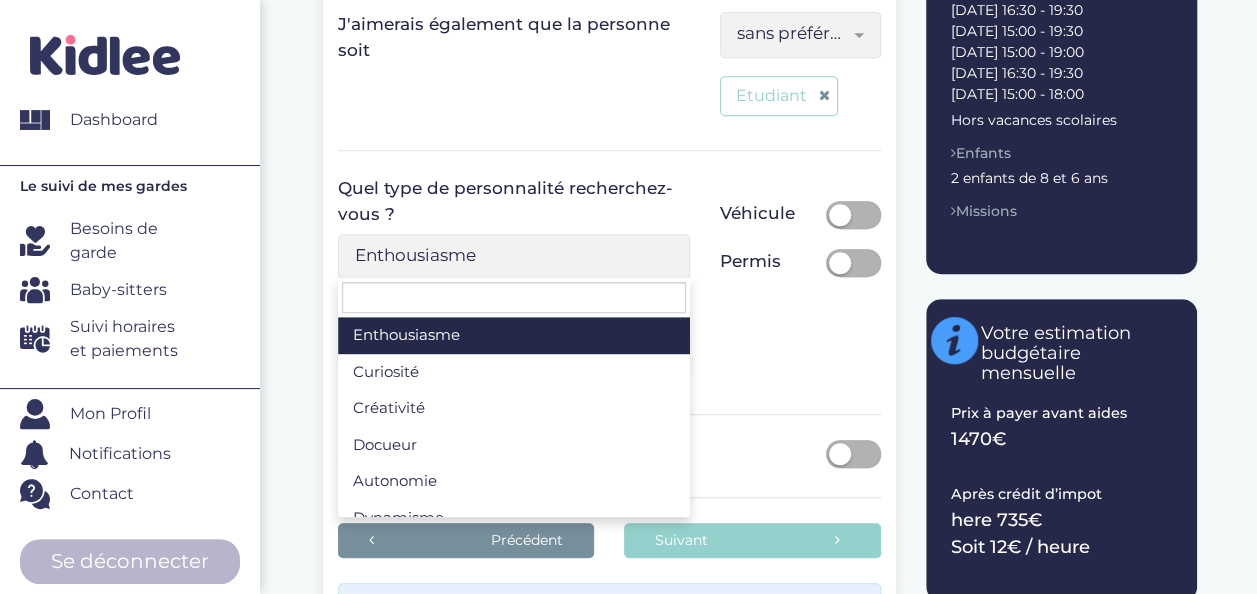 click on "Enthousiasme" at bounding box center (514, 257) 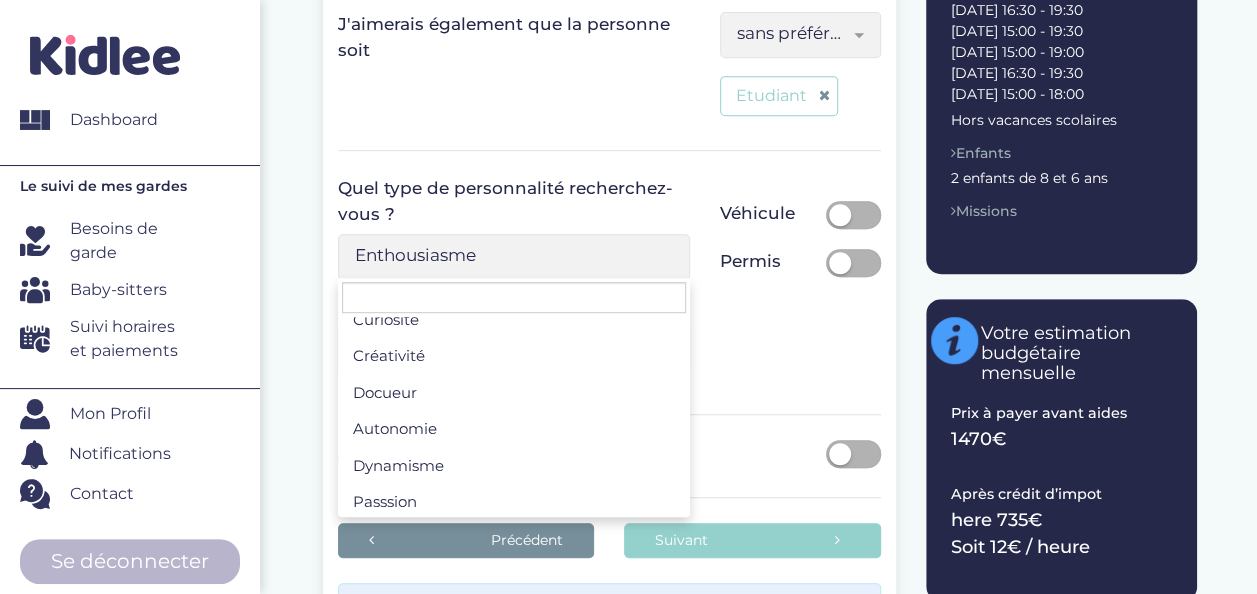 scroll, scrollTop: 0, scrollLeft: 0, axis: both 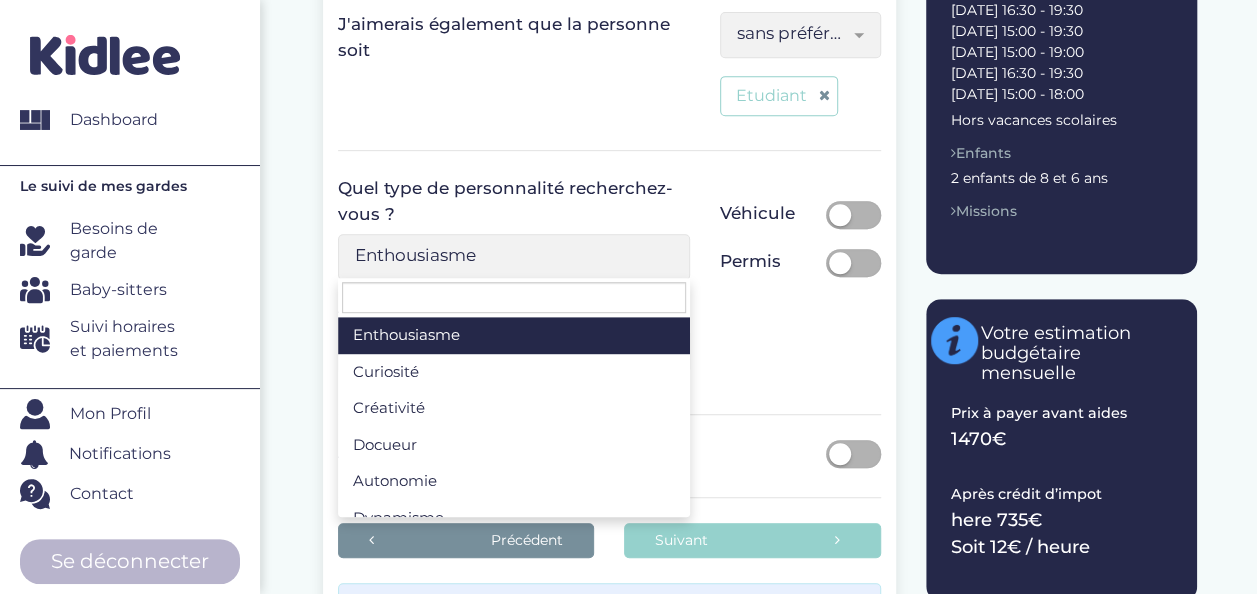 click on "Quel type de personnalité recherchez-vous ?
Enthousiasme   Curiosité   Créativité   Docueur   Autonomie   Dynamisme   Passsion   Fermeté   Calme Enthousiasme
Activités souhaitées
Plusieurs choix possibles   Accompagnement aux activités extra-scolaires   Aide aux devoirs   Bain   Dîner   Gouter   Organisation d'activités   Préparation du dîner   Sorties extérieures Plusieurs choix possibles
Véhicule
Permis" at bounding box center [609, 282] 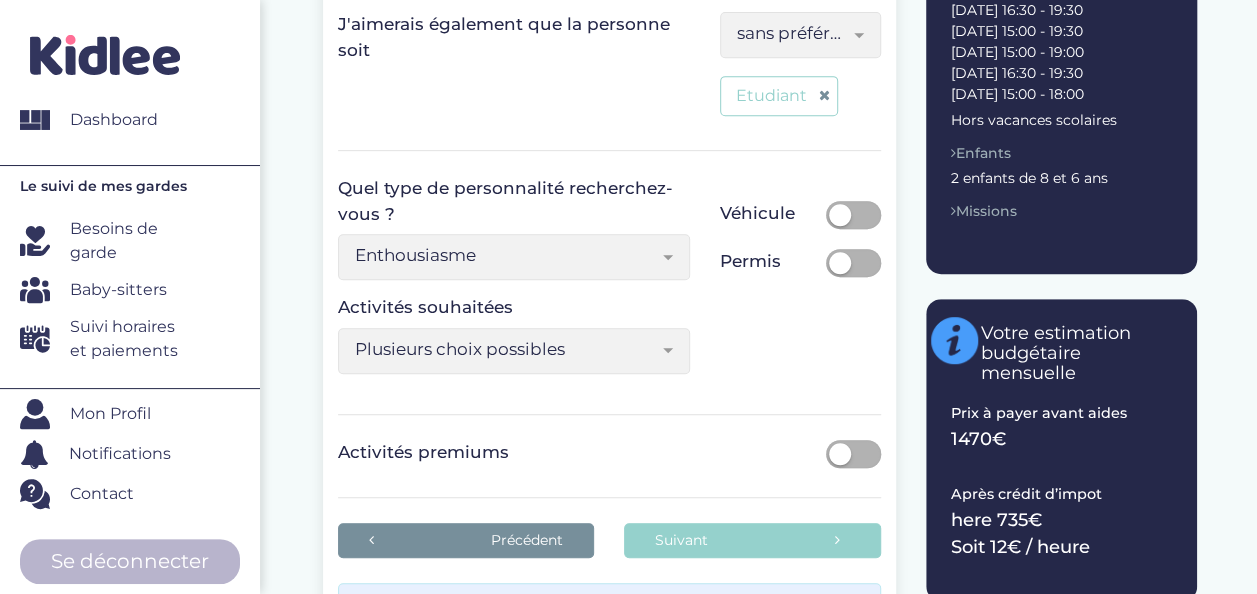 click on "Plusieurs choix possibles" at bounding box center [514, 351] 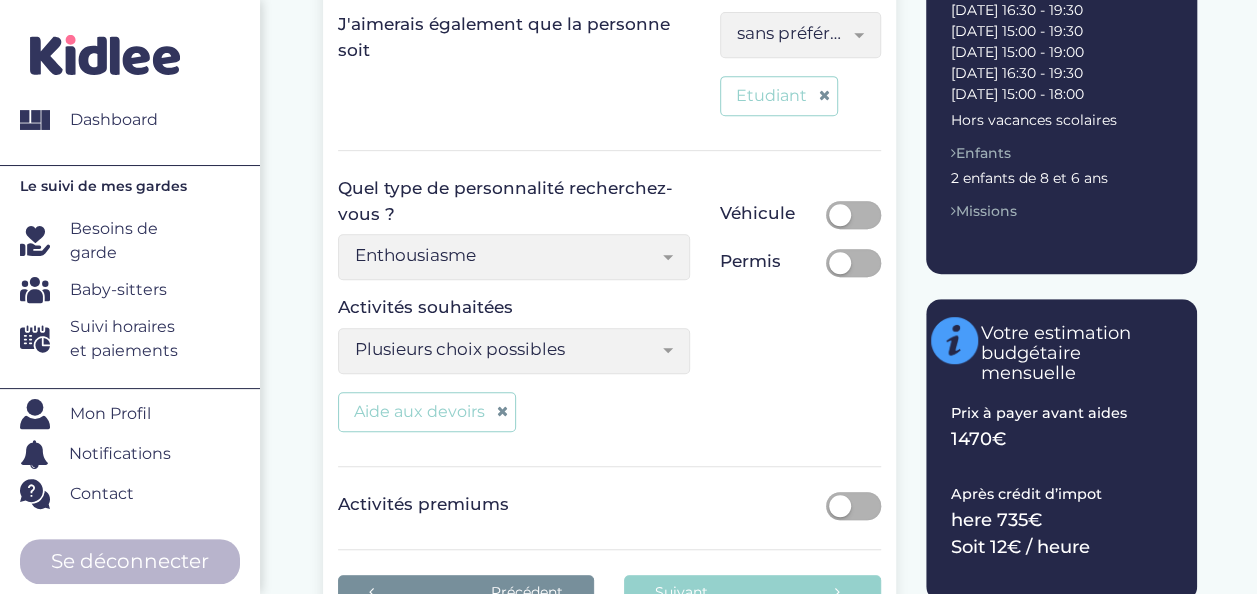 click on "Plusieurs choix possibles" at bounding box center [514, 351] 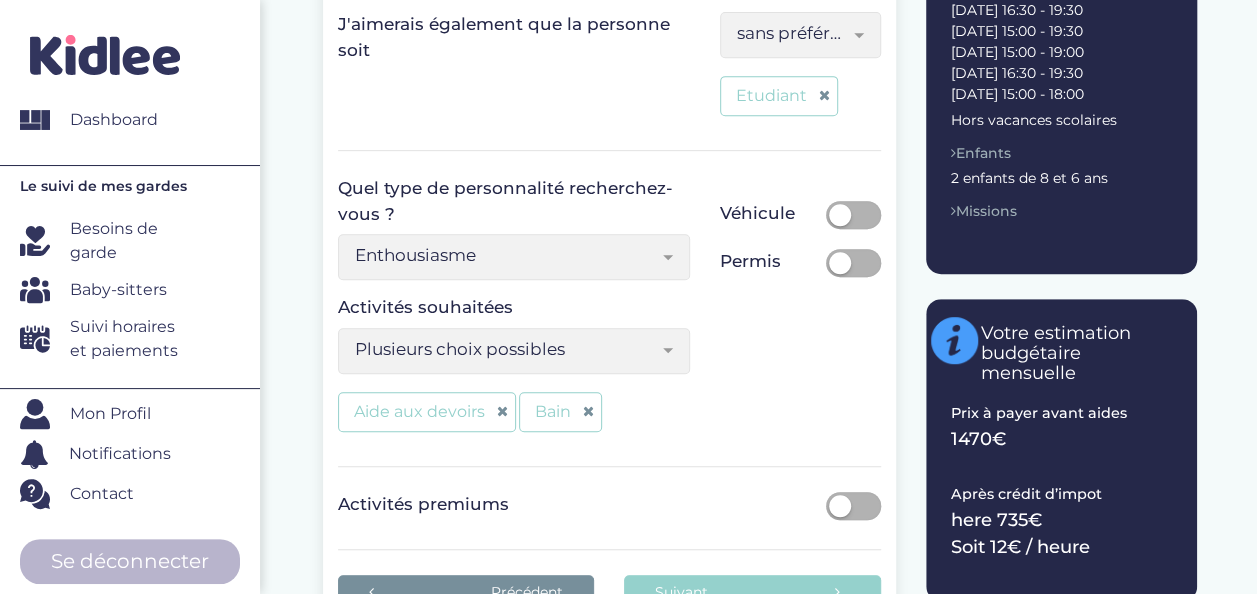 click on "Plusieurs choix possibles" at bounding box center [514, 351] 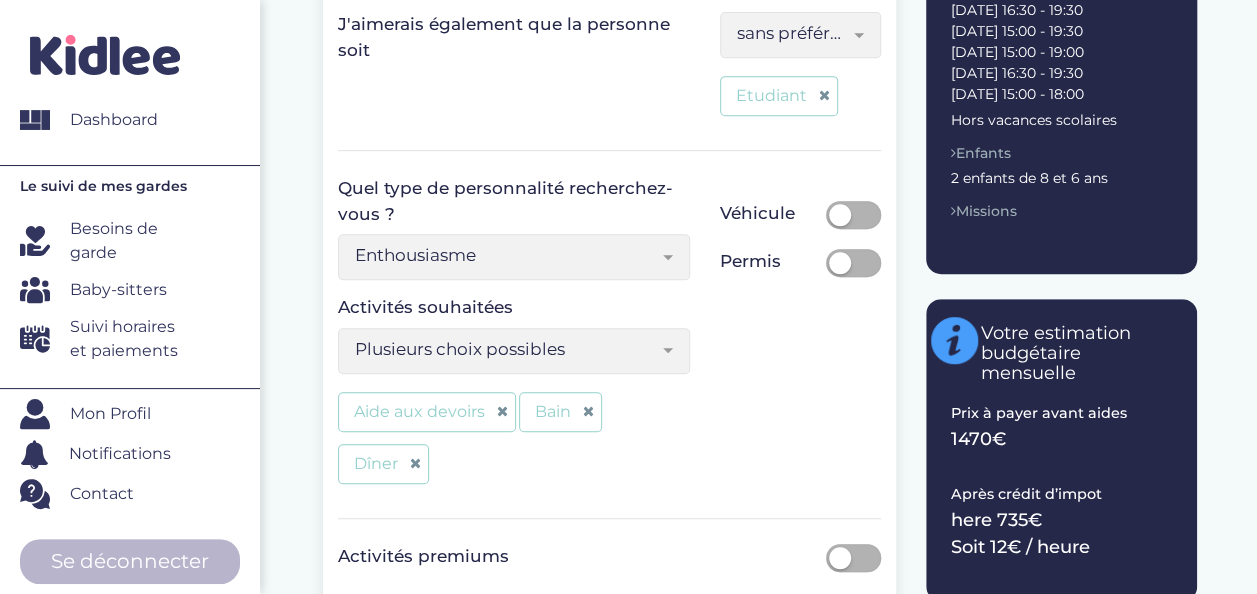 click on "Plusieurs choix possibles" at bounding box center (506, 349) 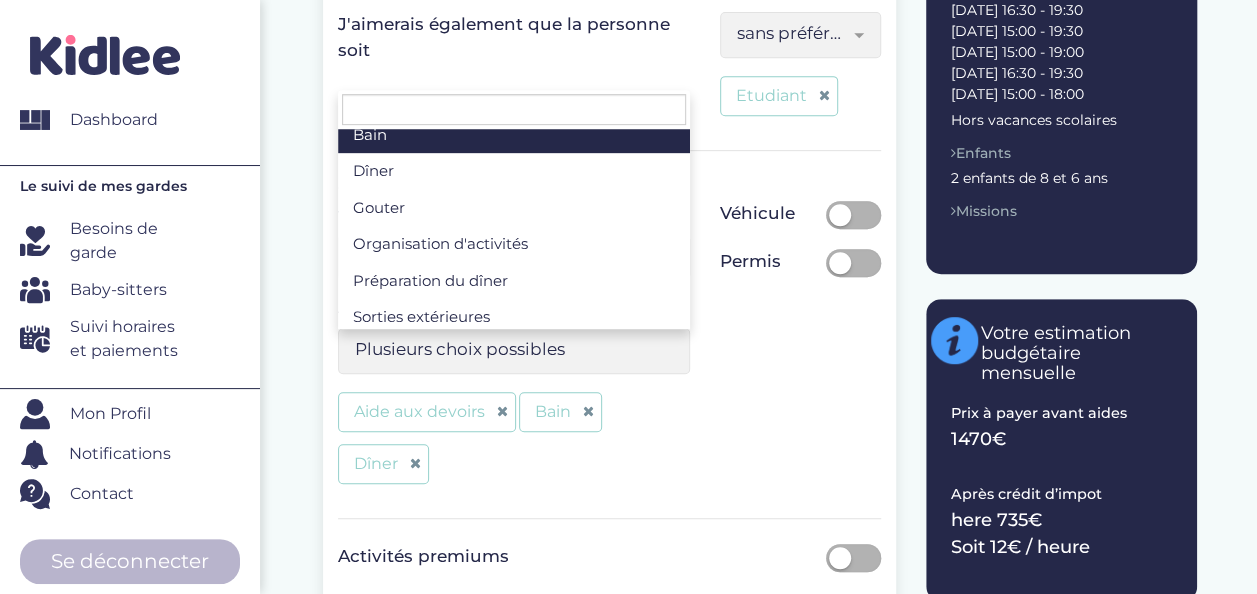 scroll, scrollTop: 151, scrollLeft: 0, axis: vertical 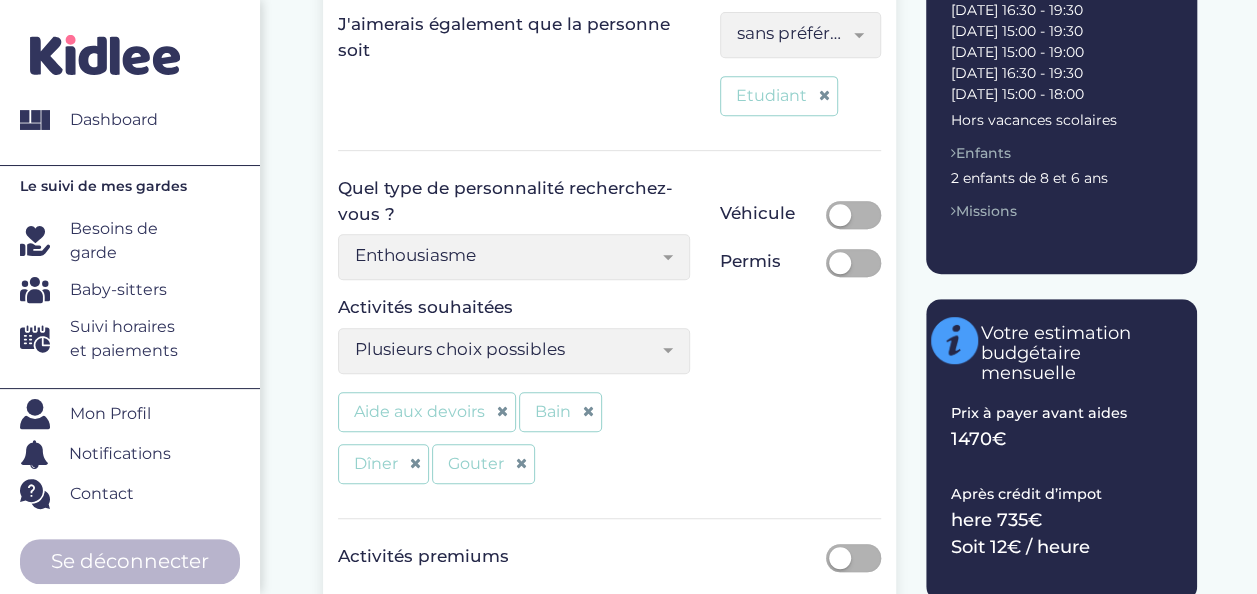 click at bounding box center (675, 351) 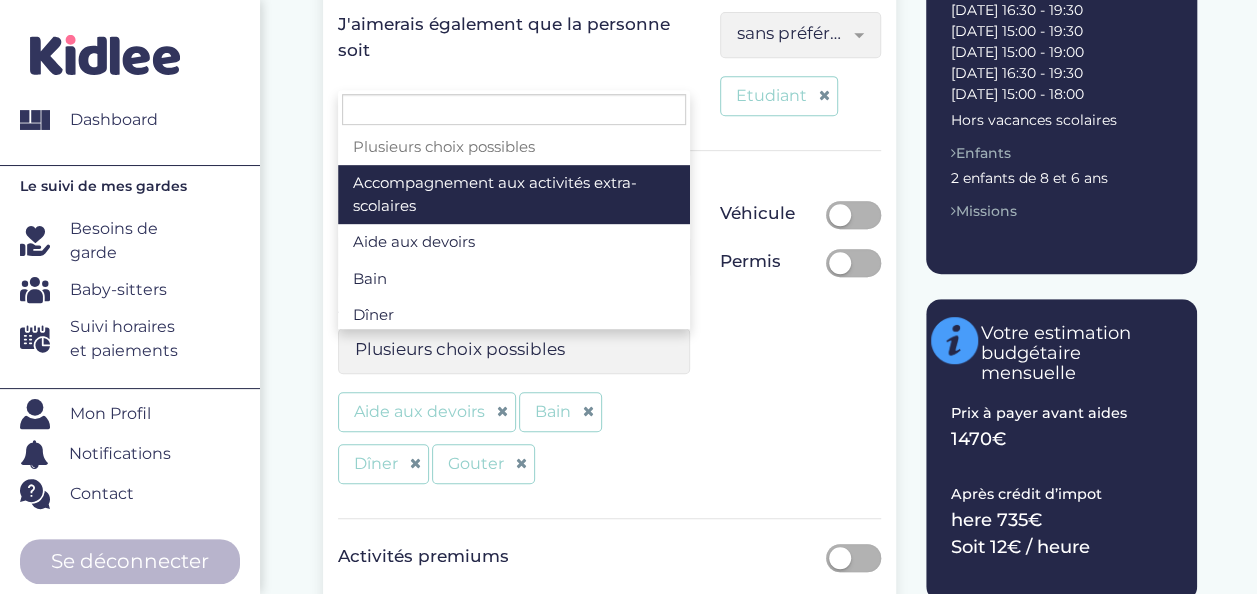 select on "Plusieurs choix possibles" 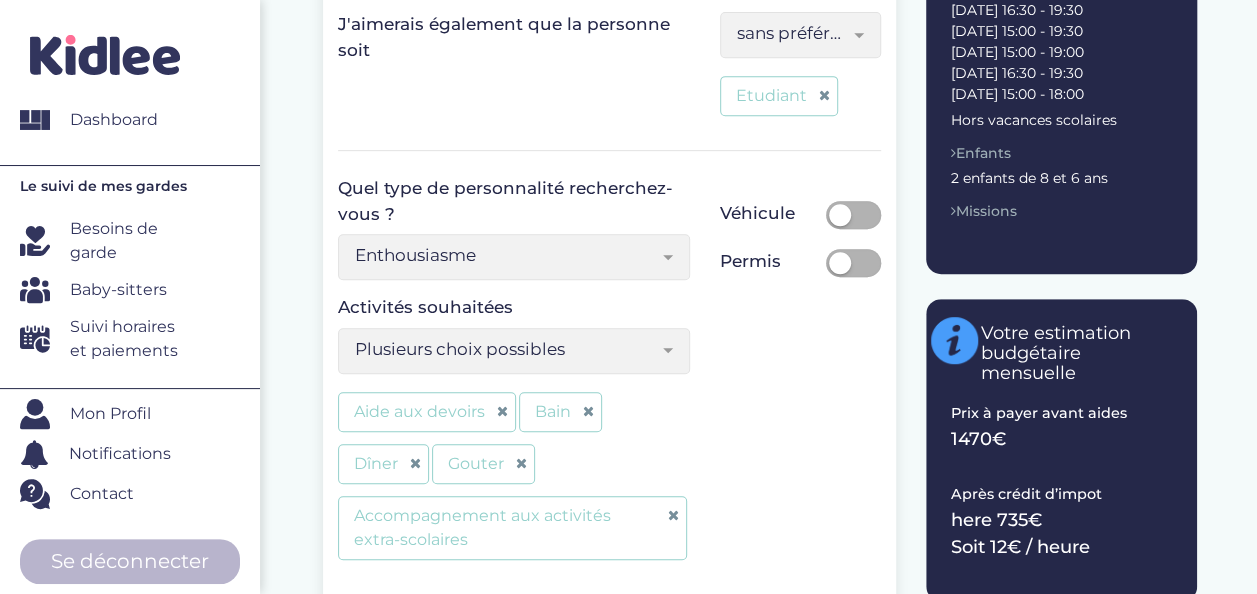 click on "Plusieurs choix possibles" at bounding box center [514, 351] 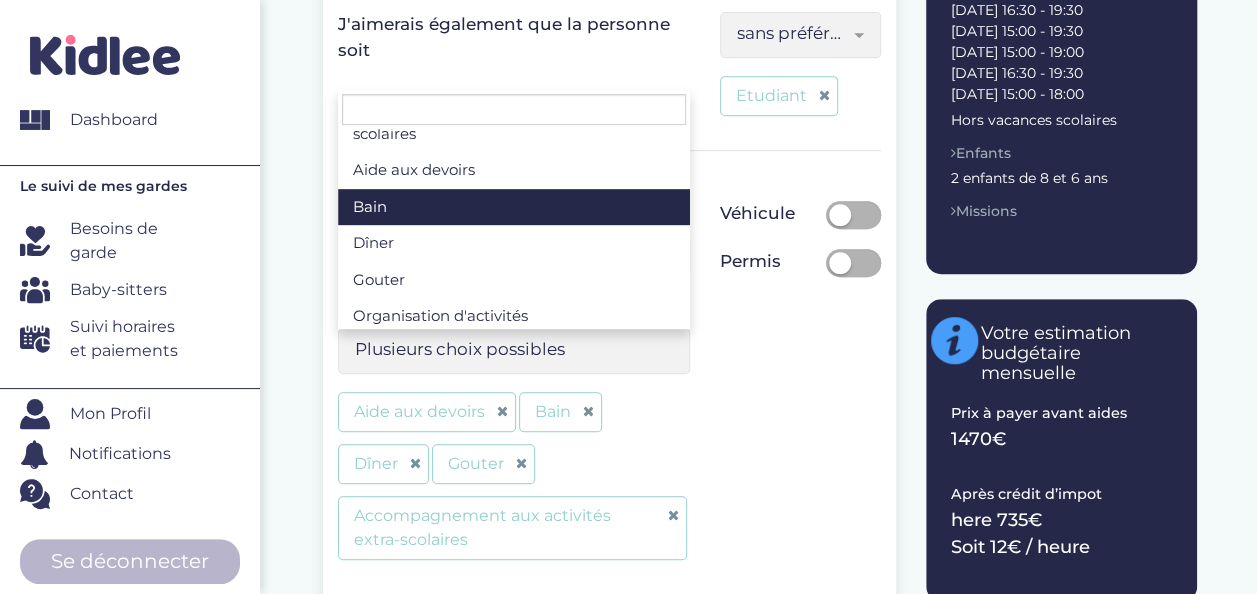 scroll, scrollTop: 151, scrollLeft: 0, axis: vertical 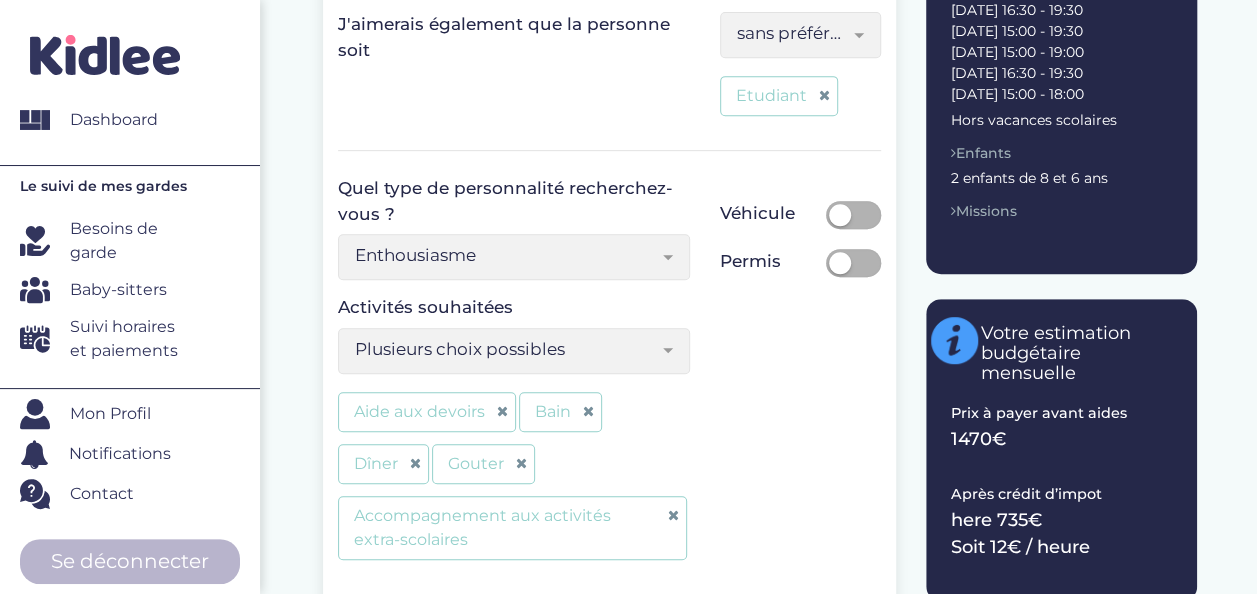 click on "Quel type de personnalité recherchez-vous ?
Enthousiasme   Curiosité   Créativité   Docueur   Autonomie   Dynamisme   Passsion   Fermeté   Calme Enthousiasme
Activités souhaitées
Plusieurs choix possibles   Accompagnement aux activités extra-scolaires   Aide aux devoirs   Bain   Dîner   Gouter   Organisation d'activités   Préparation du dîner   Sorties extérieures Plusieurs choix possibles   Aide aux devoirs Bain Dîner Gouter Accompagnement aux activités extra-scolaires
Véhicule
Permis" at bounding box center (609, 372) 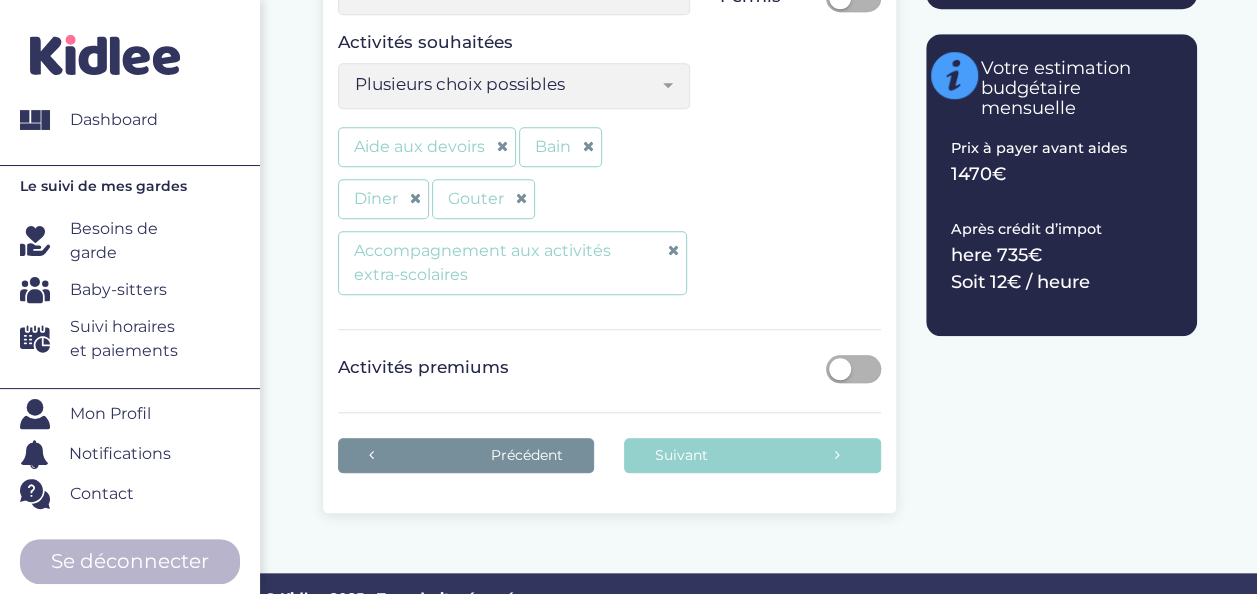 scroll, scrollTop: 715, scrollLeft: 0, axis: vertical 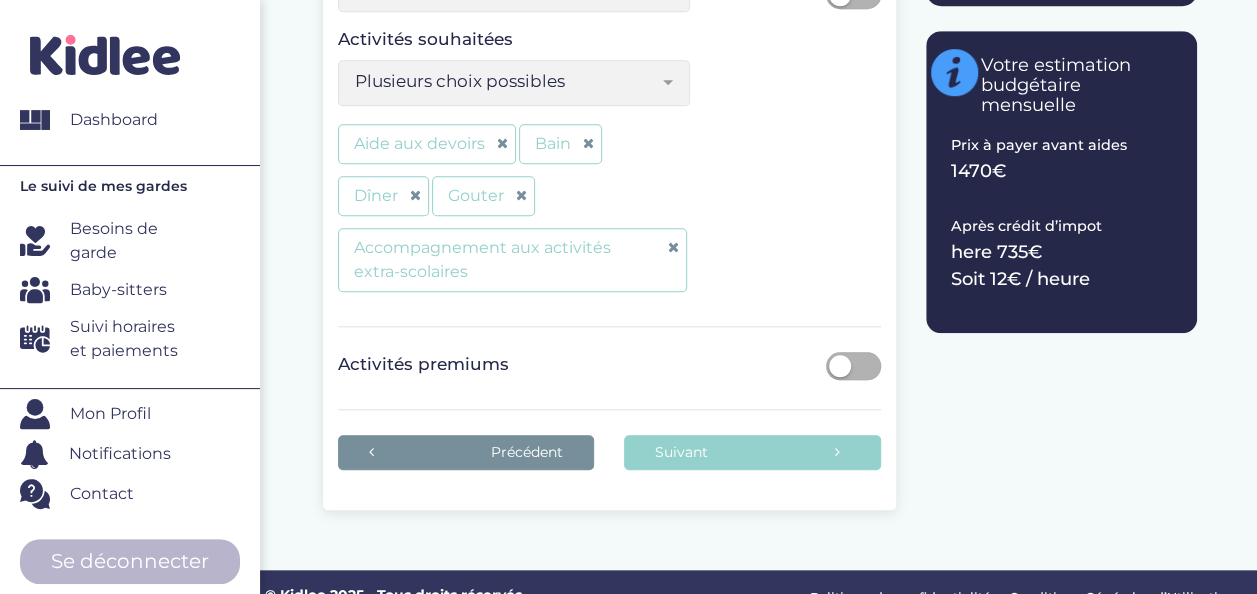 click at bounding box center (853, 366) 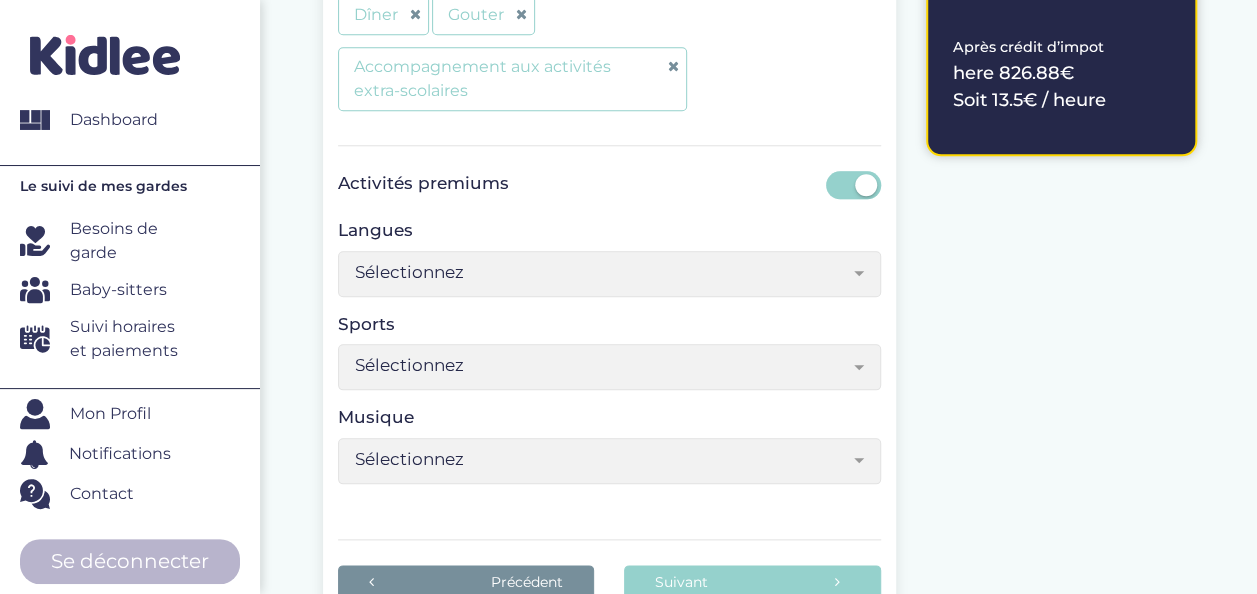 scroll, scrollTop: 976, scrollLeft: 0, axis: vertical 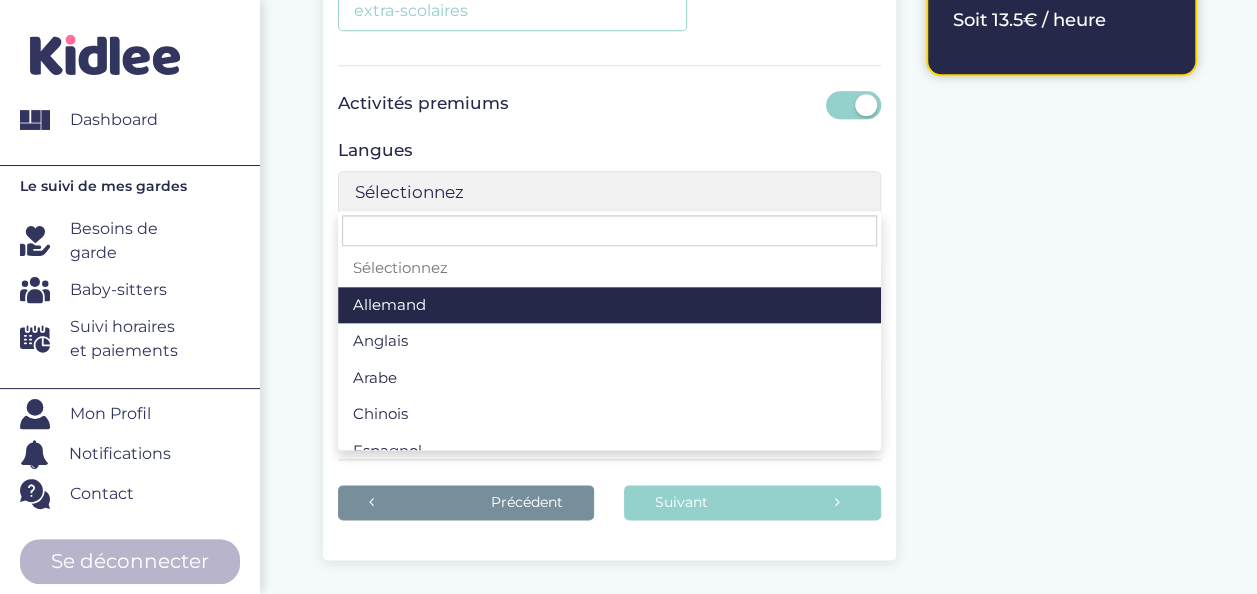 click on "Sélectionnez" at bounding box center [609, 194] 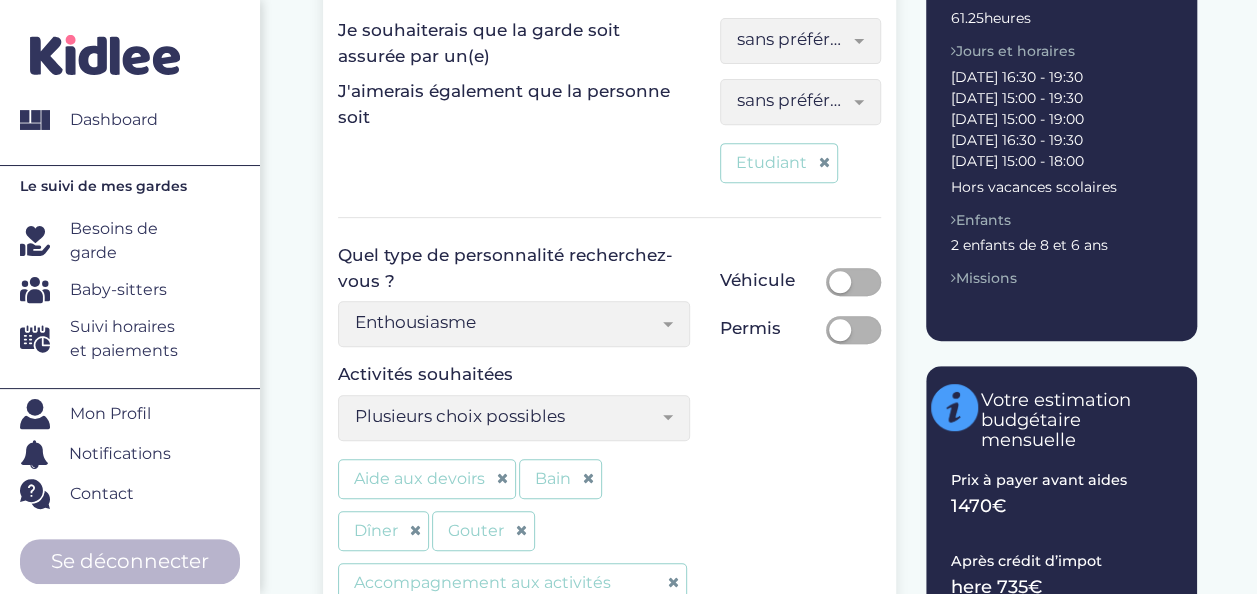 scroll, scrollTop: 394, scrollLeft: 0, axis: vertical 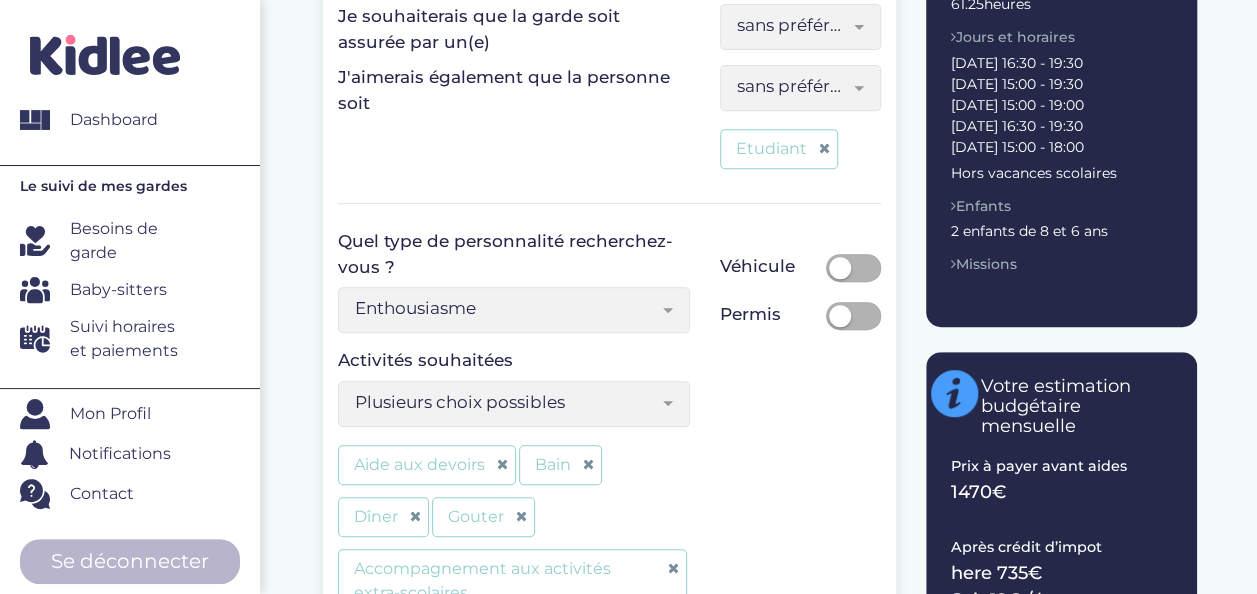 click on "Quel type de personnalité recherchez-vous ?
Enthousiasme   Curiosité   Créativité   Docueur   Autonomie   Dynamisme   Passsion   Fermeté   Calme Enthousiasme
Activités souhaitées
Plusieurs choix possibles   Accompagnement aux activités extra-scolaires   Aide aux devoirs   Bain   Dîner   Gouter   Organisation d'activités   Préparation du dîner   Sorties extérieures Plusieurs choix possibles   Aide aux devoirs Bain Dîner Gouter Accompagnement aux activités extra-scolaires" at bounding box center (514, 425) 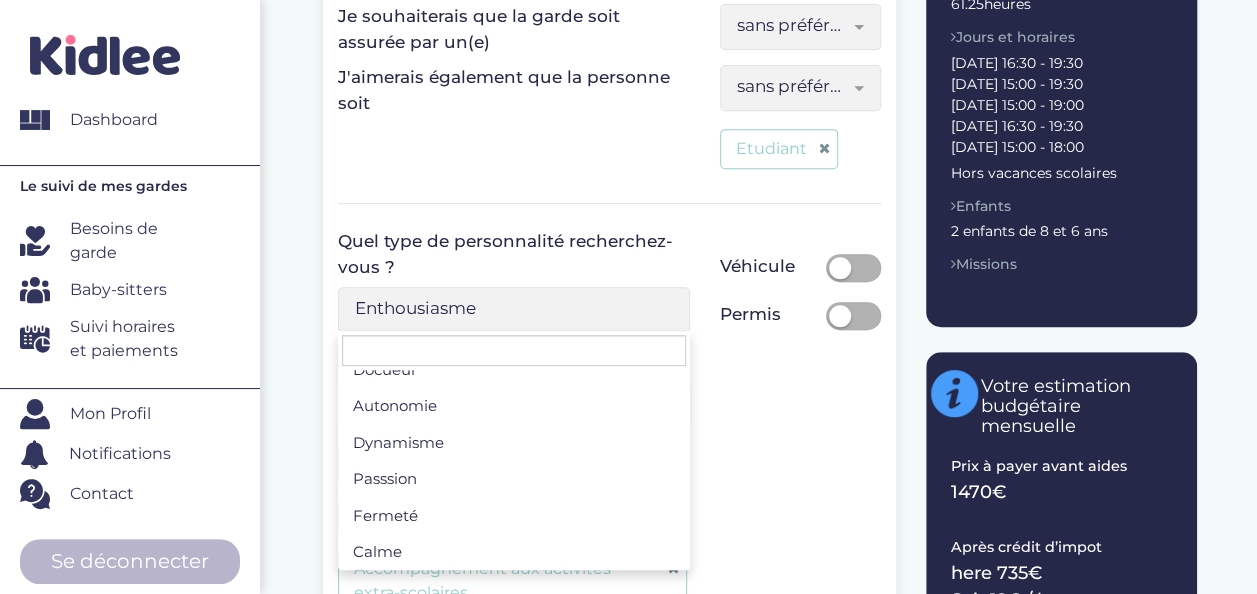 scroll, scrollTop: 0, scrollLeft: 0, axis: both 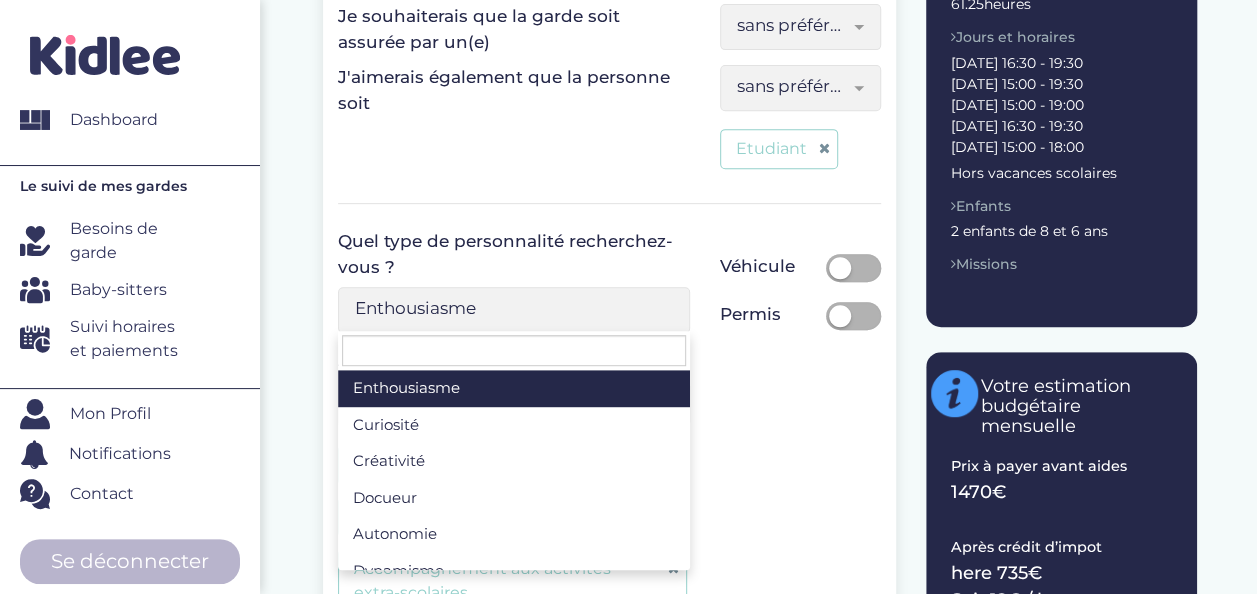 click on "Quel type de personnalité recherchez-vous ?
Enthousiasme   Curiosité   Créativité   Docueur   Autonomie   Dynamisme   Passsion   Fermeté   Calme Enthousiasme
Activités souhaitées
Plusieurs choix possibles   Accompagnement aux activités extra-scolaires   Aide aux devoirs   Bain   Dîner   Gouter   Organisation d'activités   Préparation du dîner   Sorties extérieures Plusieurs choix possibles   Aide aux devoirs Bain Dîner Gouter Accompagnement aux activités extra-scolaires
Véhicule
Permis" at bounding box center [609, 425] 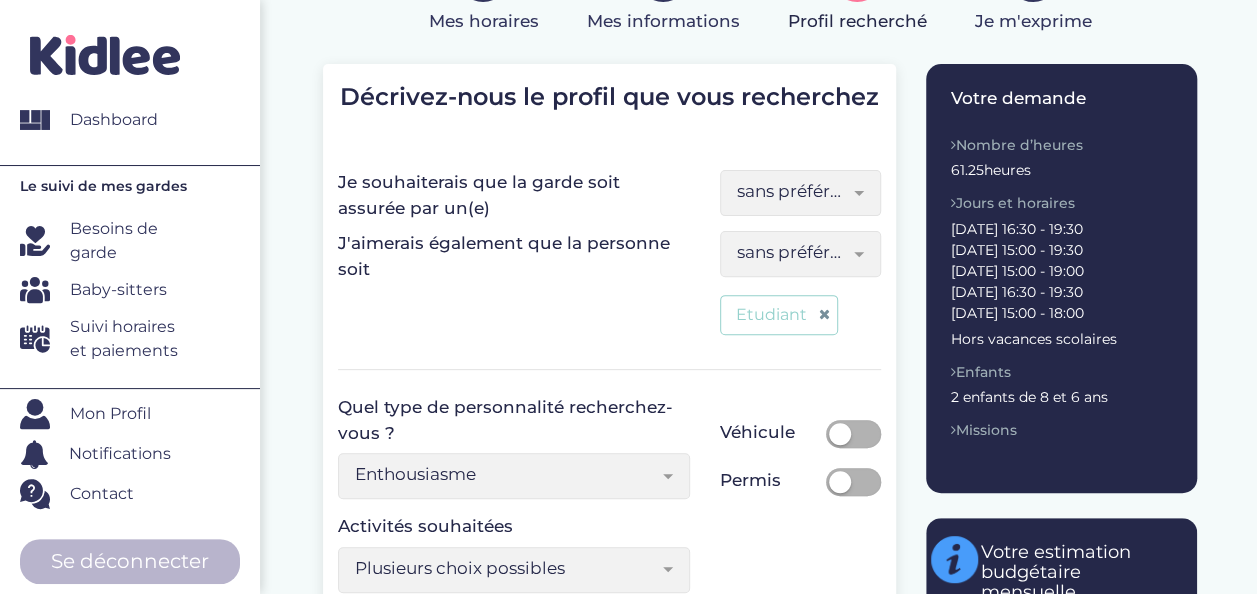scroll, scrollTop: 242, scrollLeft: 0, axis: vertical 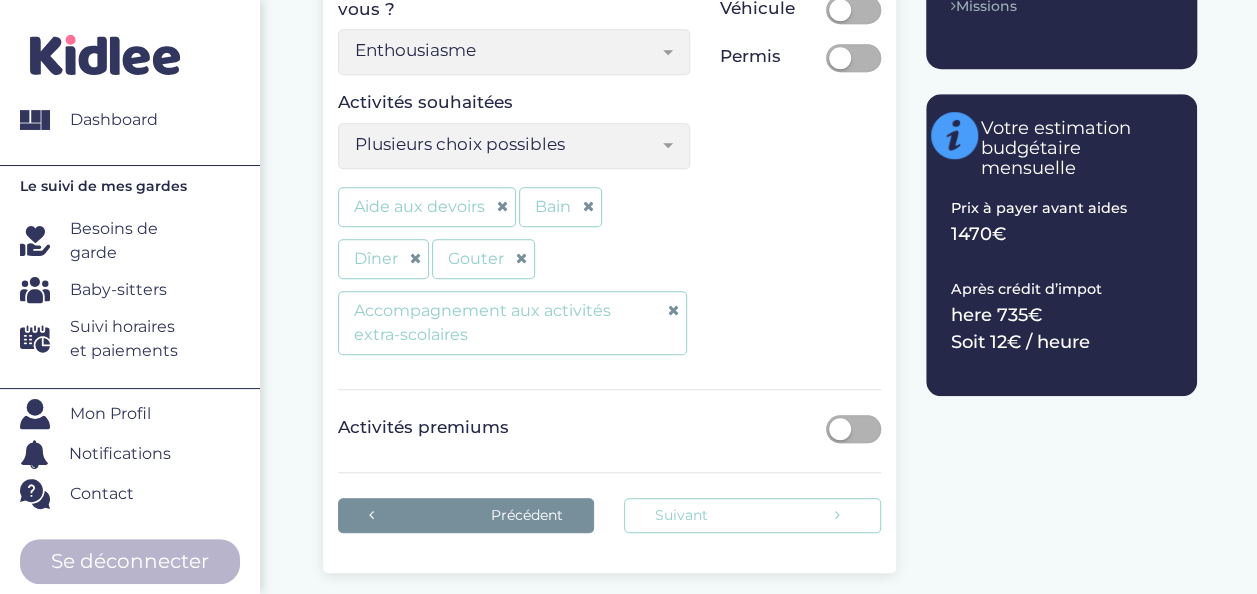 click on "Suivant" at bounding box center [752, 515] 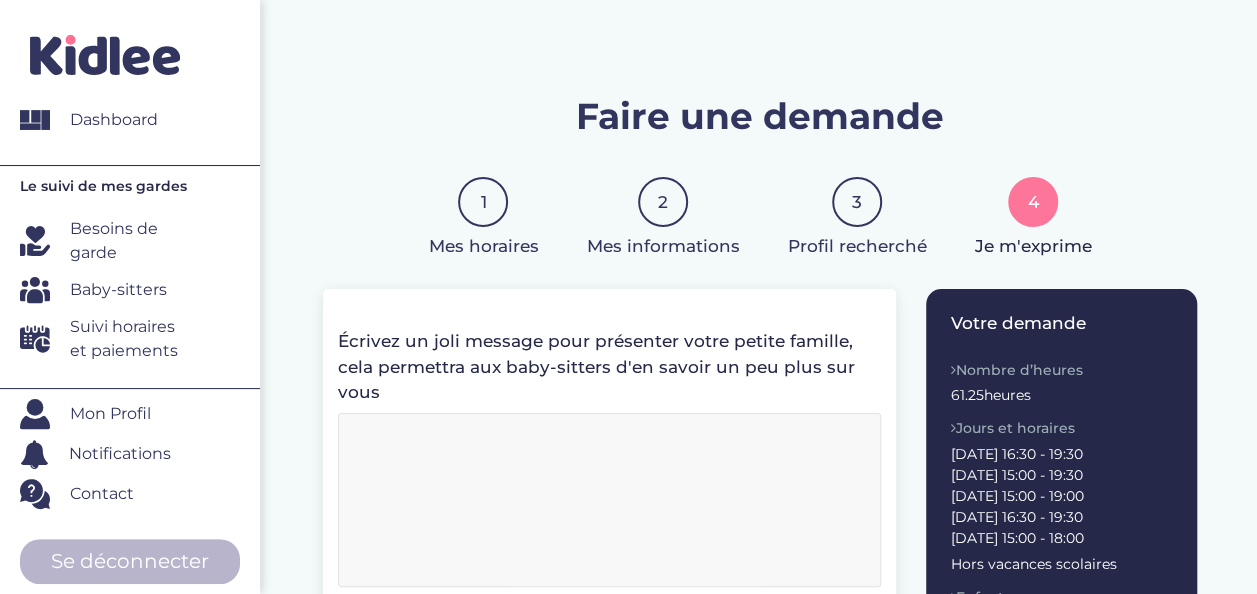 scroll, scrollTop: 0, scrollLeft: 0, axis: both 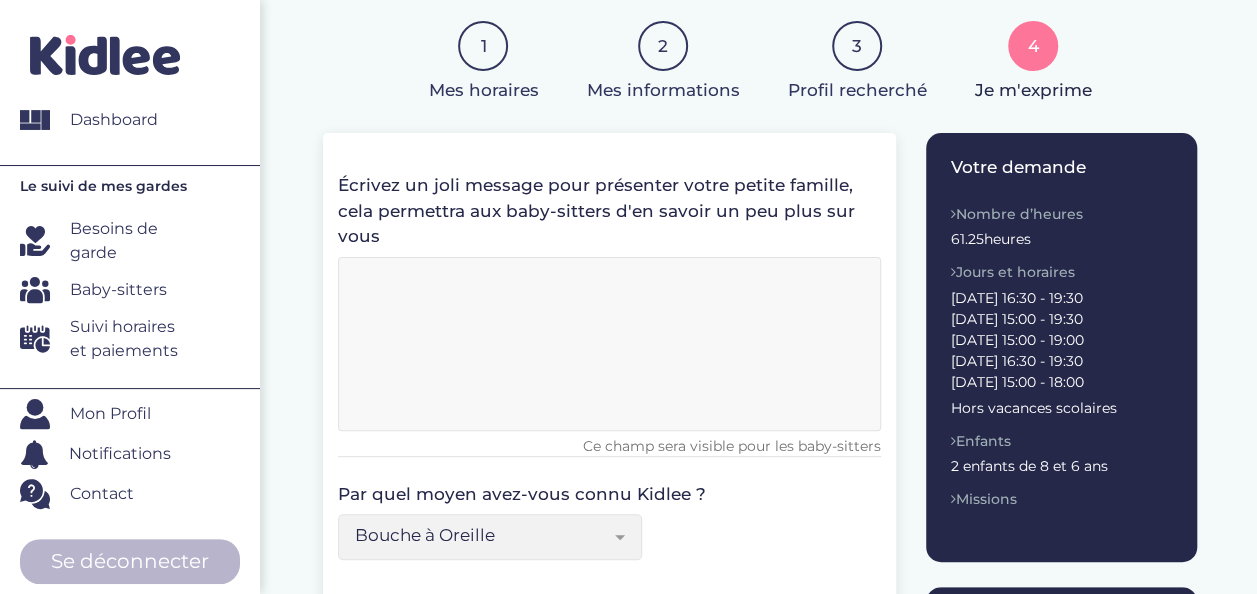 click at bounding box center [620, 537] 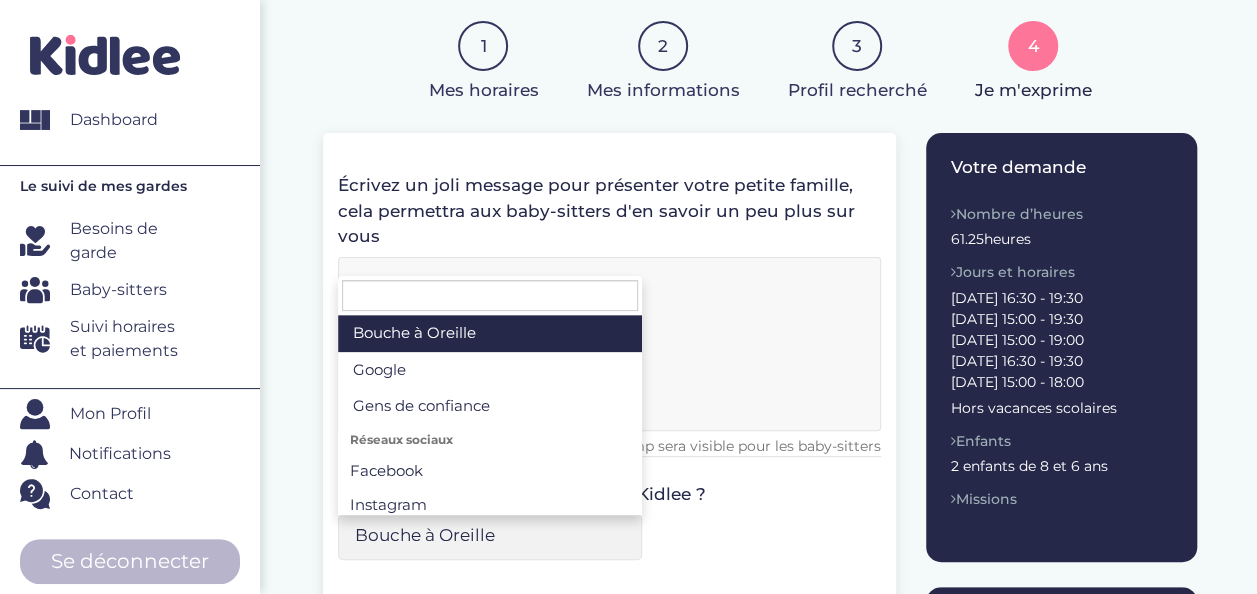 click on "Par quel moyen avez-vous connu Kidlee ?
Bouche à Oreille   Google   Gens de confiance   Facebook   Instagram   Twitter   Linkedin   Youtube   TikTok   Facebook   Instagram   Twitter   Linkedin   Youtube   Flyer   Mairie   Presse   Flyer   Mairie   Presse   Pickaden   Sybel   Webhelp   Magic makers   My amuse Box   Kids Palace   Pandacraft   Gadermesenfants   Drôle de science   Dynseo   OMY   Flyview   Botaki   Aladom   Aide au top   Swimstars   Les momes du palais   Pickaden   Sybel   Webhelp   Magic makers   My amuse Box   Kids Palace   Pandacraft   Gadermesenfants   Drôle de science   Dynseo   OMY   Flyview   Botaki   Aladom   Aide au top   CE des entreprises   CE SFR   CE SNCF   CE Webhelp   CE Comiteo    CE Tempeos   CE Beneficia/Primoloisirs   CE SFR   CE SNCF   CE Webhelp   CE Comiteo    CE Tempeos   CE Beneficia/Primoloisirs   TikTok   aide au top   Swimstars   Les momes du palais   Allovoisins Bouche à Oreille" at bounding box center (609, 529) 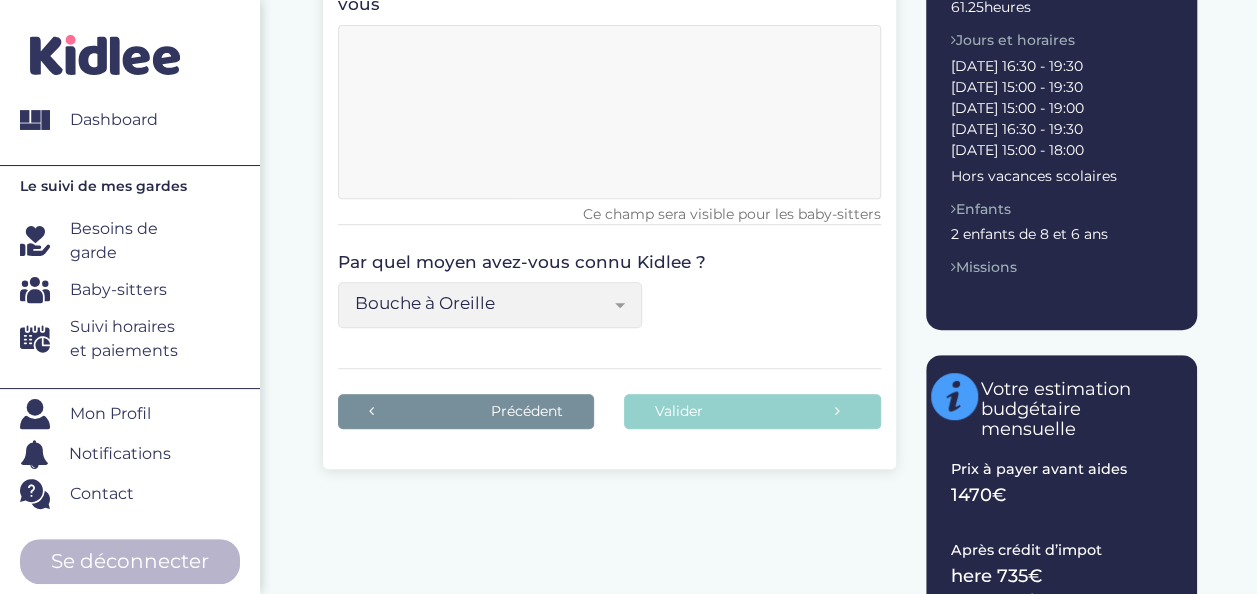 scroll, scrollTop: 201, scrollLeft: 0, axis: vertical 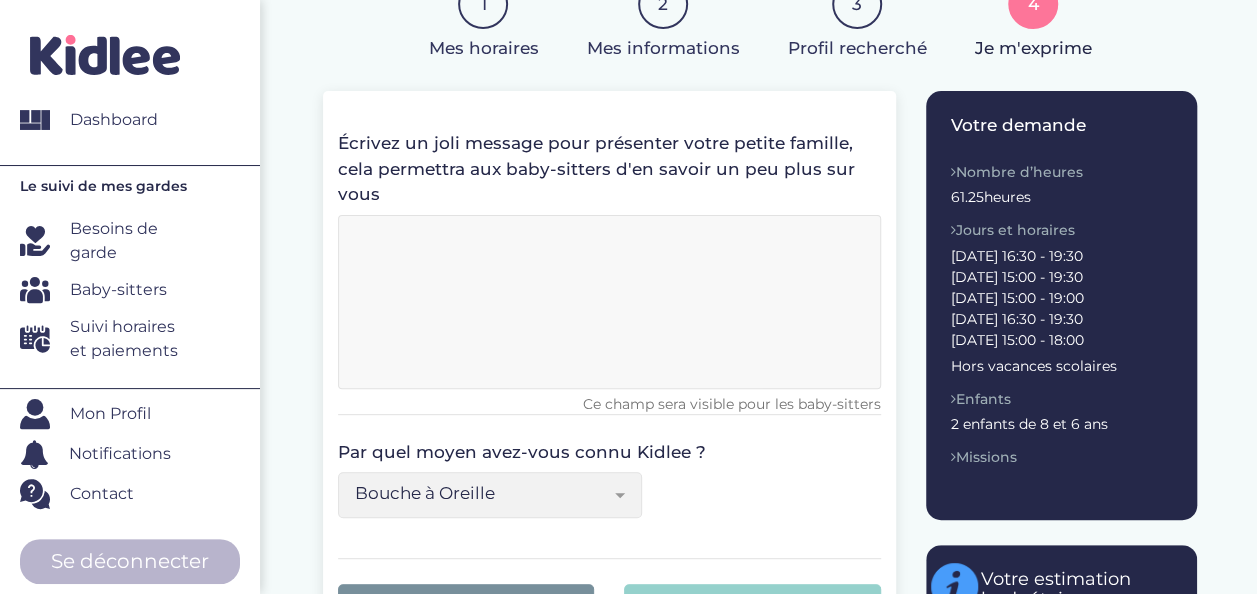 click at bounding box center [609, 302] 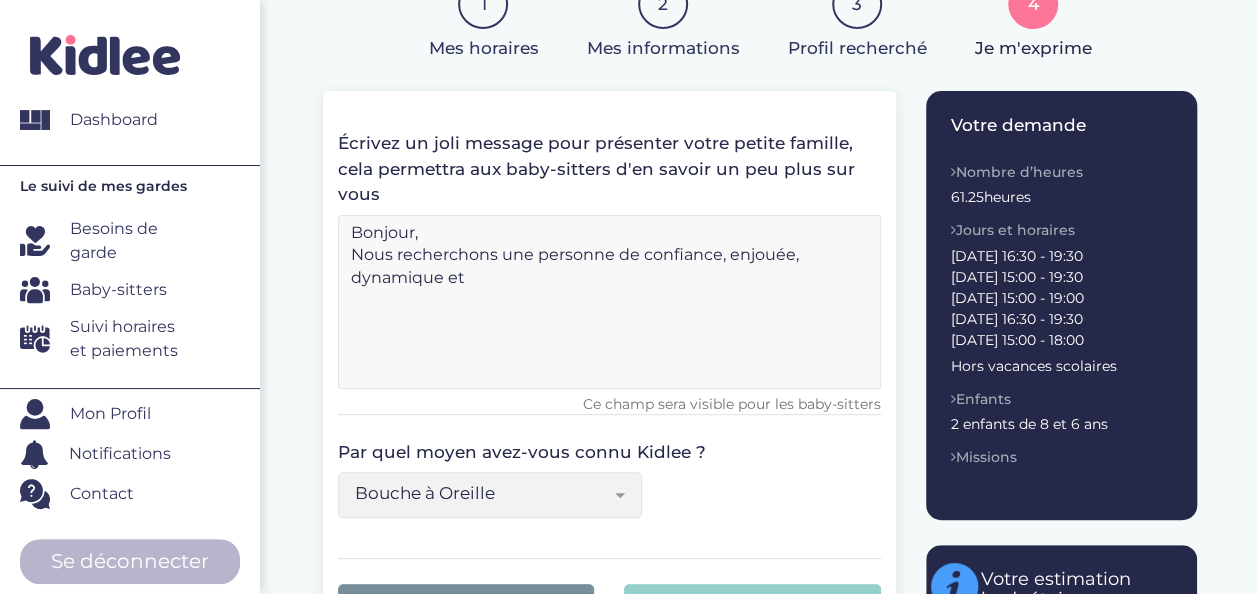 click on "Bonjour,
Nous recherchons une personne de confiance, enjouée, dynamique et" at bounding box center (609, 302) 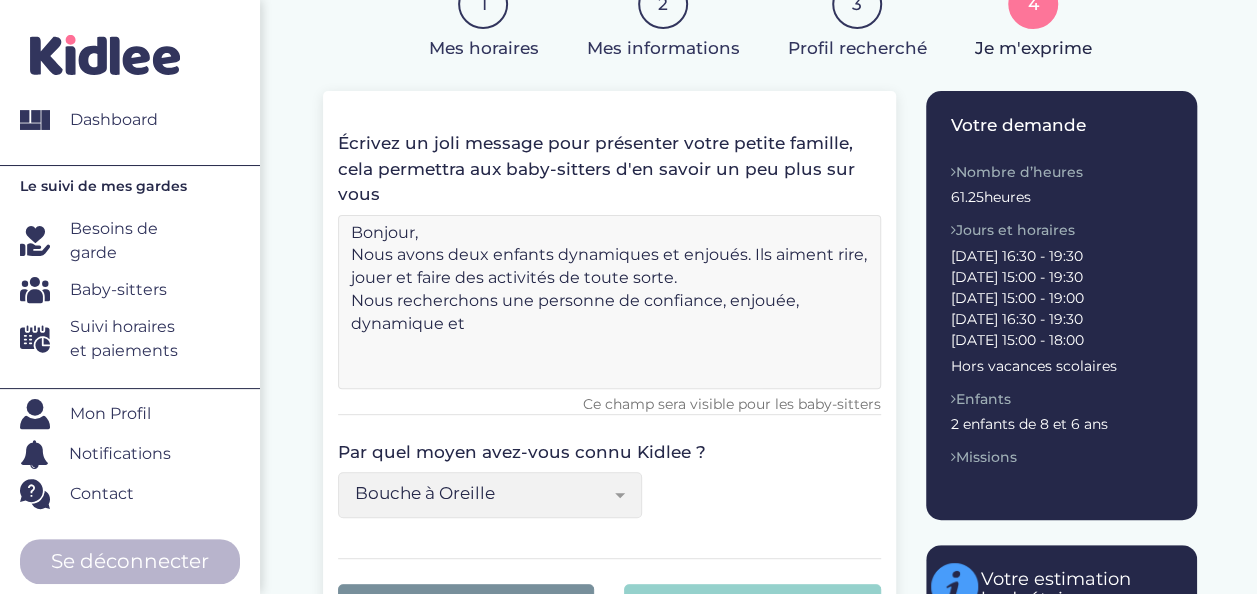 drag, startPoint x: 504, startPoint y: 322, endPoint x: 726, endPoint y: 295, distance: 223.63586 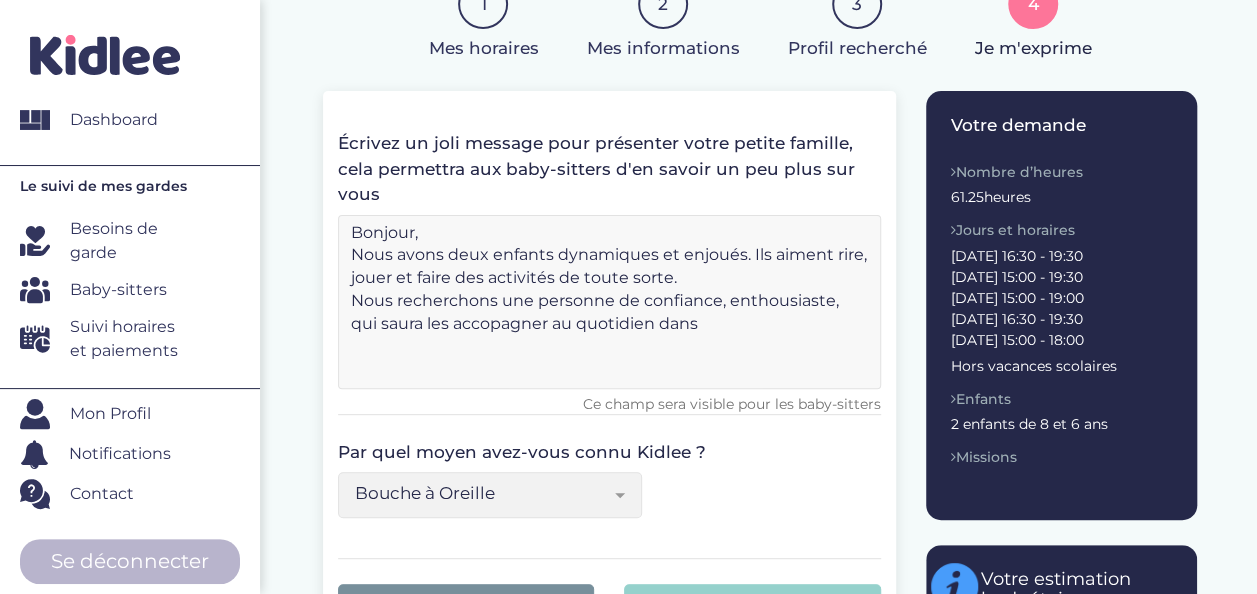 click on "Bonjour,
Nous avons deux enfants dynamiques et enjoués. Ils aiment rire, jouer et faire des activités de toute sorte.
Nous recherchons une personne de confiance, enthousiaste, qui saura les accopagner au quotidien dans" at bounding box center [609, 302] 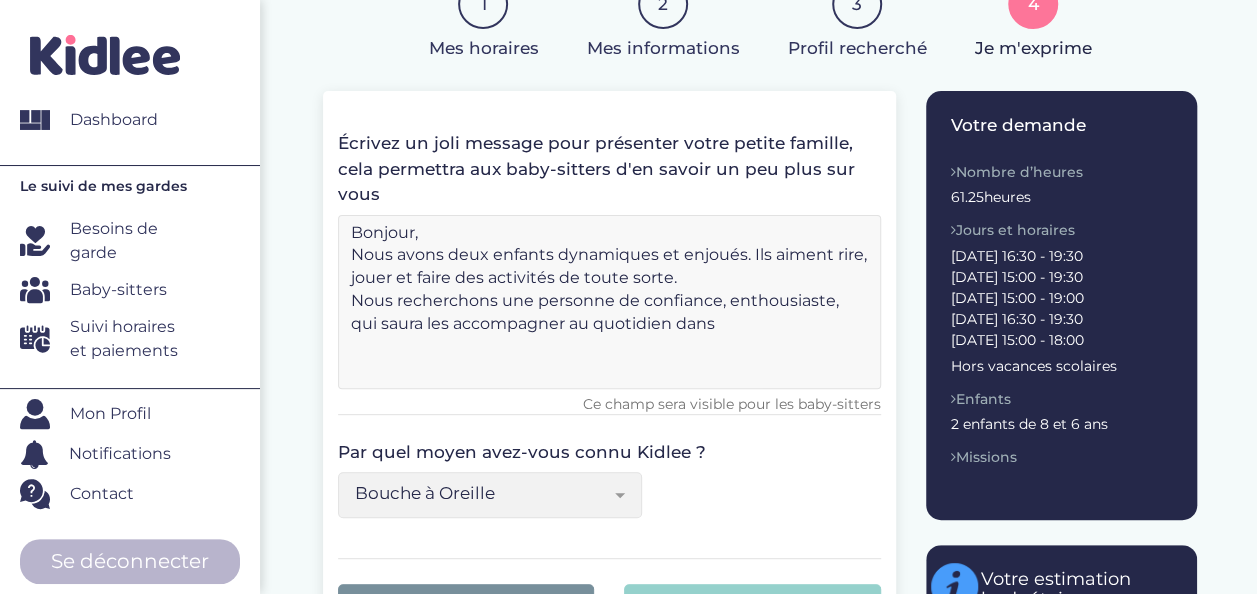 click on "Bonjour,
Nous avons deux enfants dynamiques et enjoués. Ils aiment rire, jouer et faire des activités de toute sorte.
Nous recherchons une personne de confiance, enthousiaste, qui saura les accompagner au quotidien dans" at bounding box center (609, 302) 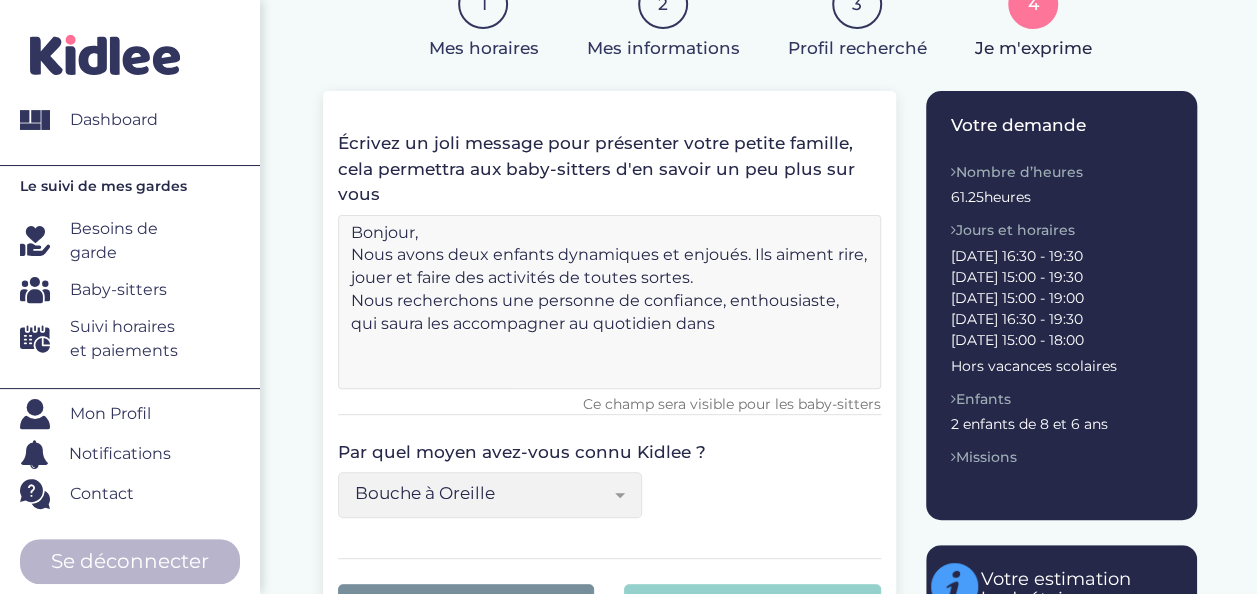 click on "Bonjour,
Nous avons deux enfants dynamiques et enjoués. Ils aiment rire, jouer et faire des activités de toutes sortes.
Nous recherchons une personne de confiance, enthousiaste, qui saura les accompagner au quotidien dans" at bounding box center [609, 302] 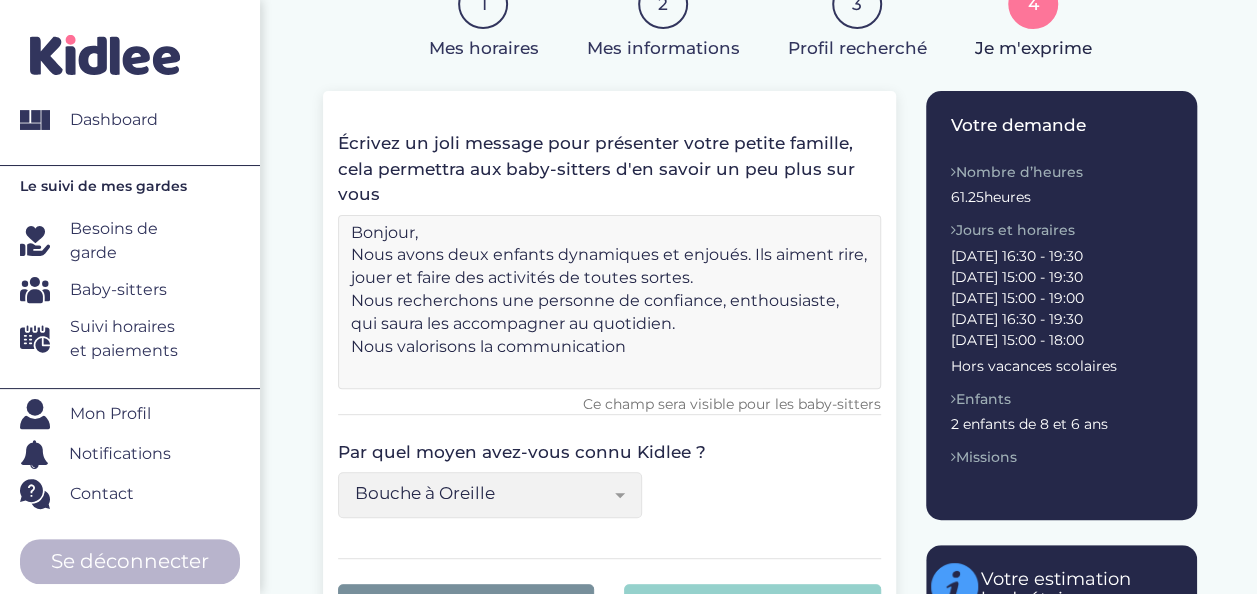click on "Bonjour,
Nous avons deux enfants dynamiques et enjoués. Ils aiment rire, jouer et faire des activités de toutes sortes.
Nous recherchons une personne de confiance, enthousiaste, qui saura les accompagner au quotidien.
Nous valorisons la communication" at bounding box center (609, 302) 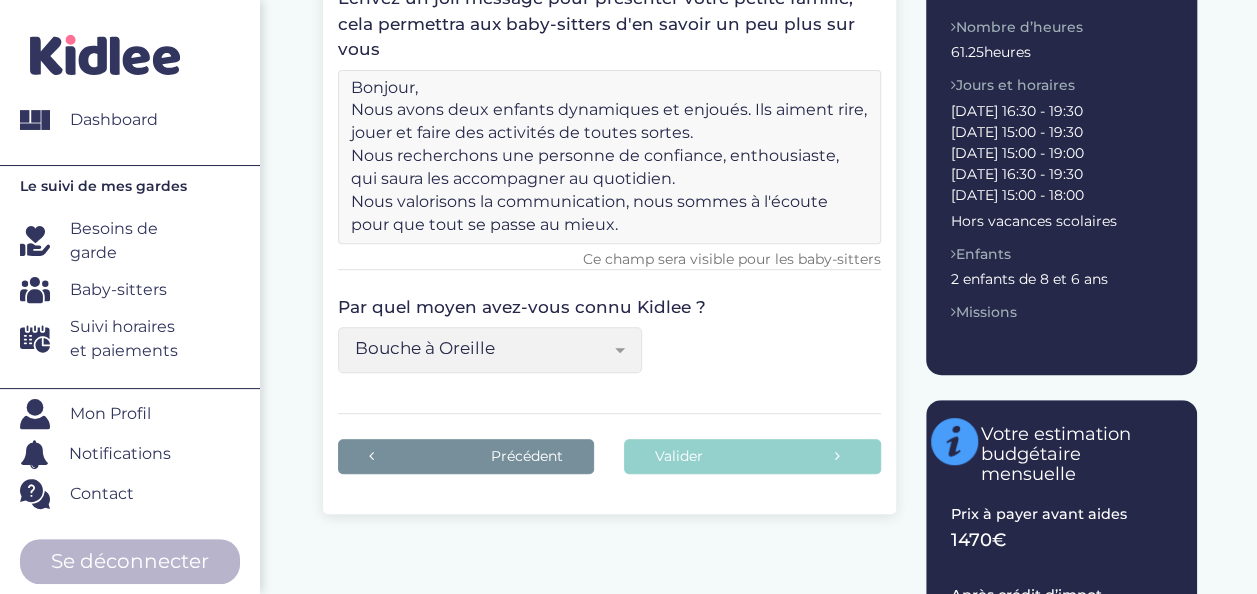 scroll, scrollTop: 432, scrollLeft: 0, axis: vertical 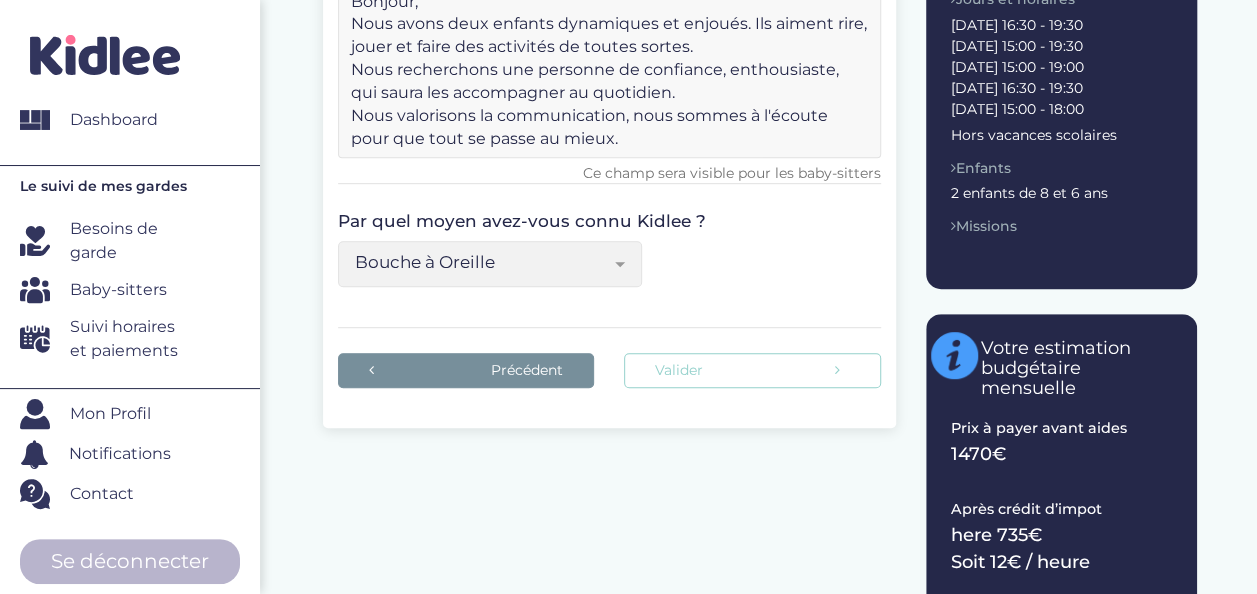 type on "Bonjour,
Nous avons deux enfants dynamiques et enjoués. Ils aiment rire, jouer et faire des activités de toutes sortes.
Nous recherchons une personne de confiance, enthousiaste, qui saura les accompagner au quotidien.
Nous valorisons la communication, nous sommes à l'écoute pour que tout se passe au mieux." 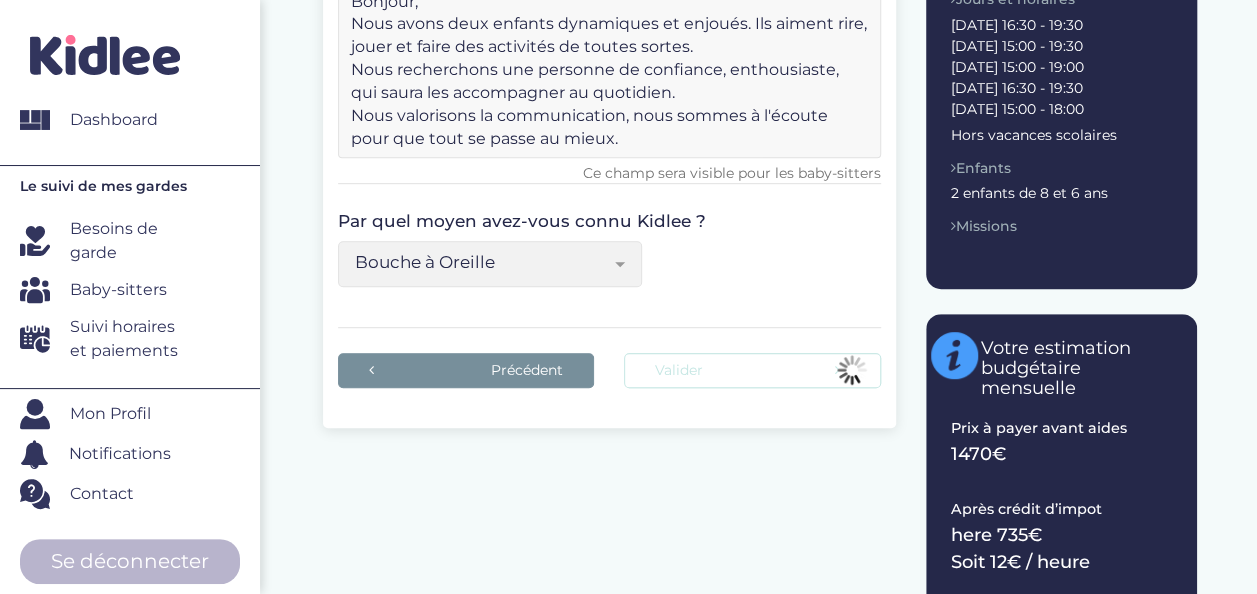 scroll, scrollTop: 0, scrollLeft: 0, axis: both 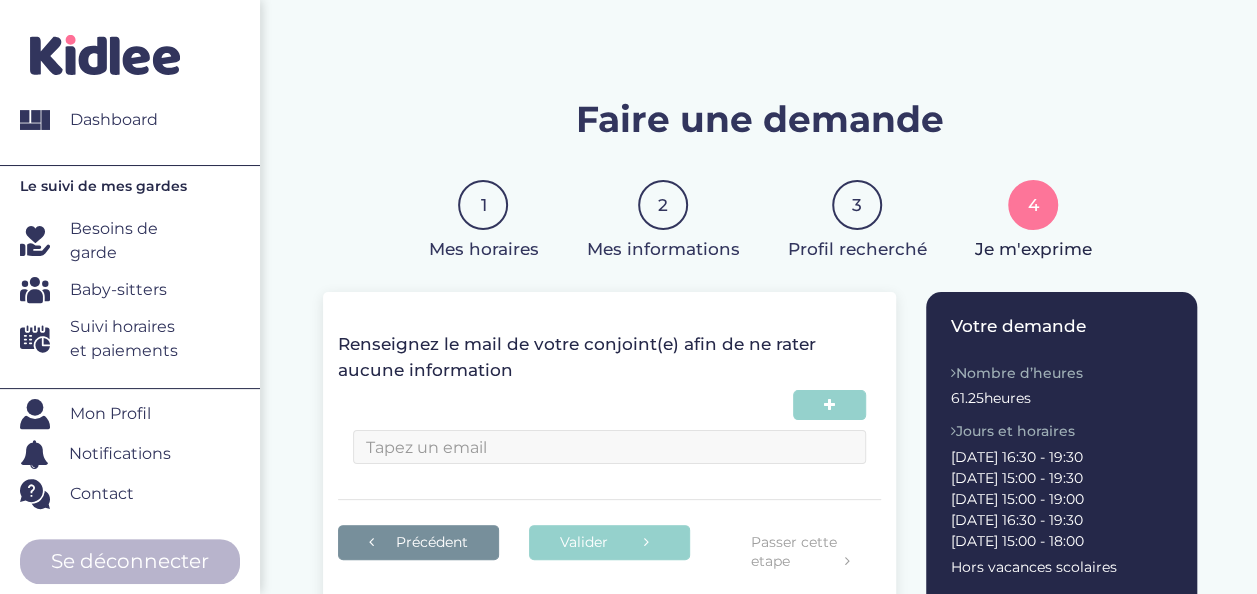 click at bounding box center (609, 447) 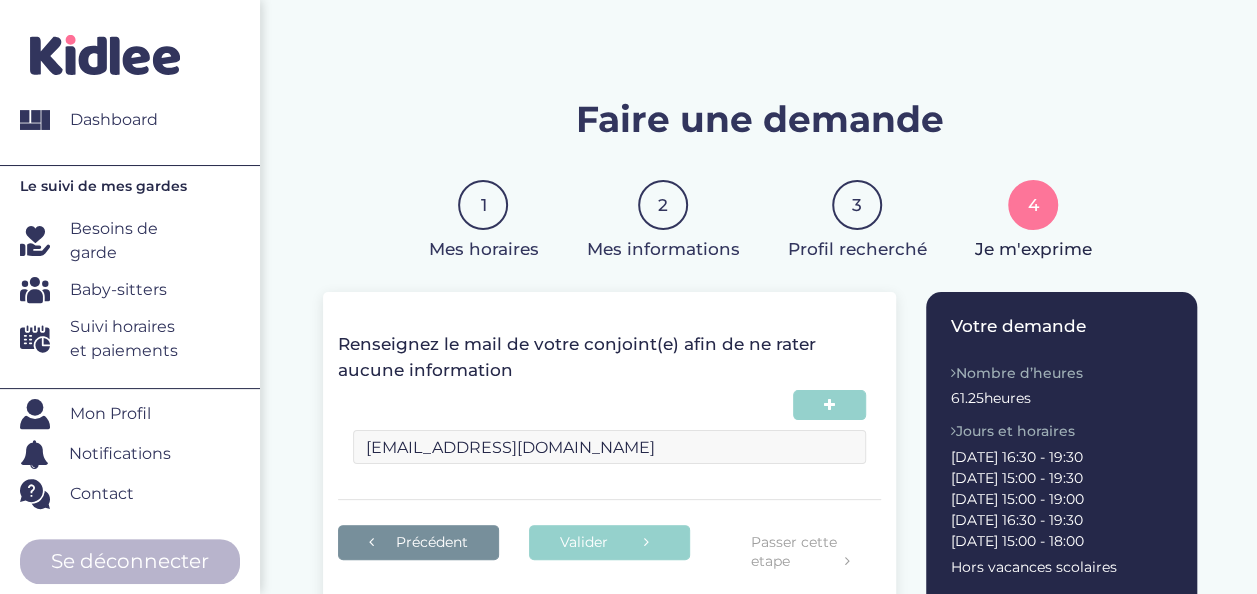 type on "jb.acamer@googlemail.com" 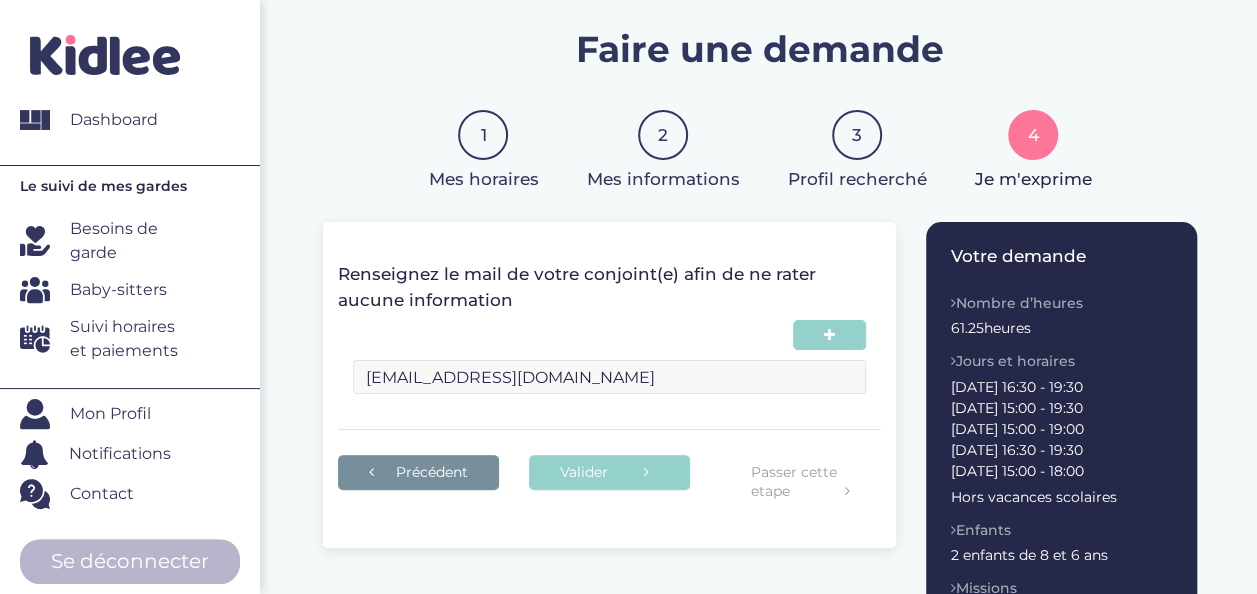 scroll, scrollTop: 85, scrollLeft: 0, axis: vertical 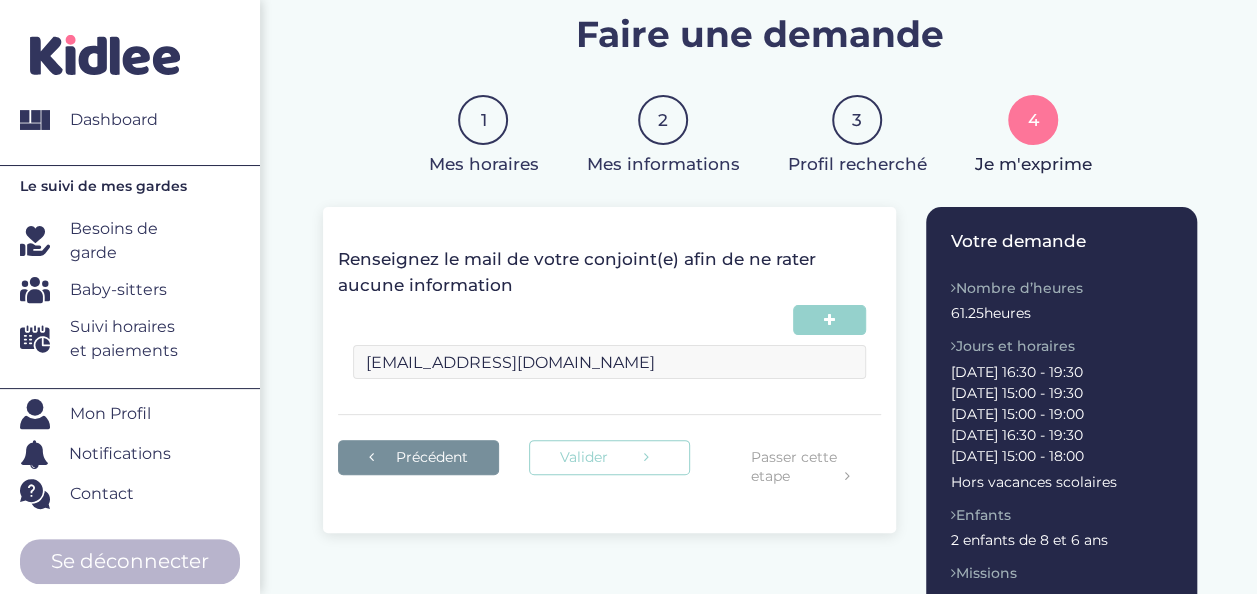 click on "Valider" at bounding box center (609, 457) 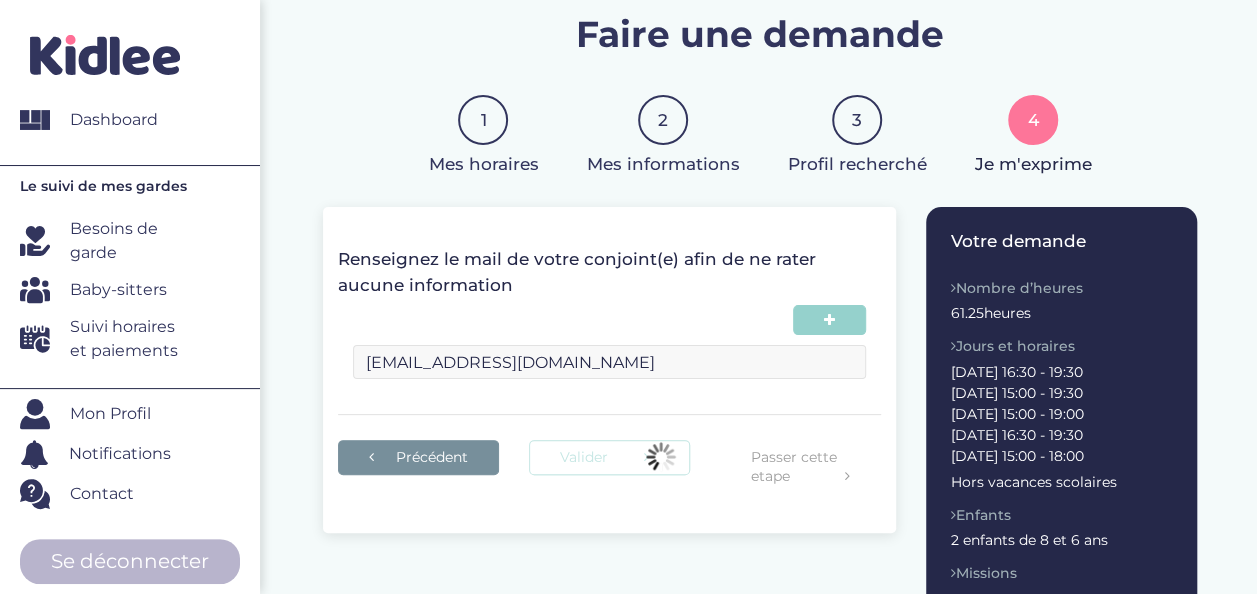 scroll, scrollTop: 0, scrollLeft: 0, axis: both 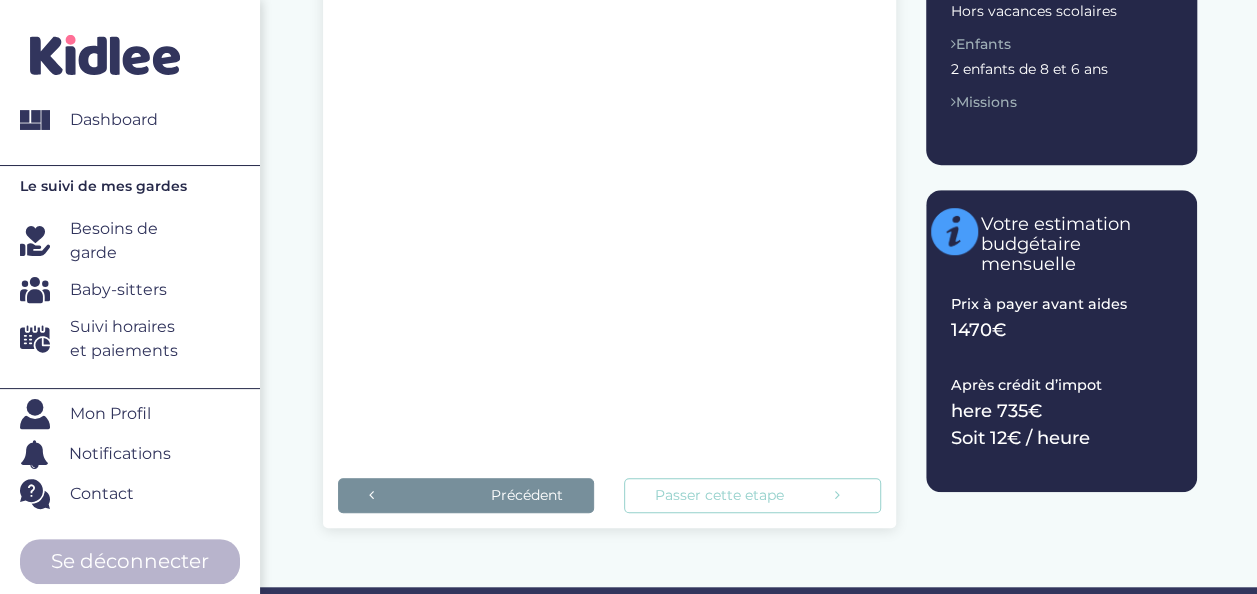 click on "Passer cette etape" at bounding box center (752, 495) 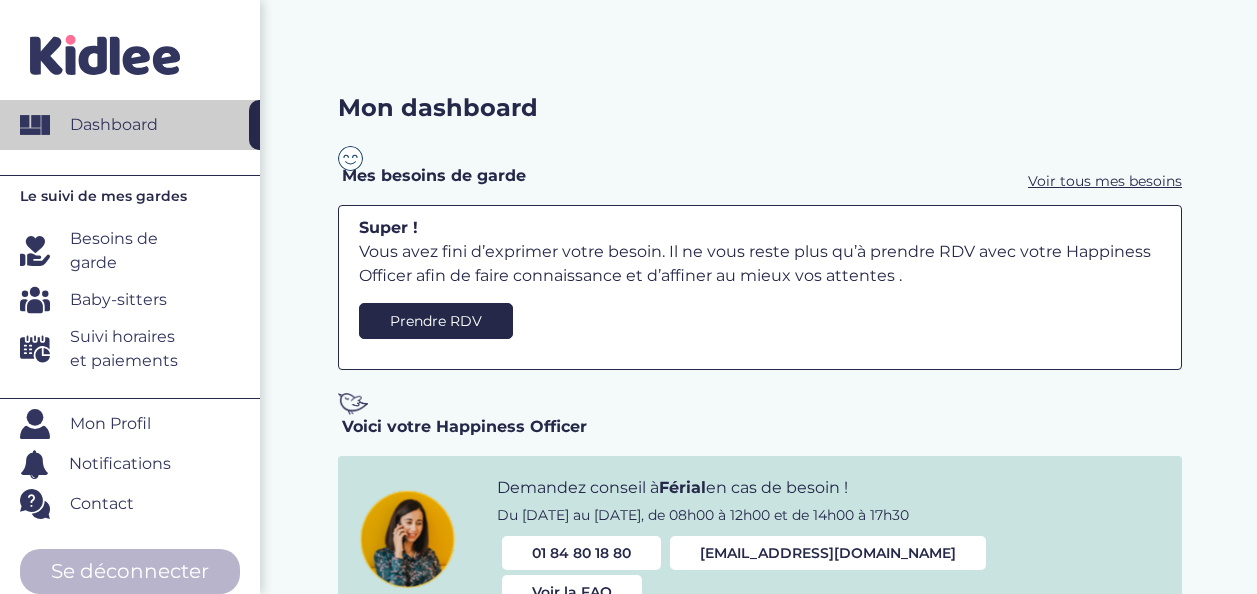 scroll, scrollTop: 0, scrollLeft: 0, axis: both 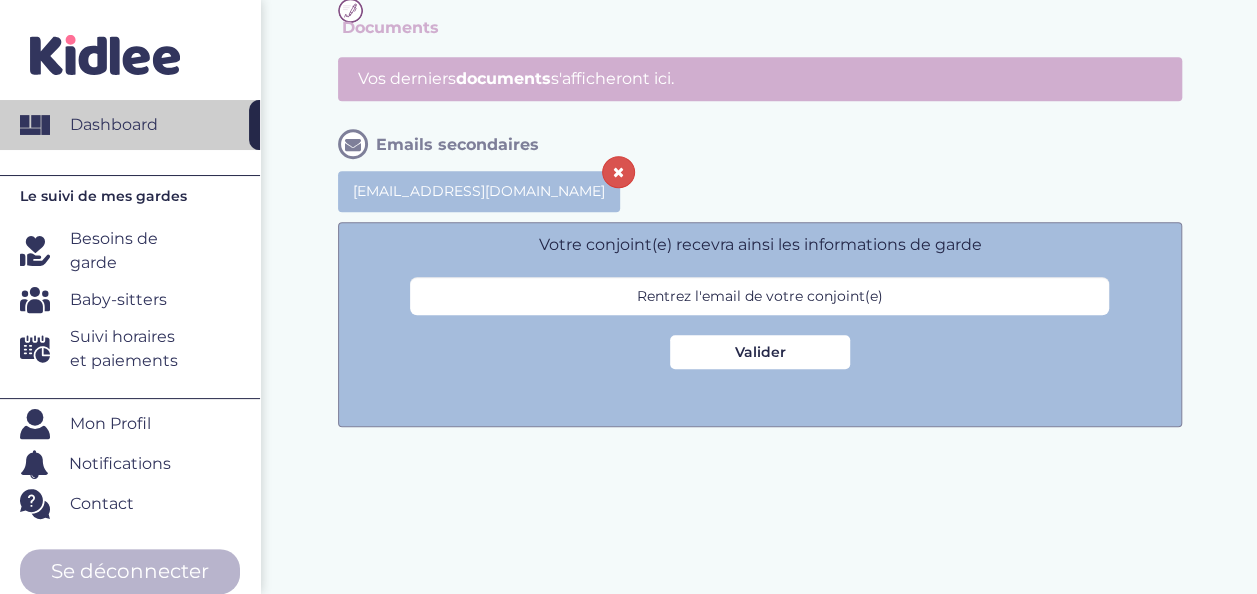 click on "Besoins de garde" at bounding box center (132, 251) 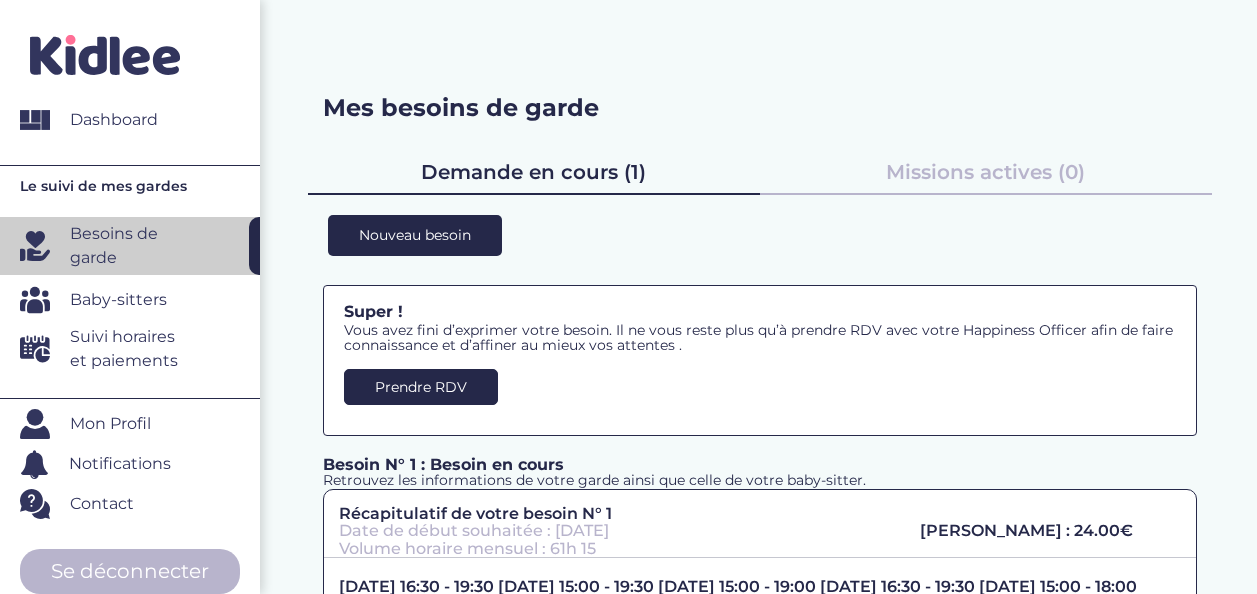 scroll, scrollTop: 0, scrollLeft: 0, axis: both 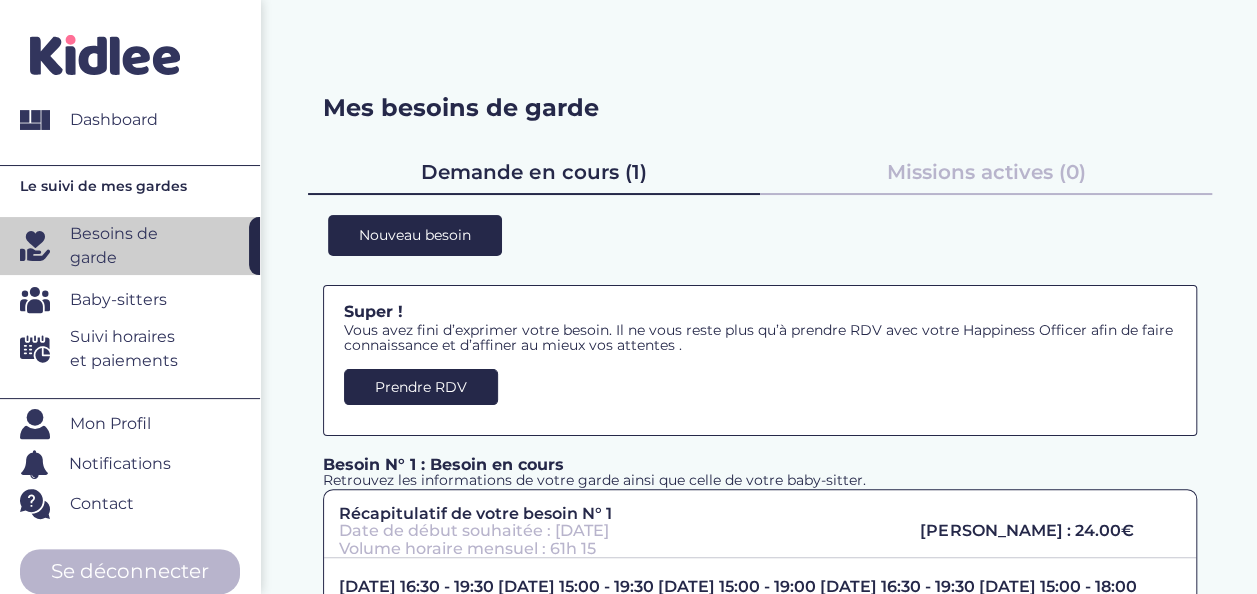 click on "Baby-sitters" at bounding box center (140, 300) 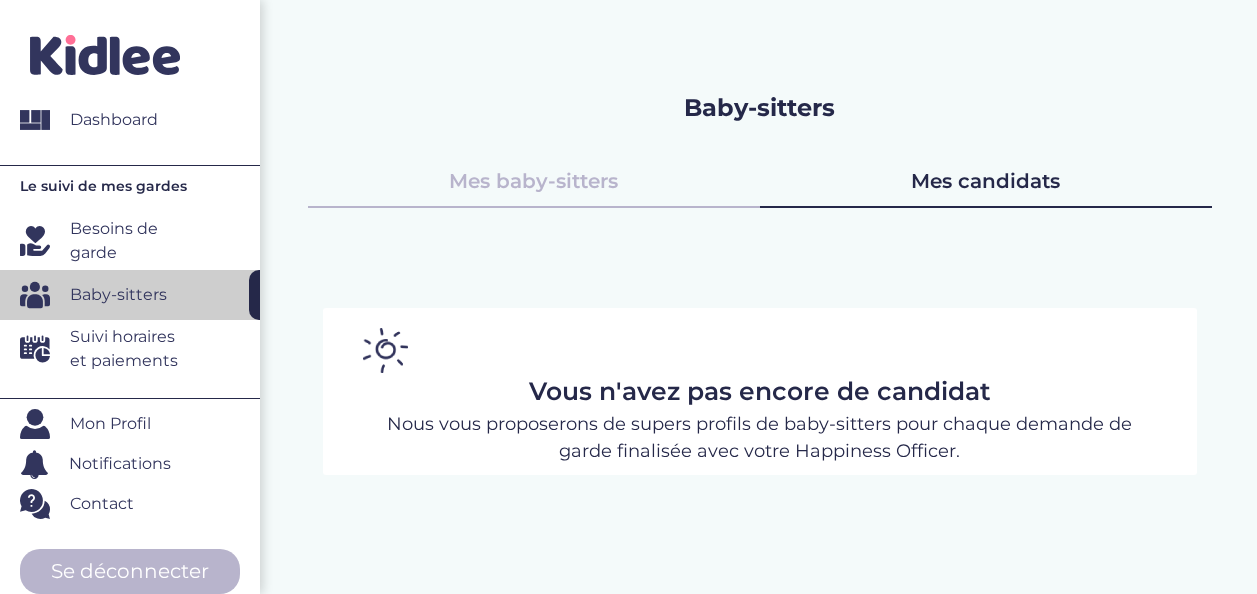 scroll, scrollTop: 0, scrollLeft: 0, axis: both 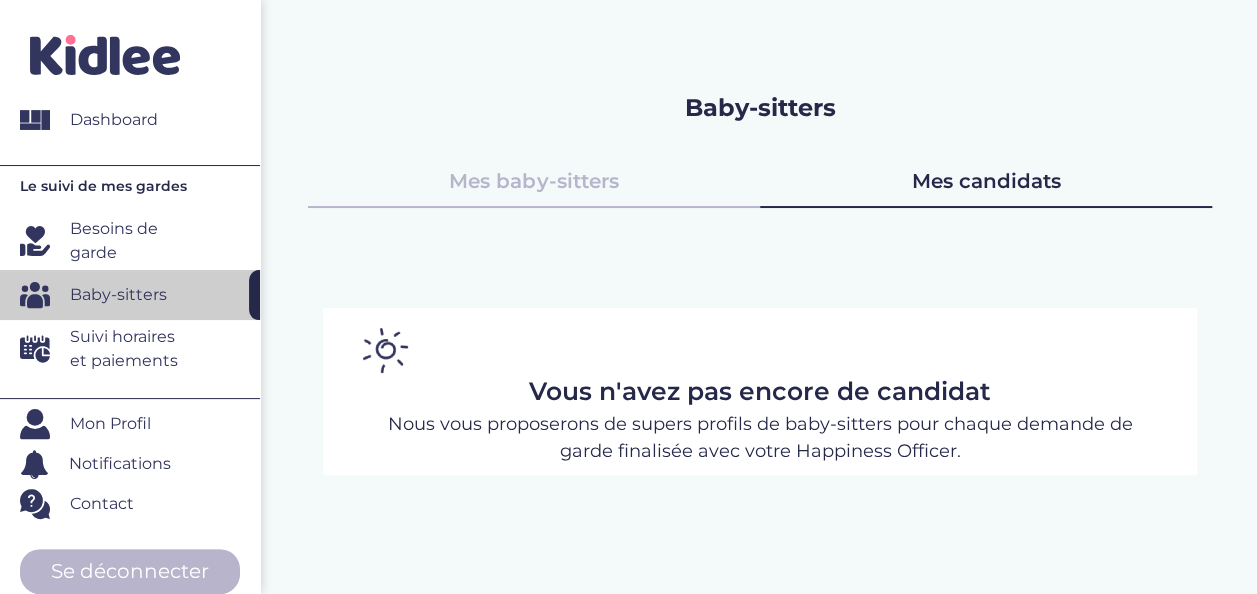 click on "Mon Profil" at bounding box center [110, 424] 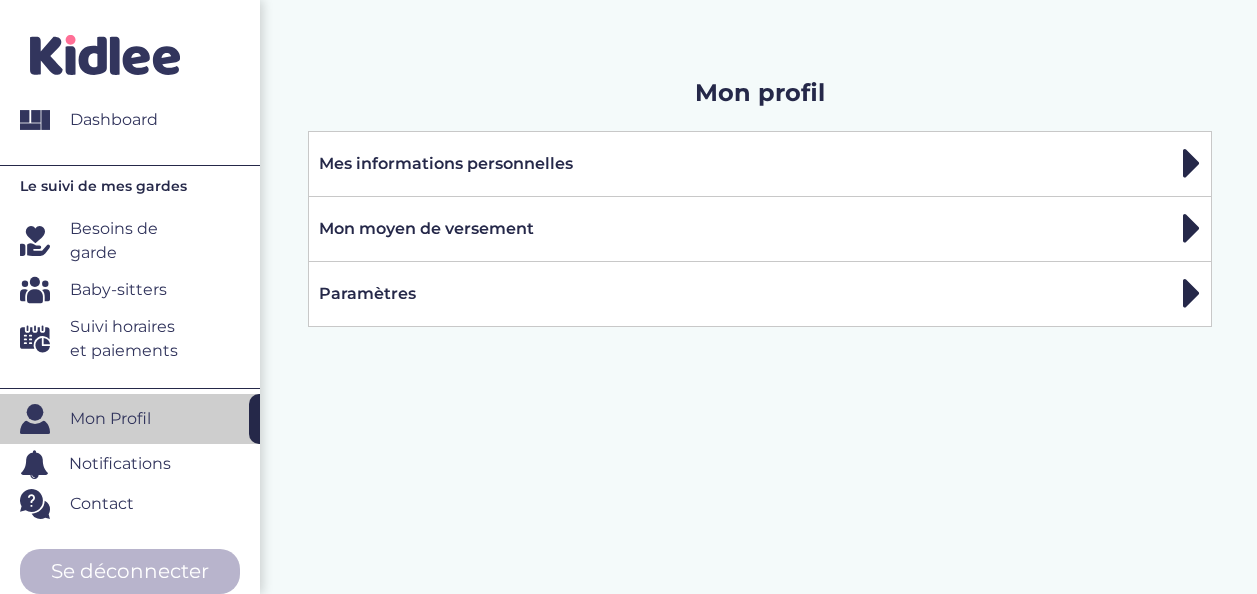 scroll, scrollTop: 0, scrollLeft: 0, axis: both 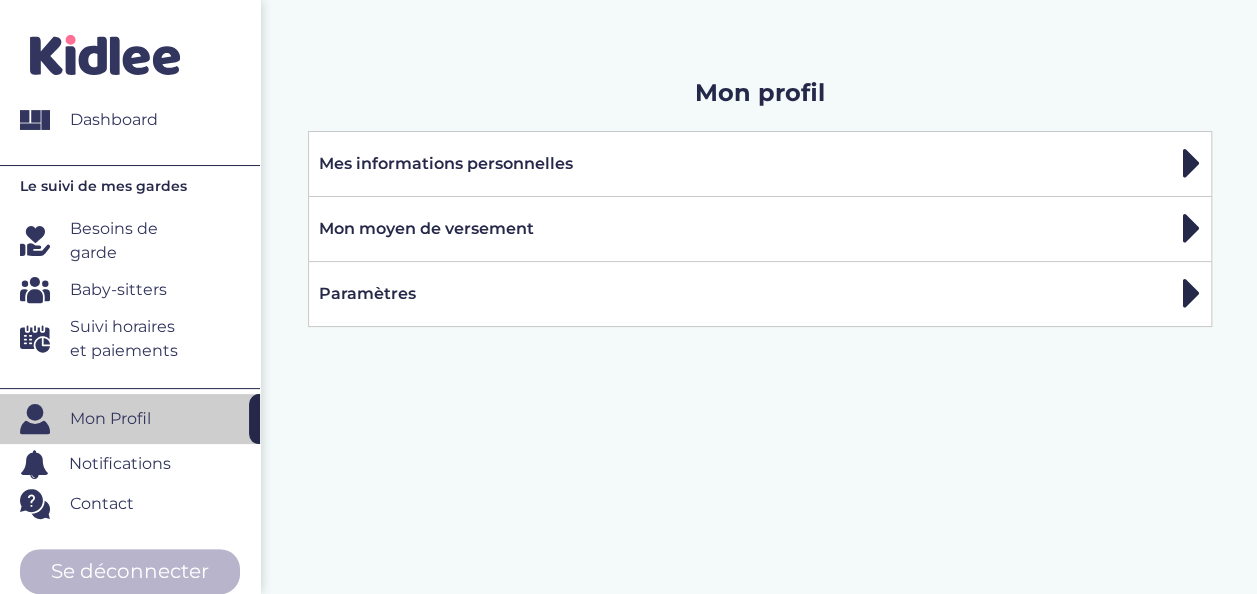 click on "Besoins de garde" at bounding box center (132, 241) 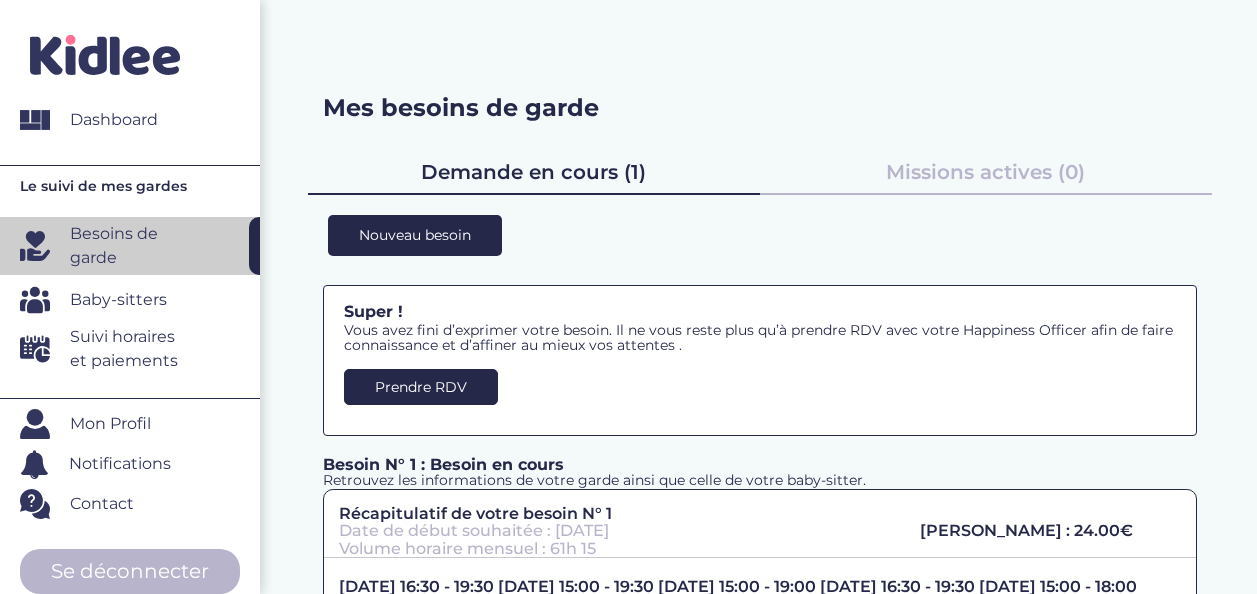 scroll, scrollTop: 0, scrollLeft: 0, axis: both 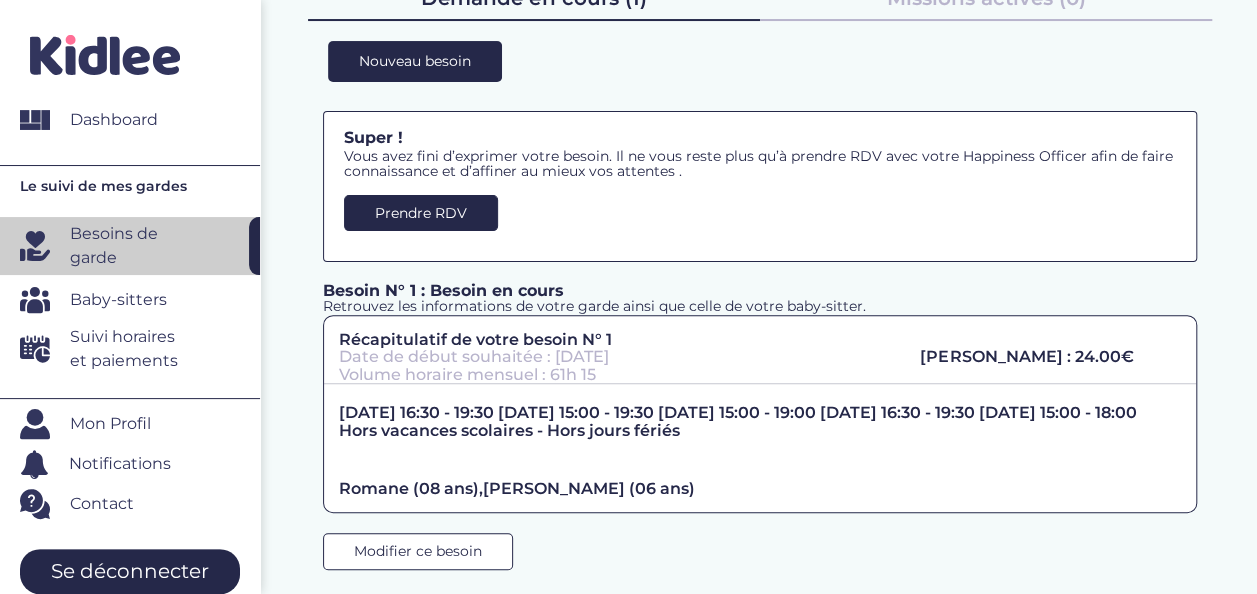 click on "Se déconnecter" at bounding box center (130, 571) 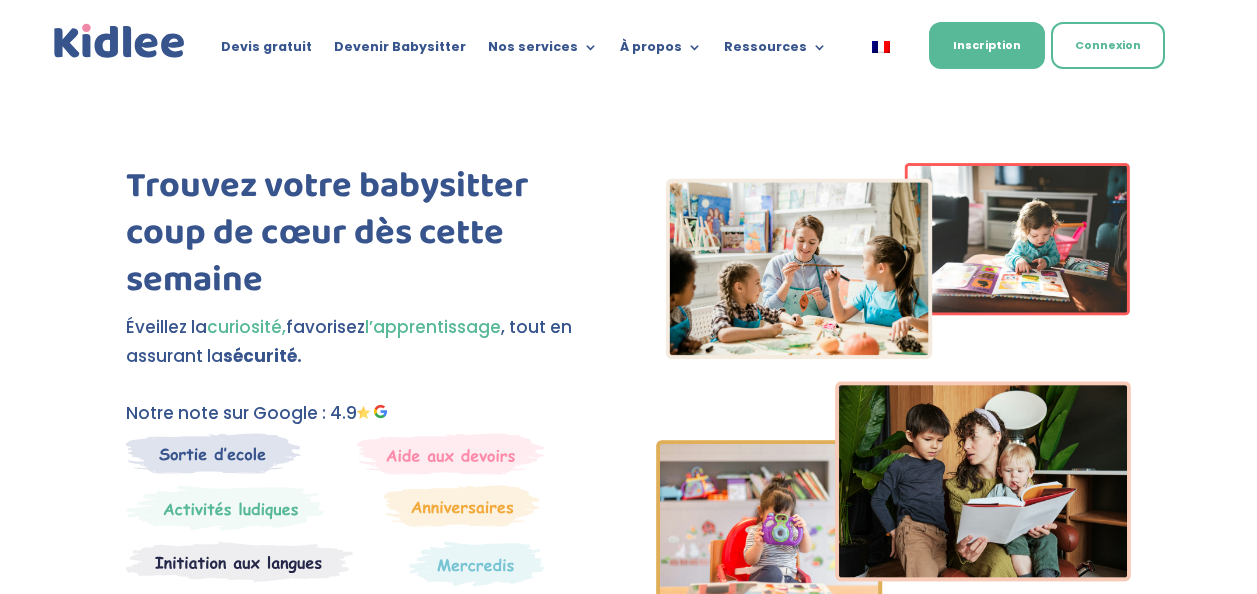 scroll, scrollTop: 0, scrollLeft: 0, axis: both 